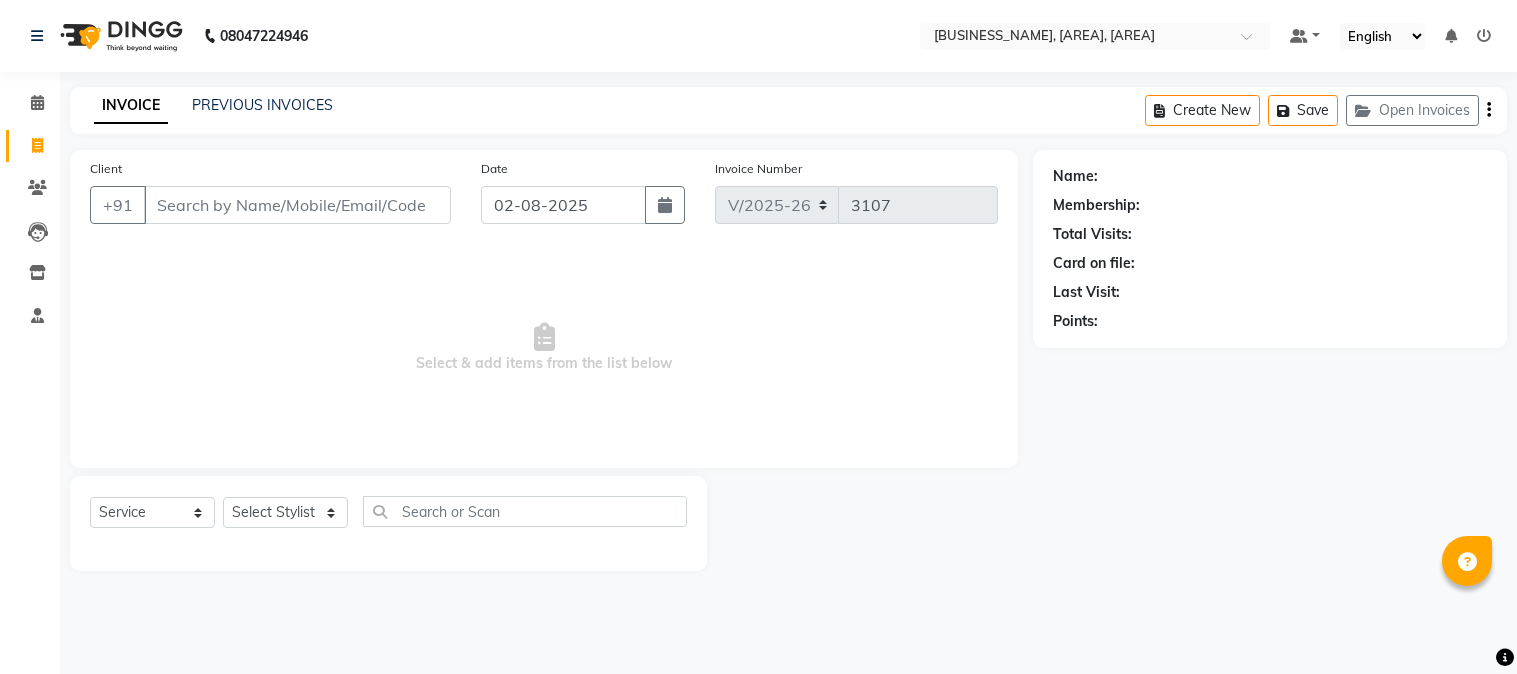 select on "5019" 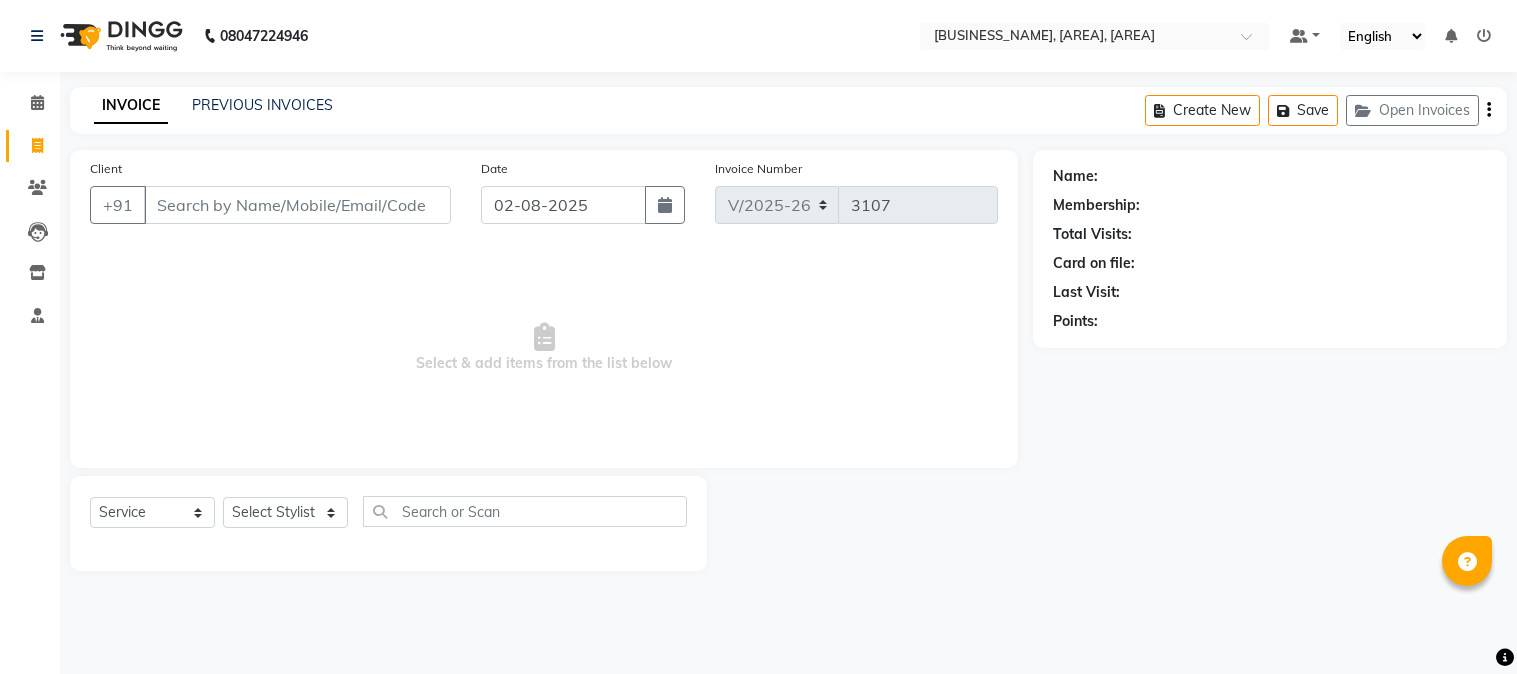 scroll, scrollTop: 0, scrollLeft: 0, axis: both 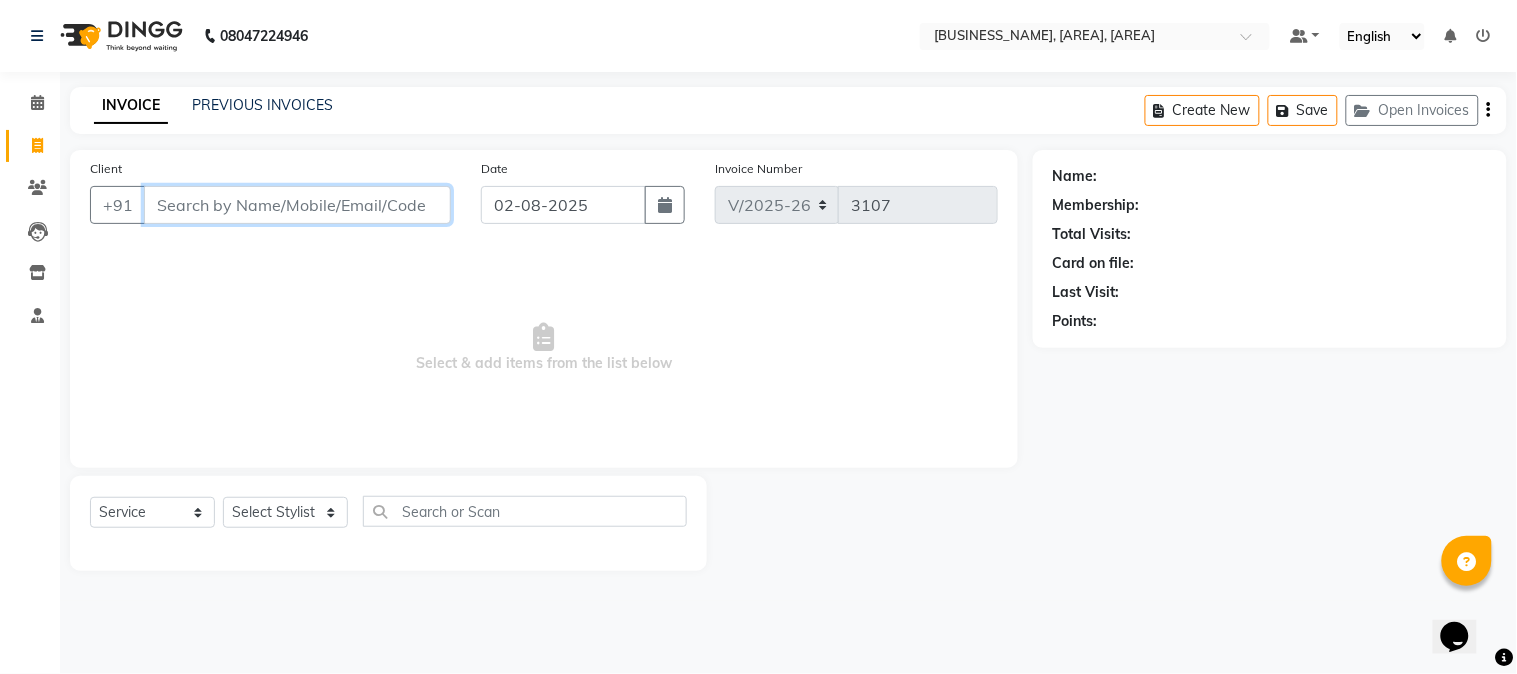 click on "Client" at bounding box center (297, 205) 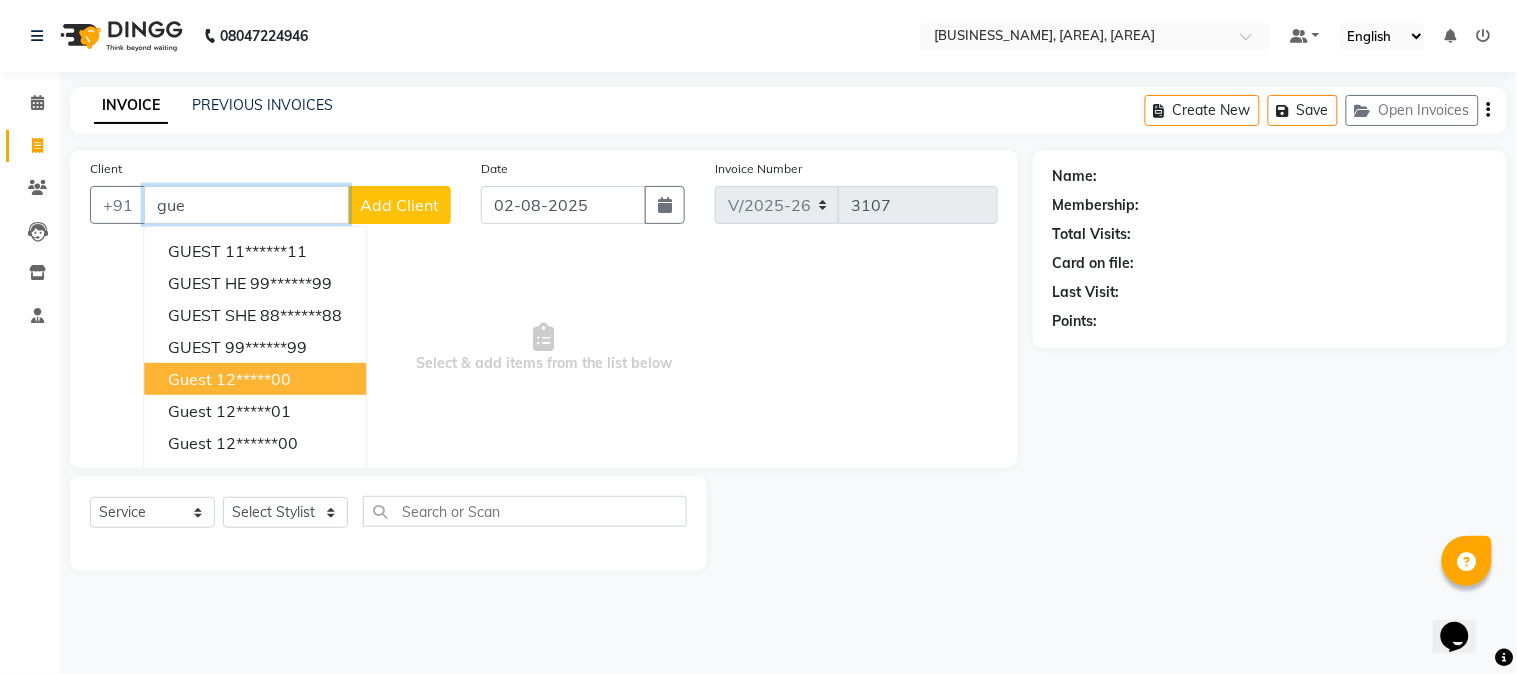 click on "12*****00" at bounding box center [253, 379] 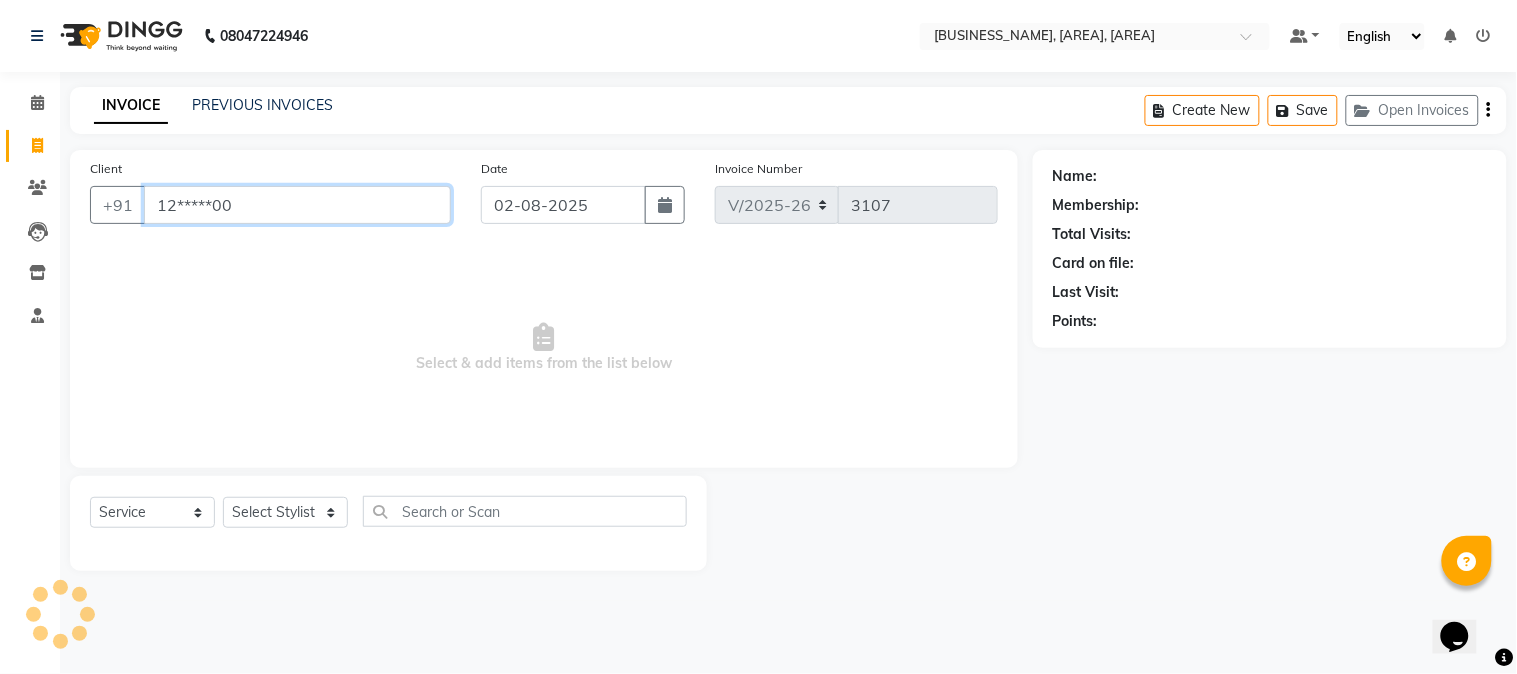 type on "12*****00" 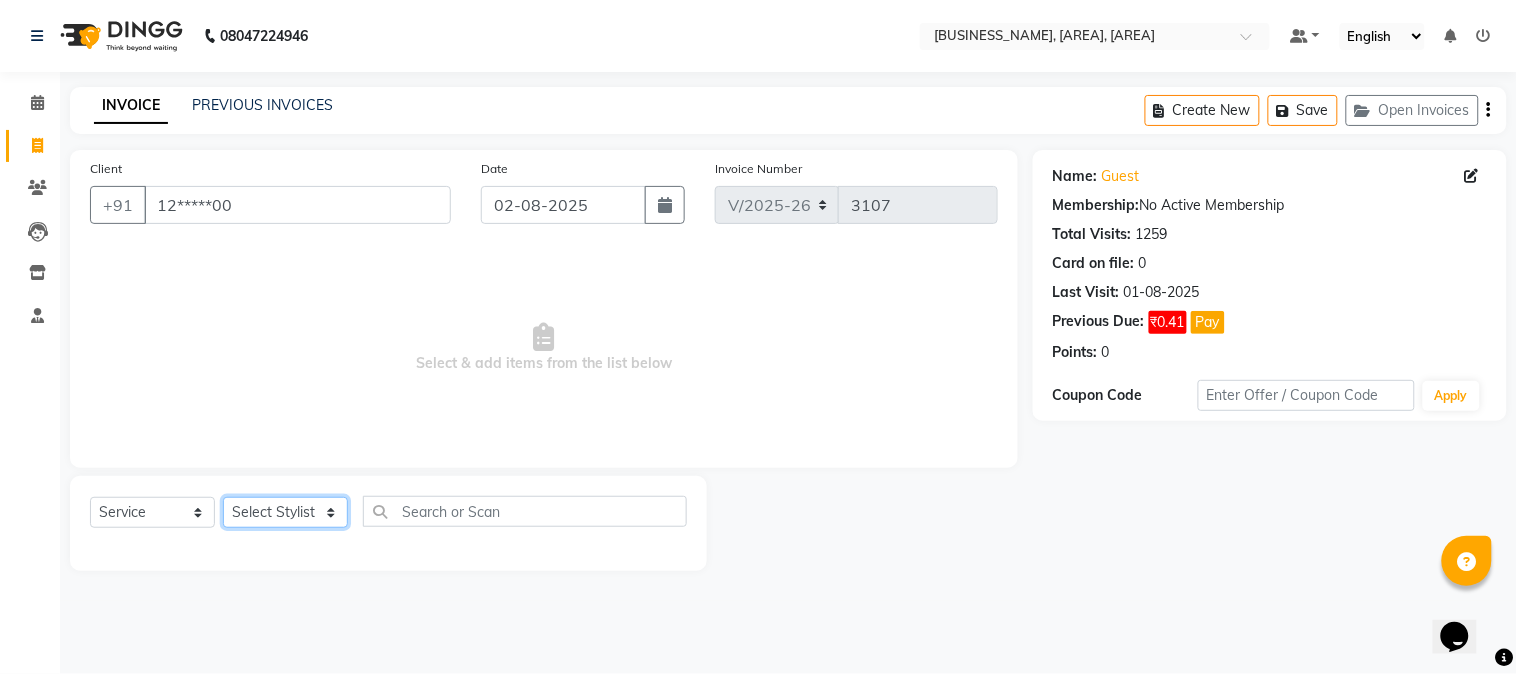 click on "Select Stylist [FIRST]  [FIRST] [FIRST] [FIRST] [FIRST] [FIRST] [FIRST] [FIRST] [FIRST] [FIRST]" 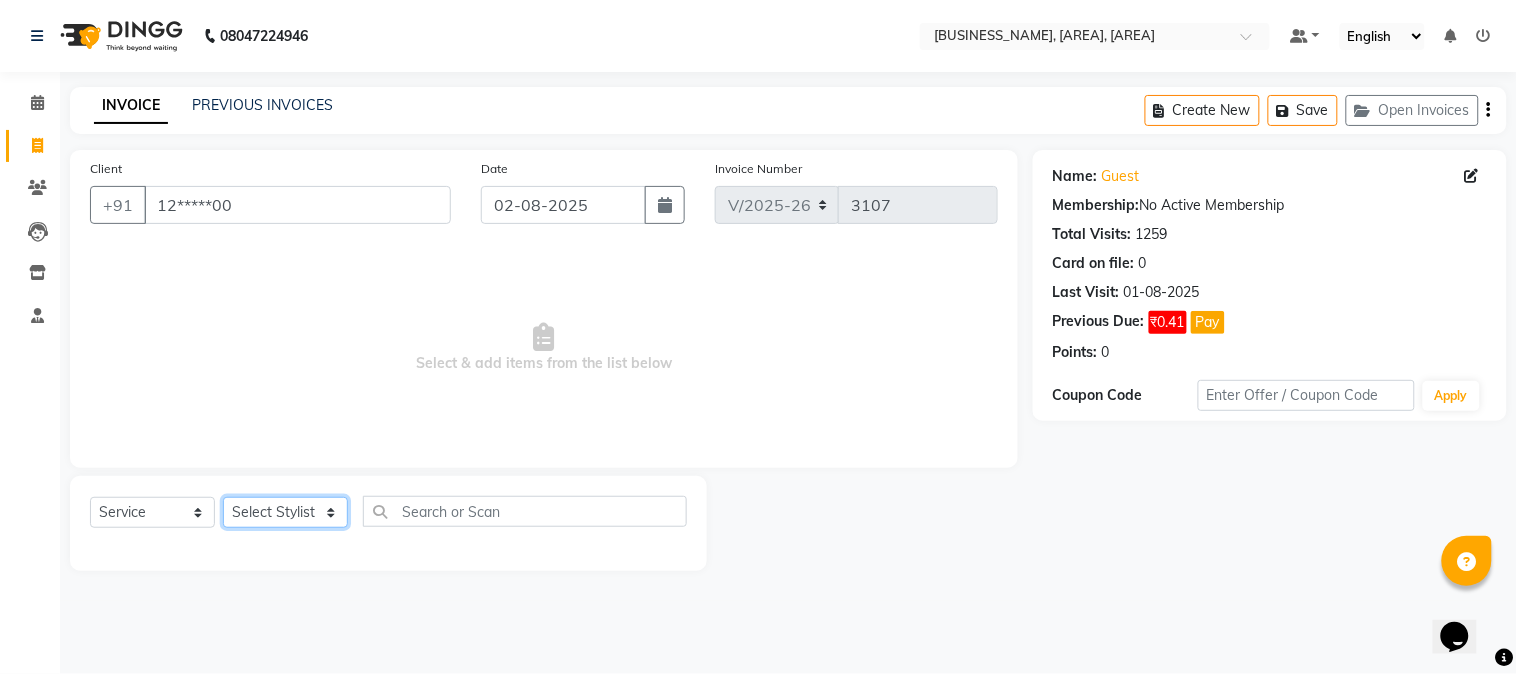 select on "32993" 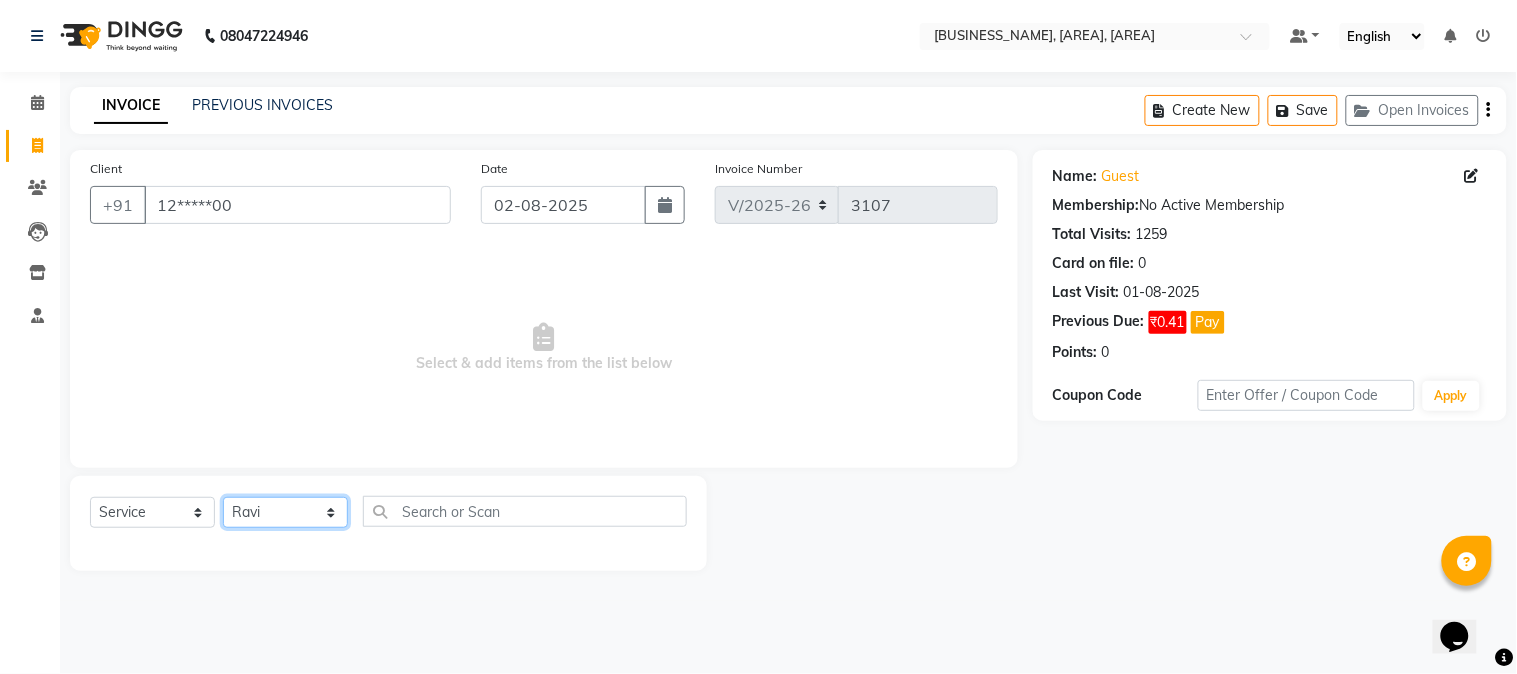 click on "Select Stylist [FIRST]  [FIRST] [FIRST] [FIRST] [FIRST] [FIRST] [FIRST] [FIRST] [FIRST] [FIRST]" 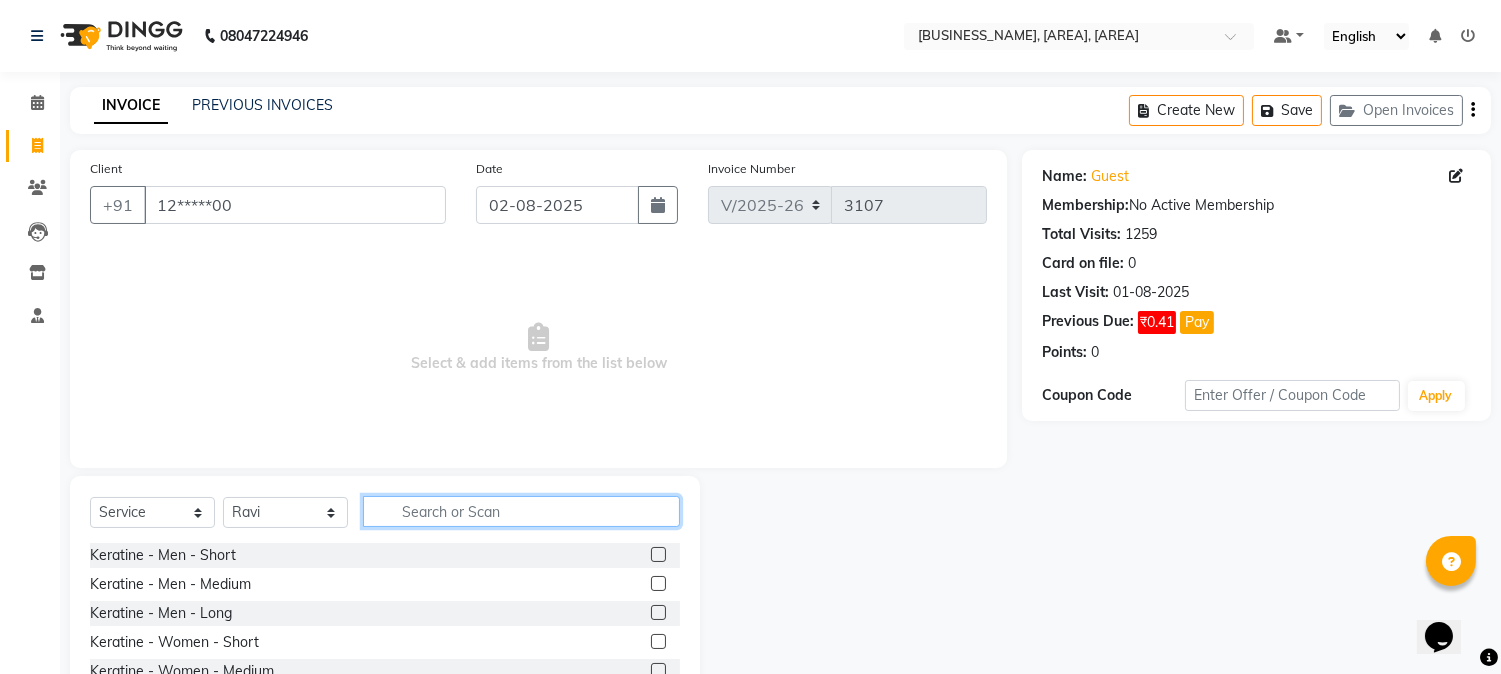 click 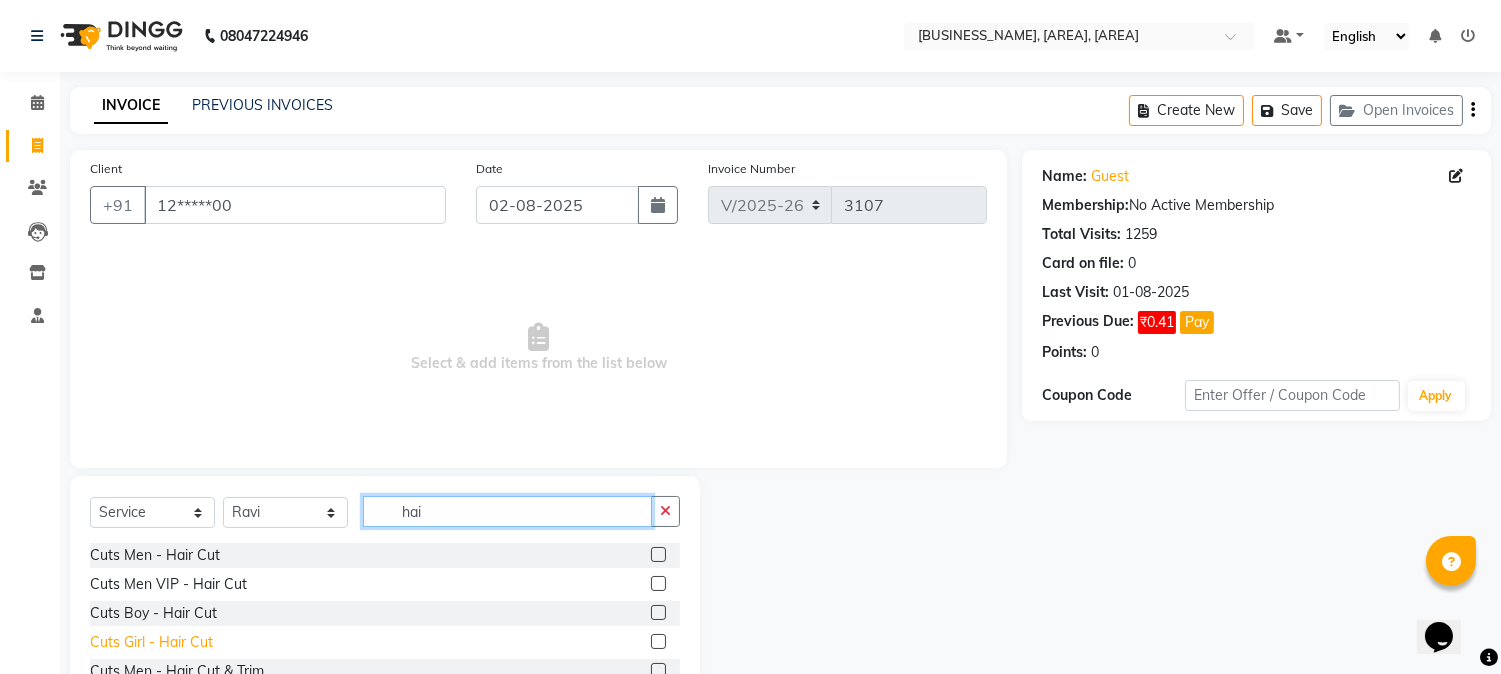 type on "hai" 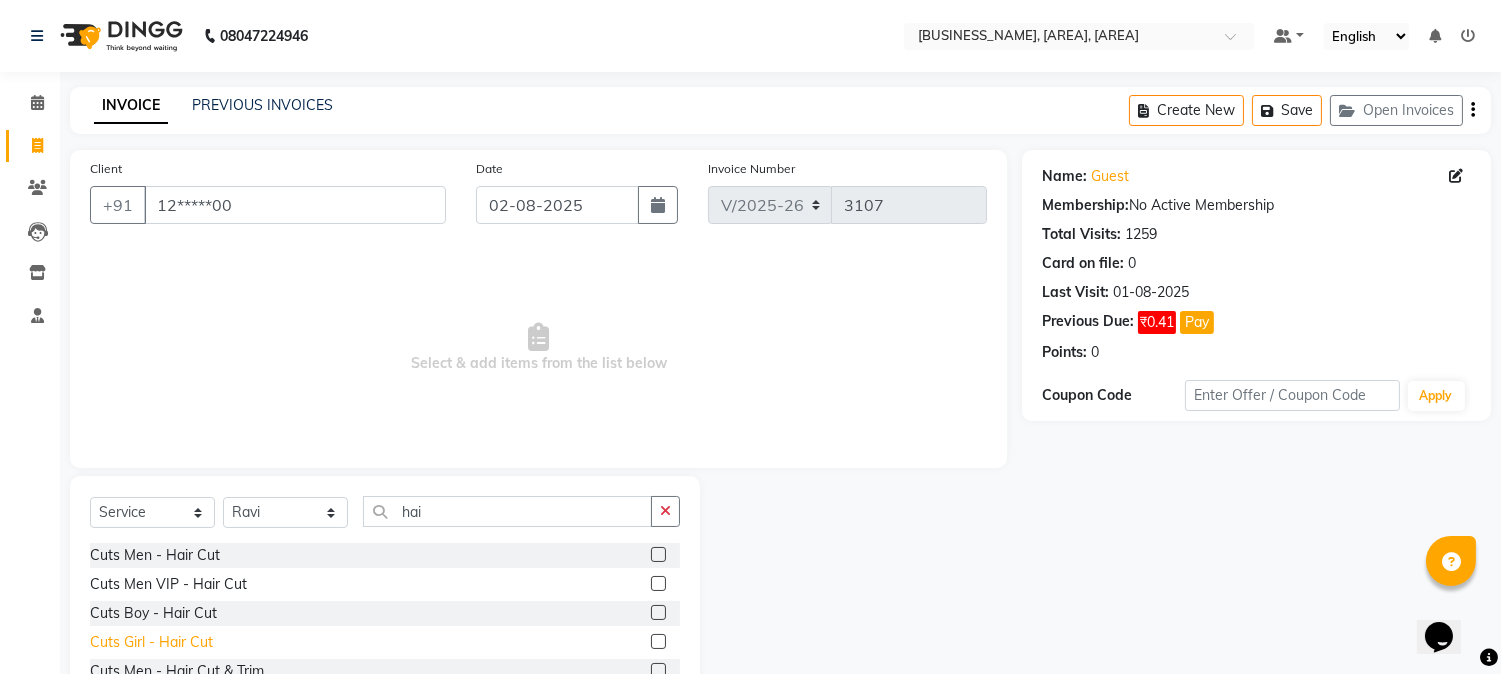 click on "Cuts Girl - Hair Cut" 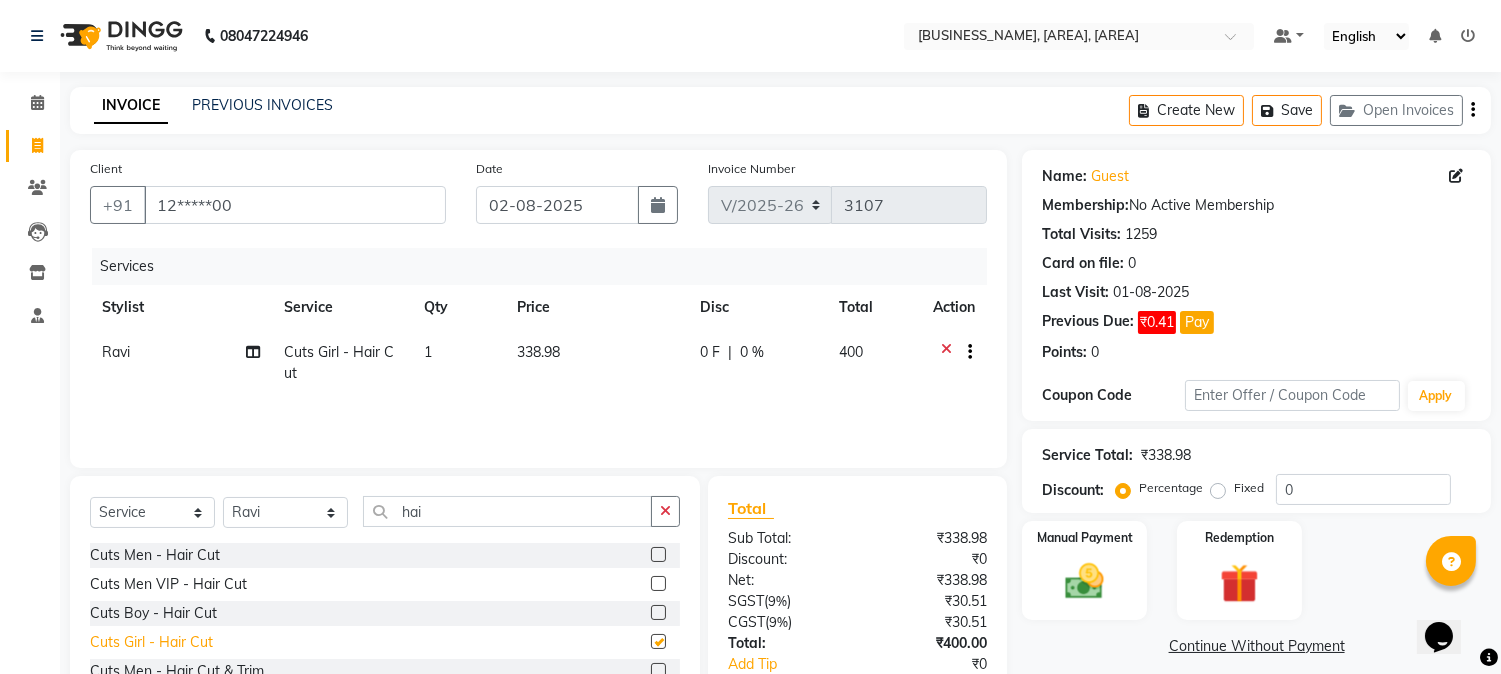 checkbox on "false" 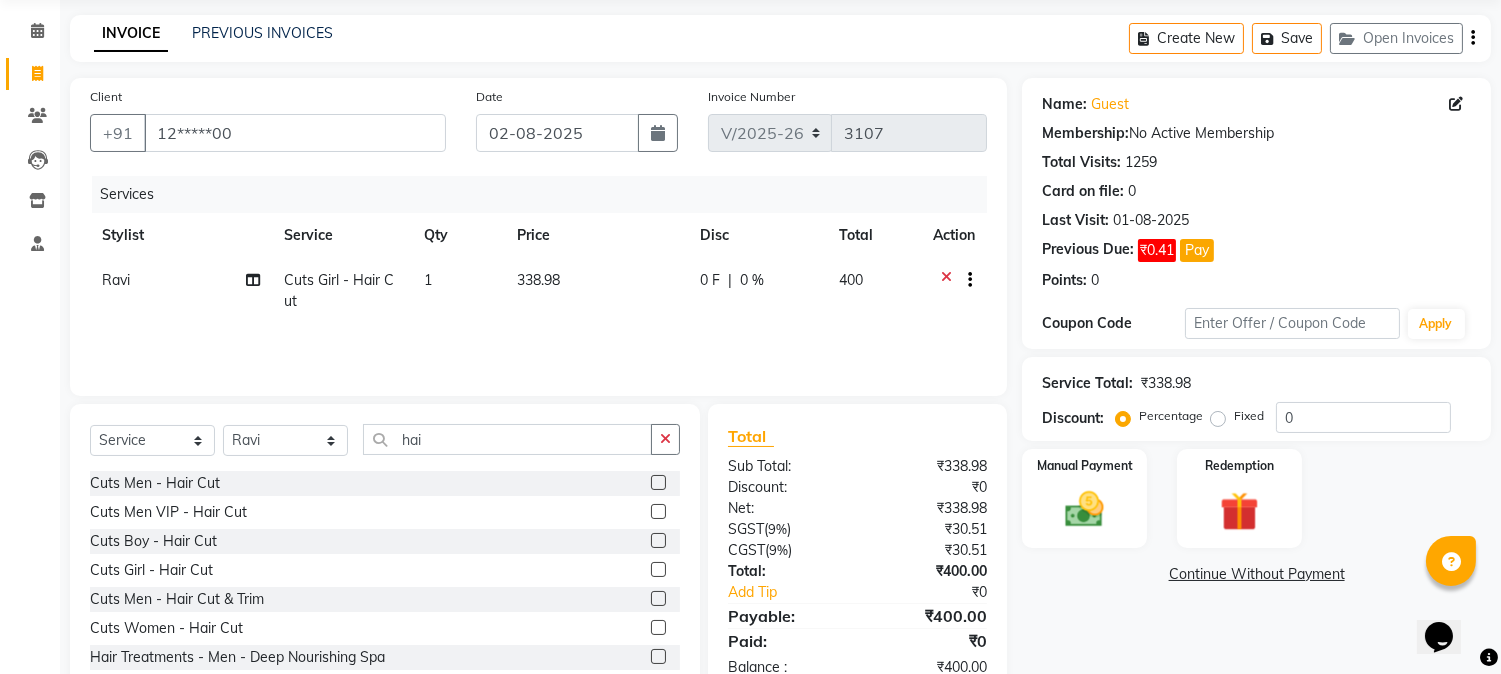 scroll, scrollTop: 111, scrollLeft: 0, axis: vertical 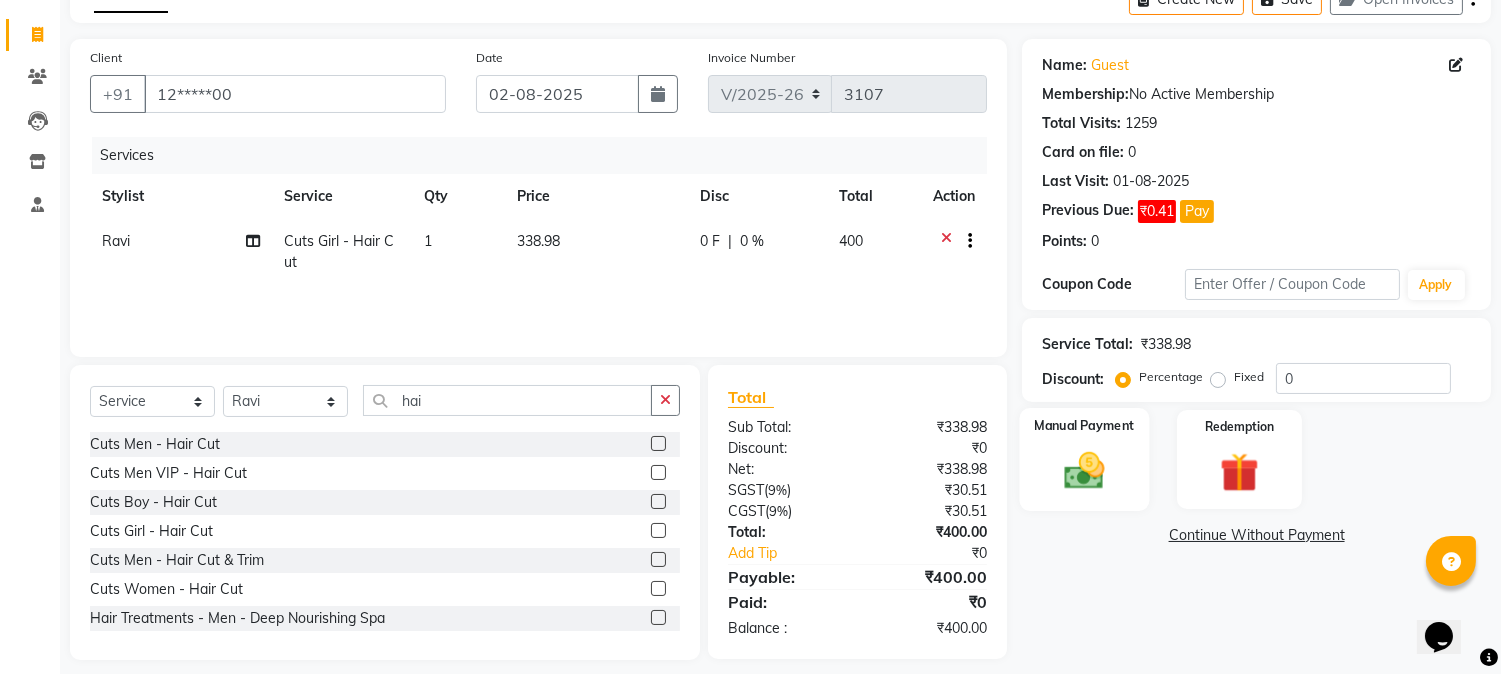 click on "Manual Payment" 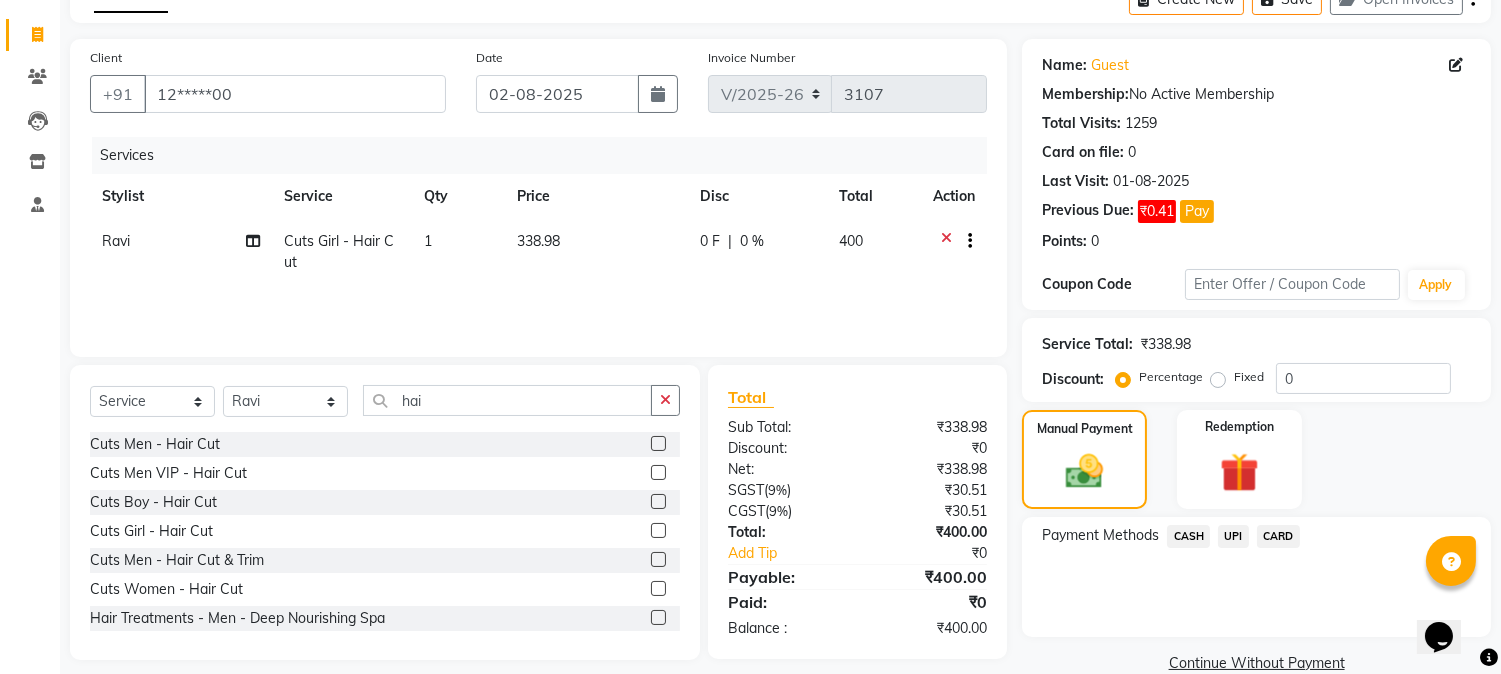 click on "UPI" 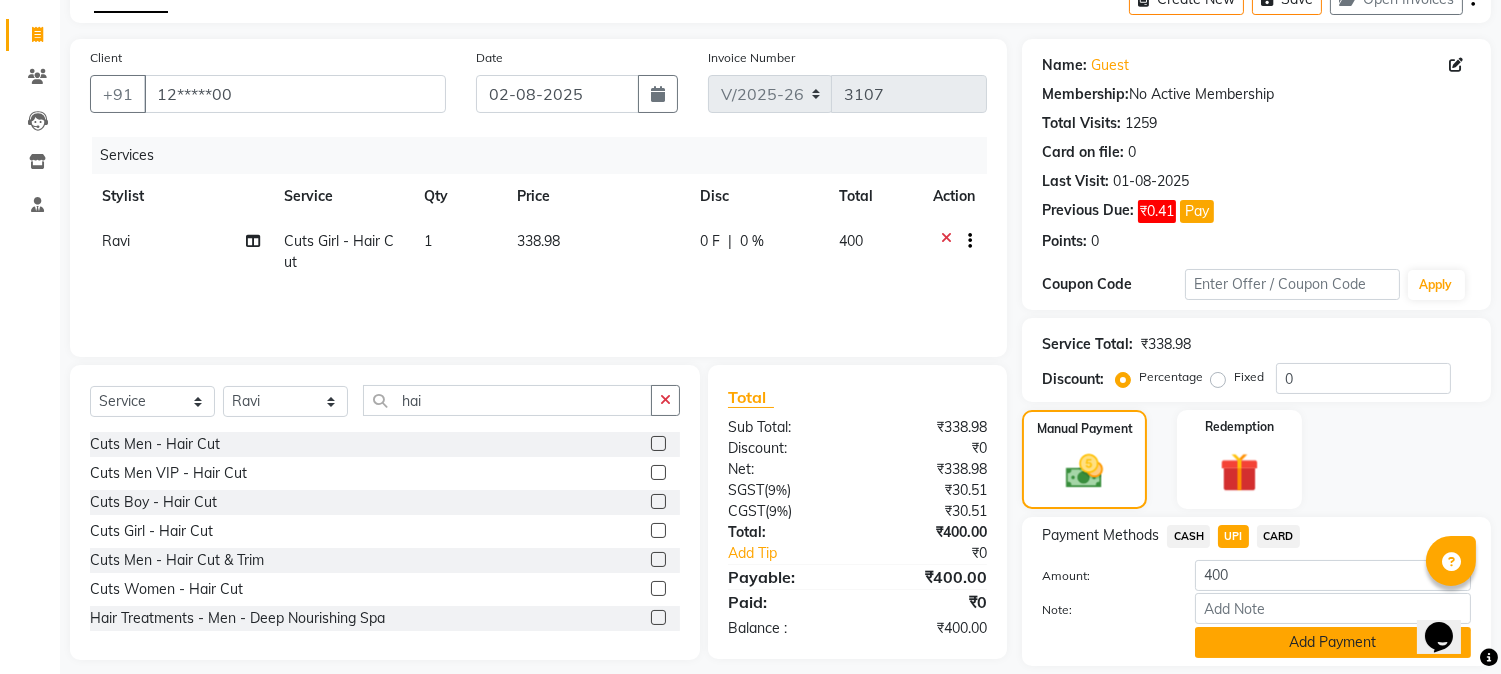 click on "Add Payment" 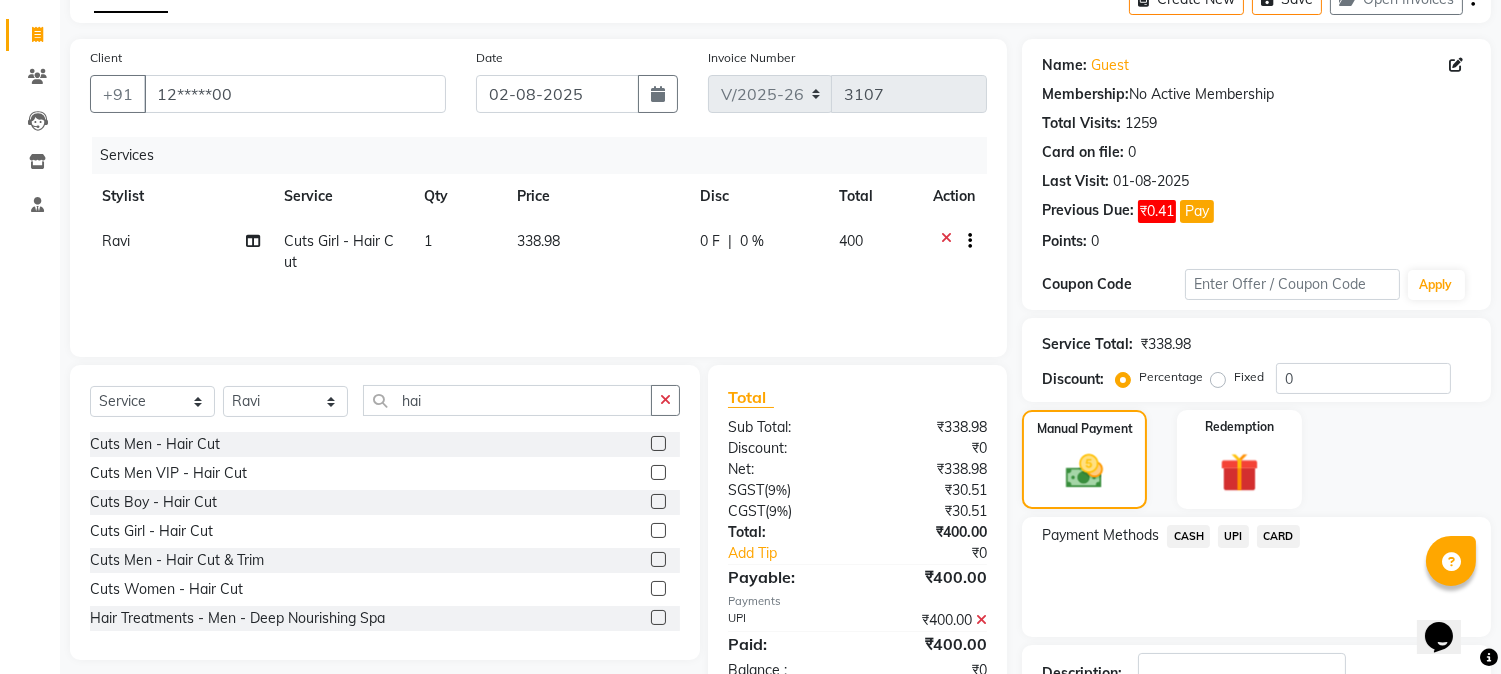scroll, scrollTop: 257, scrollLeft: 0, axis: vertical 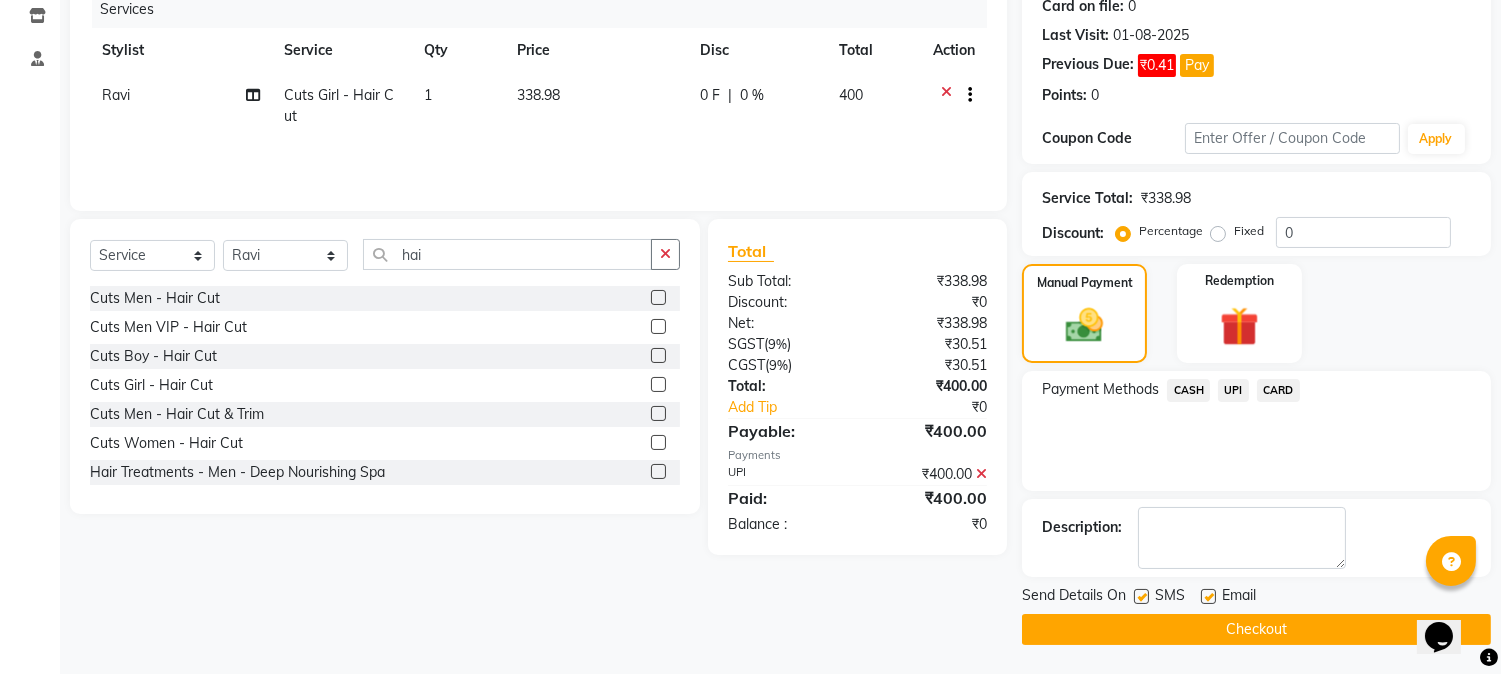 click 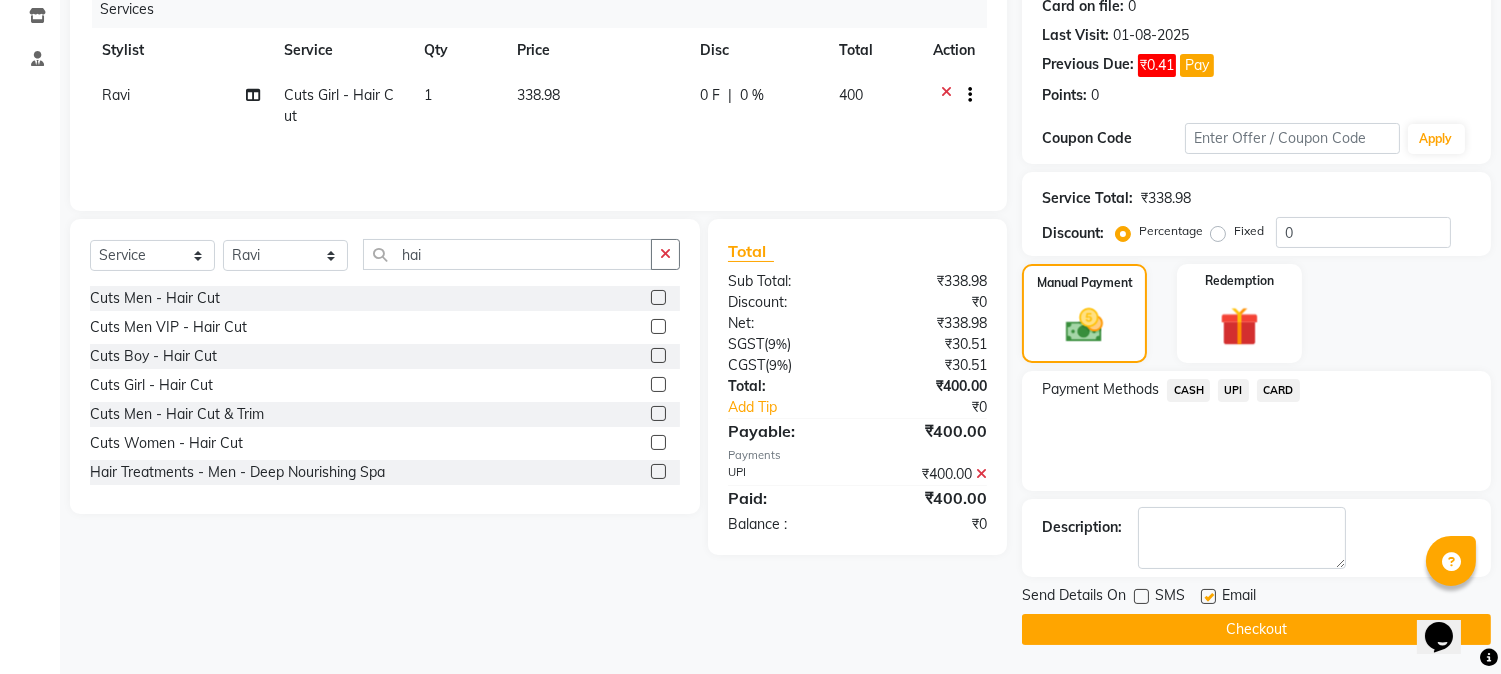 click on "Checkout" 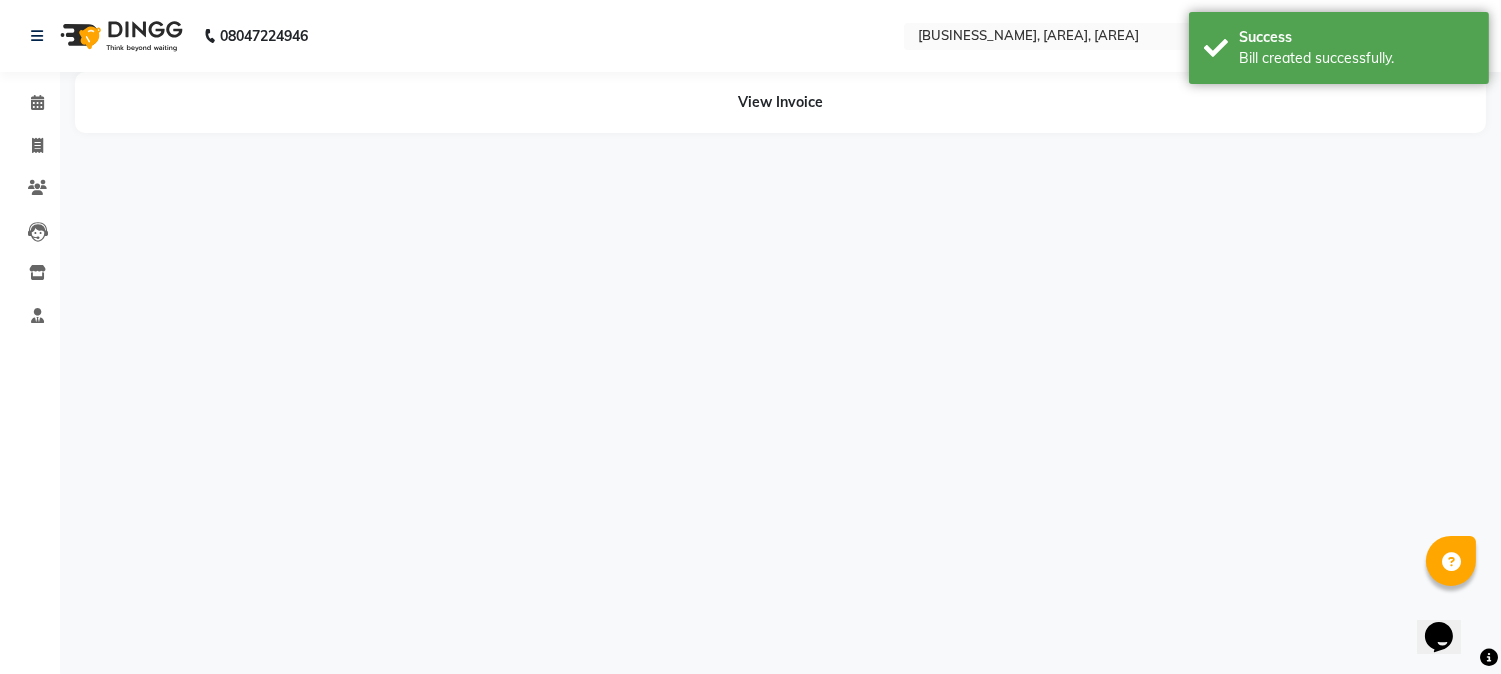 scroll, scrollTop: 0, scrollLeft: 0, axis: both 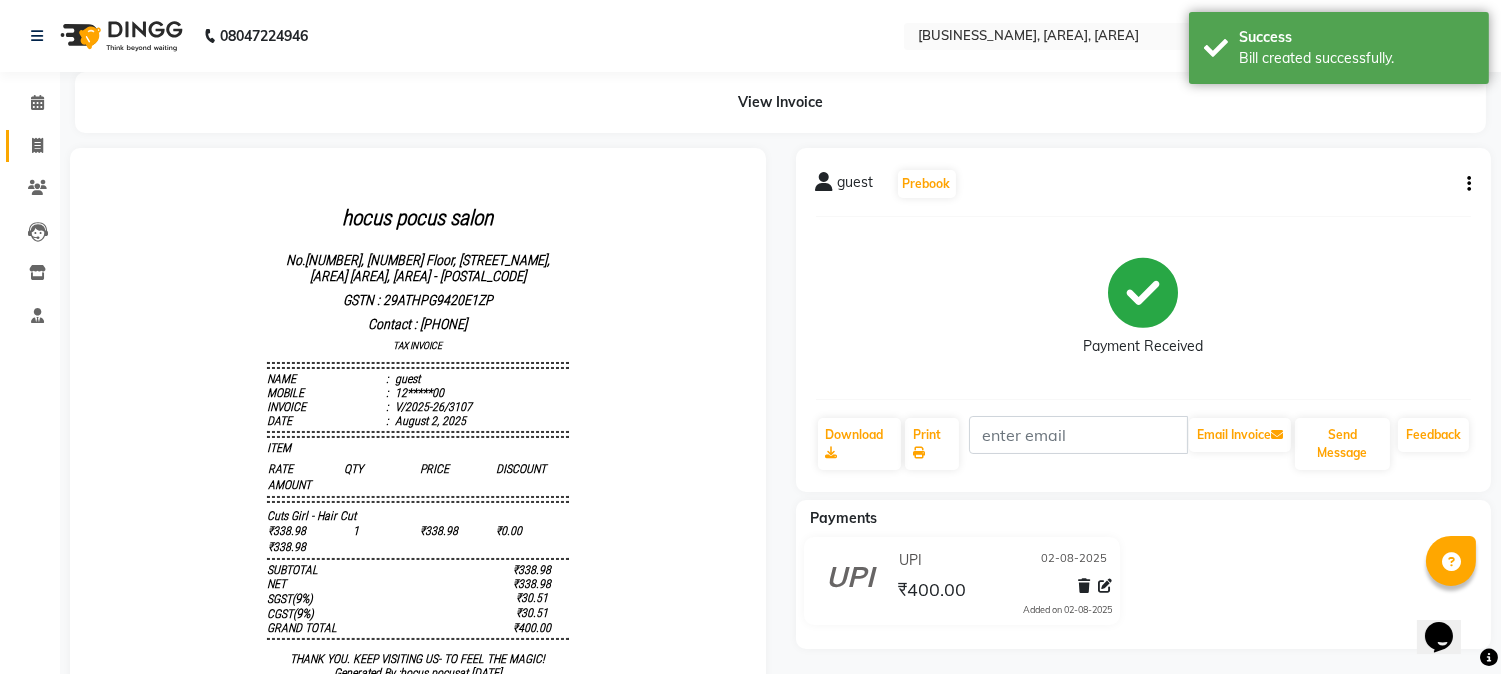 click on "Invoice" 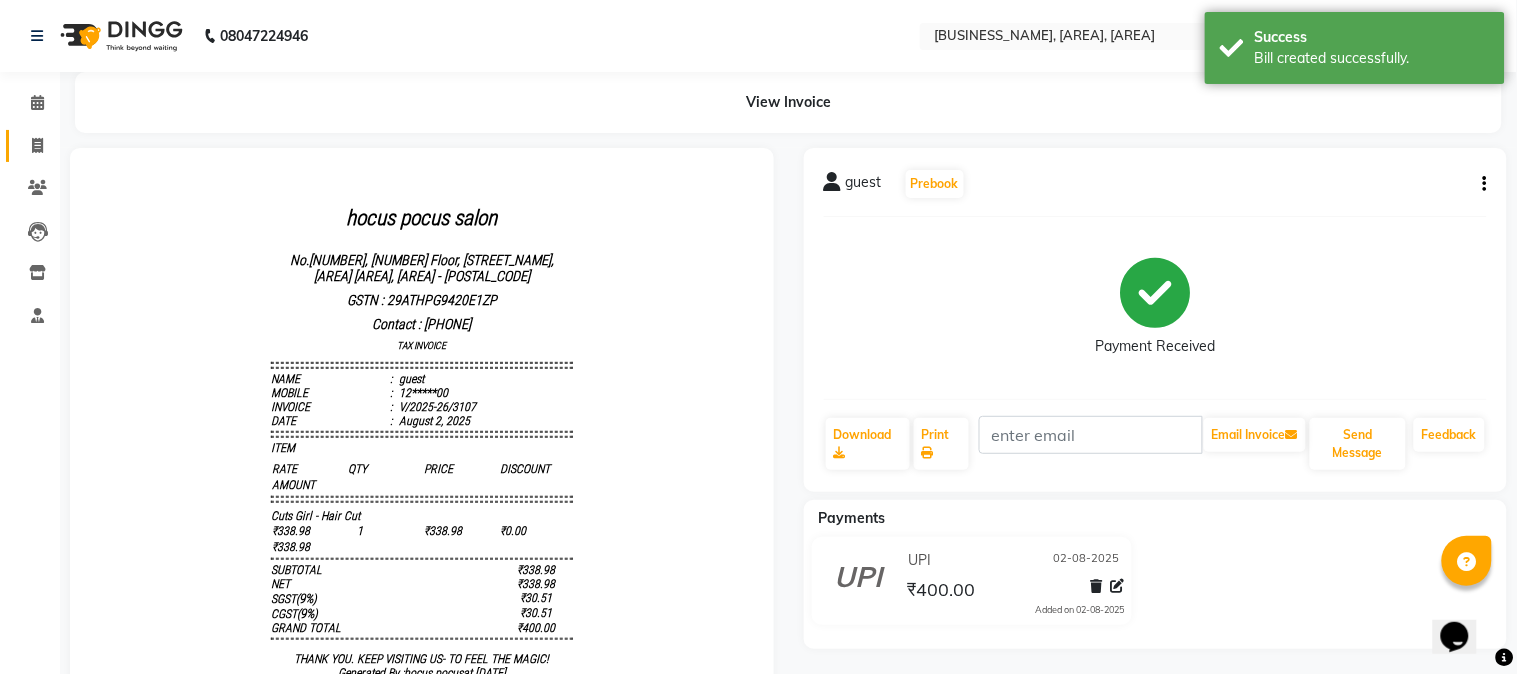 select on "5019" 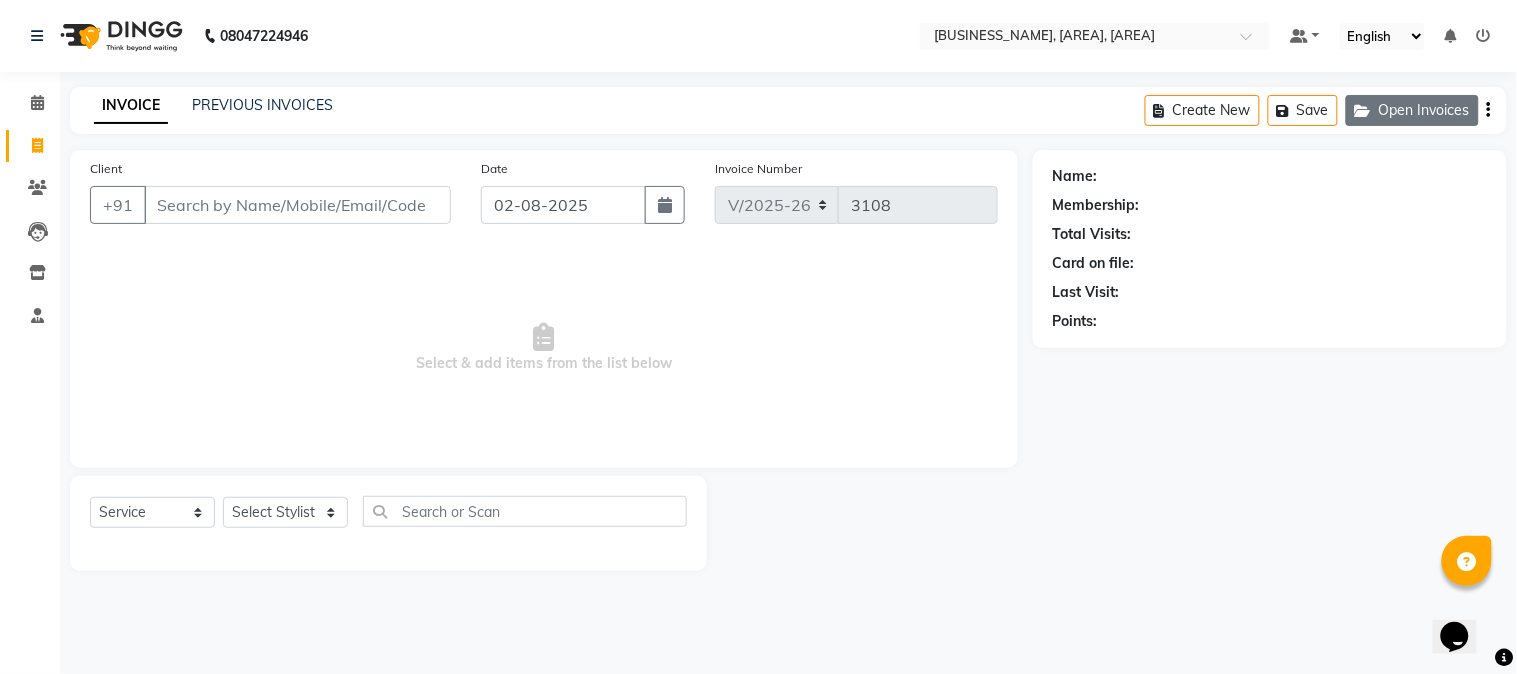 click on "Open Invoices" 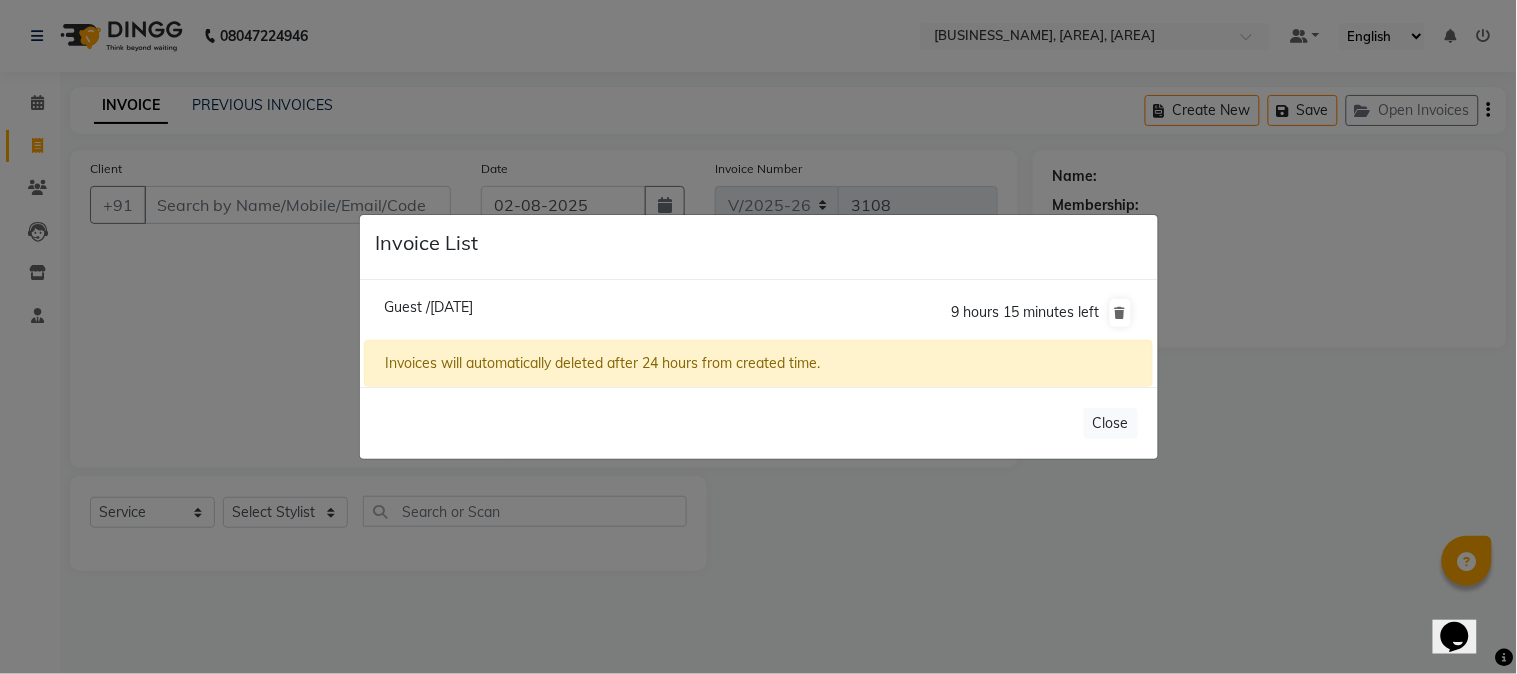 click on "Guest /[DATE]" 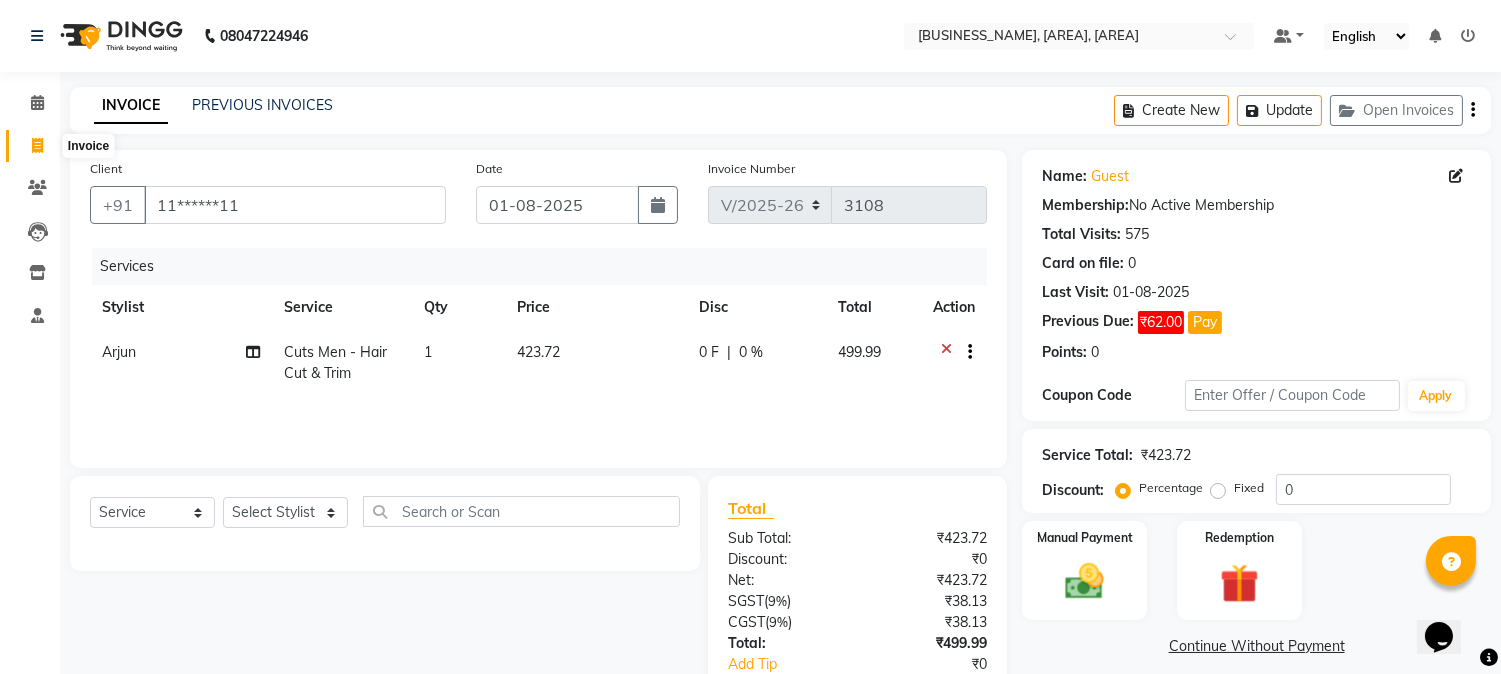click 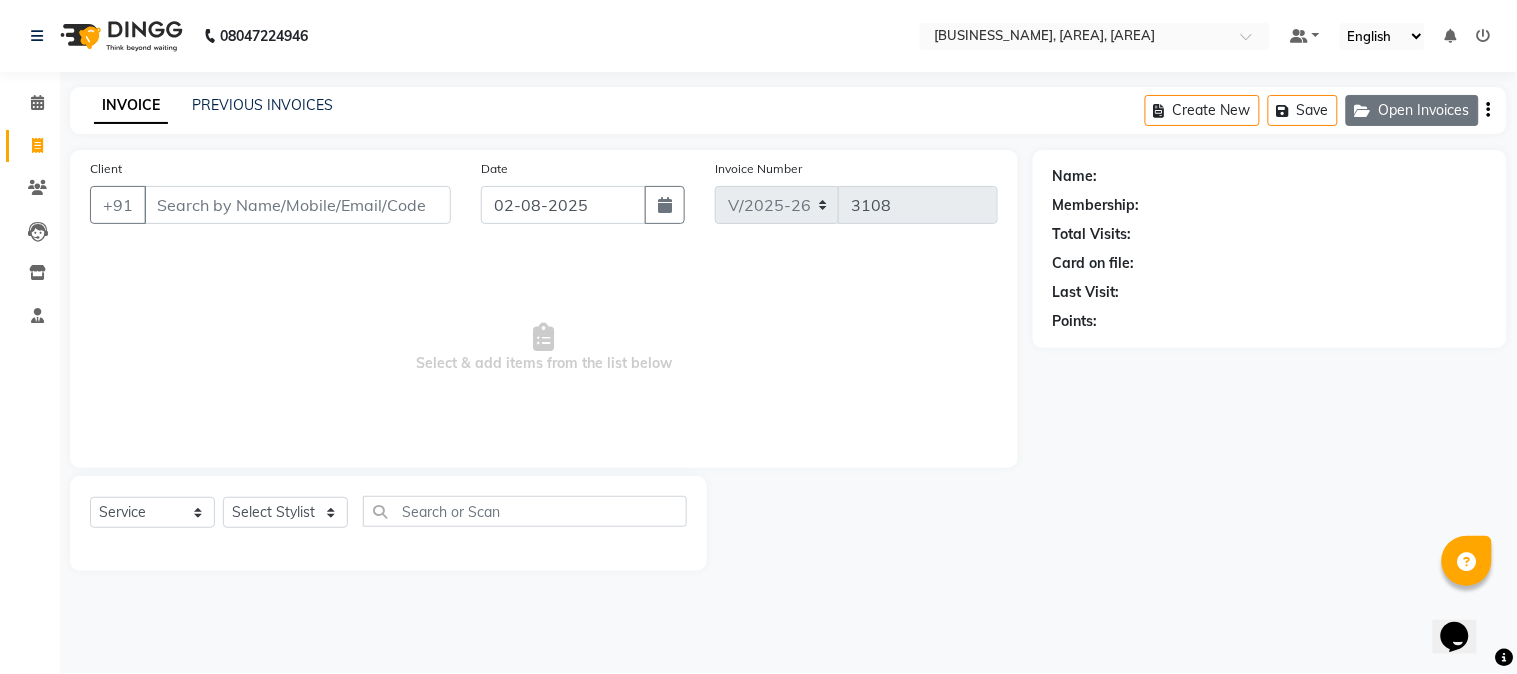 click on "Open Invoices" 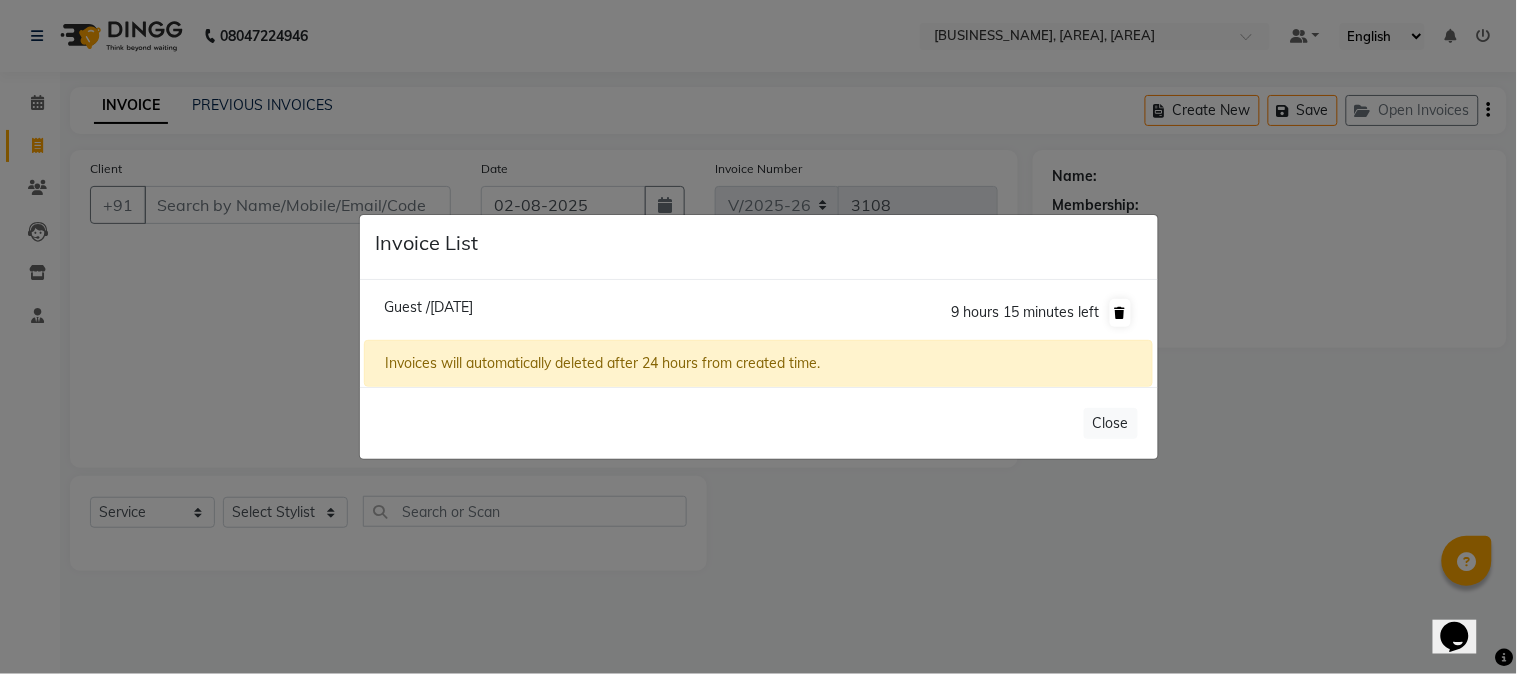 click 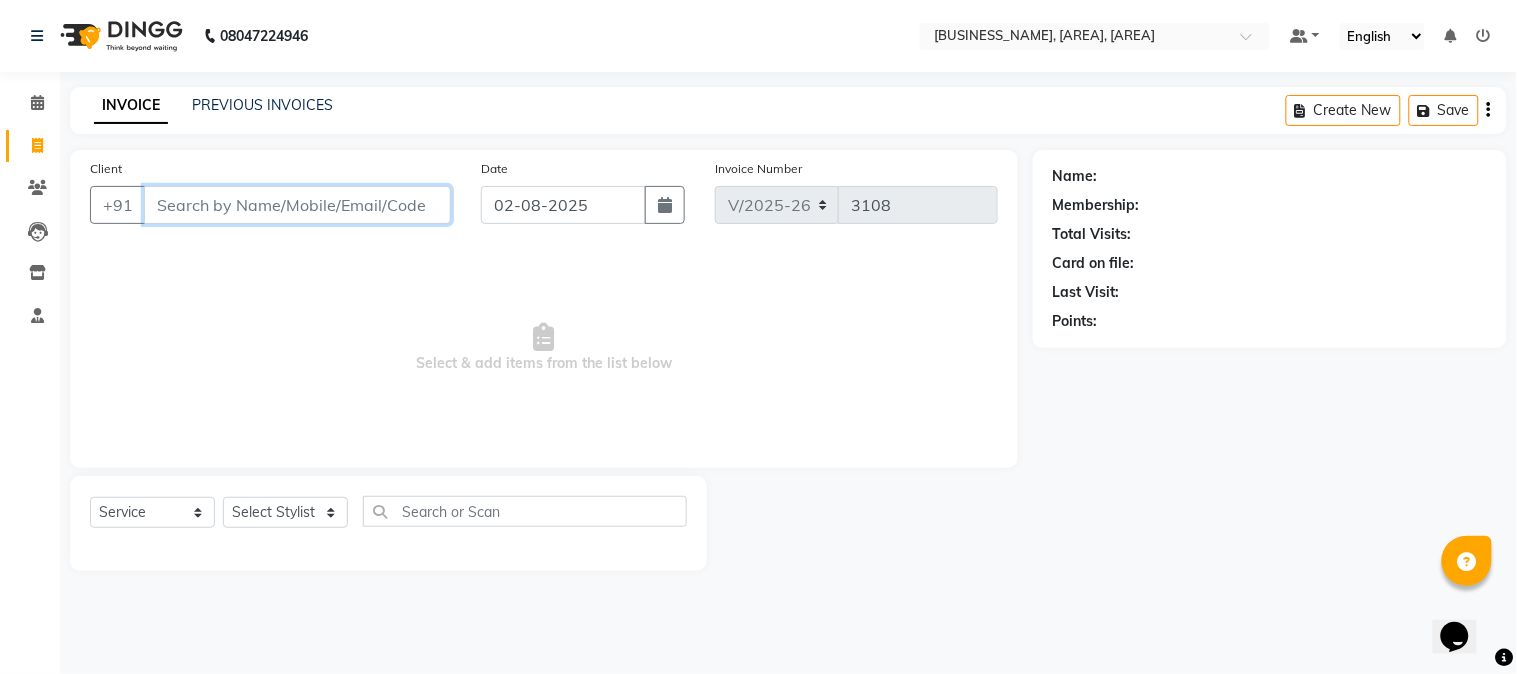 click on "Client" at bounding box center (297, 205) 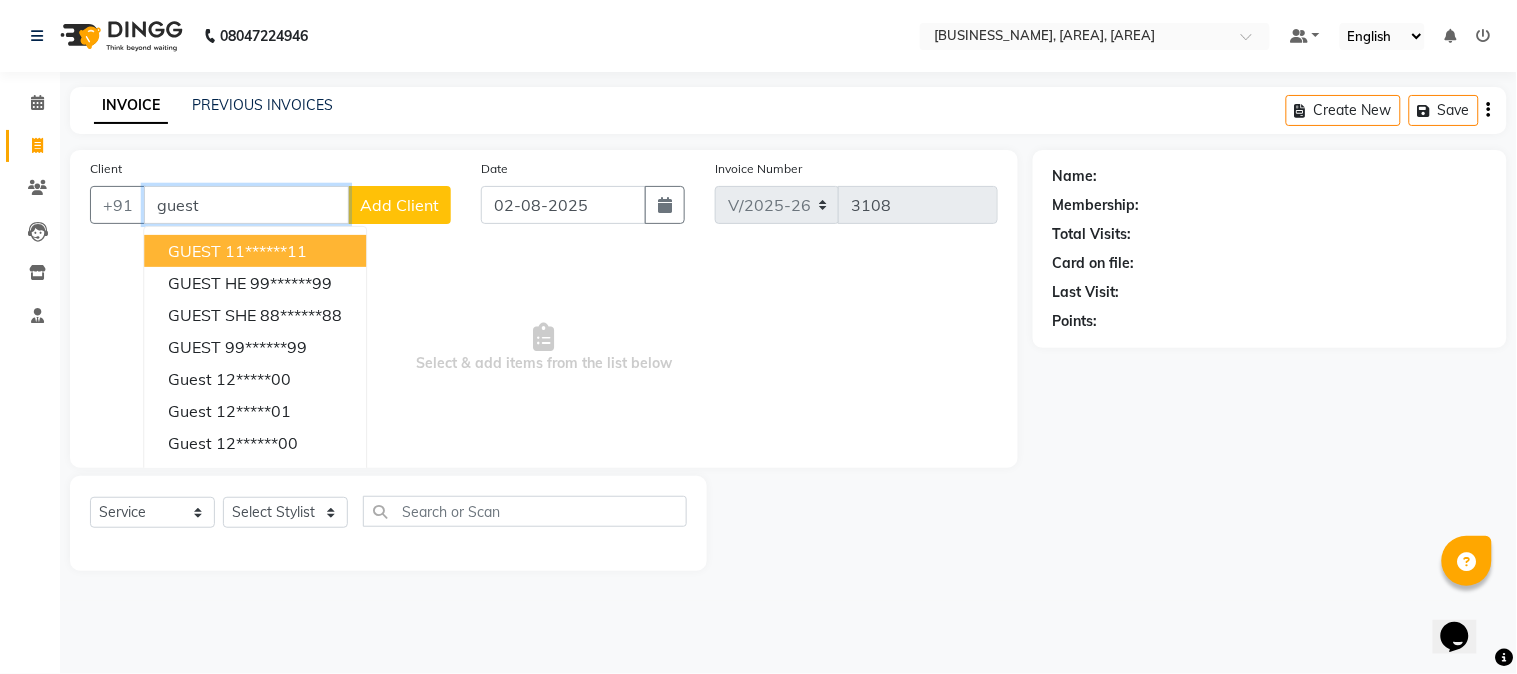 click on "GUEST  [PHONE]" at bounding box center [255, 251] 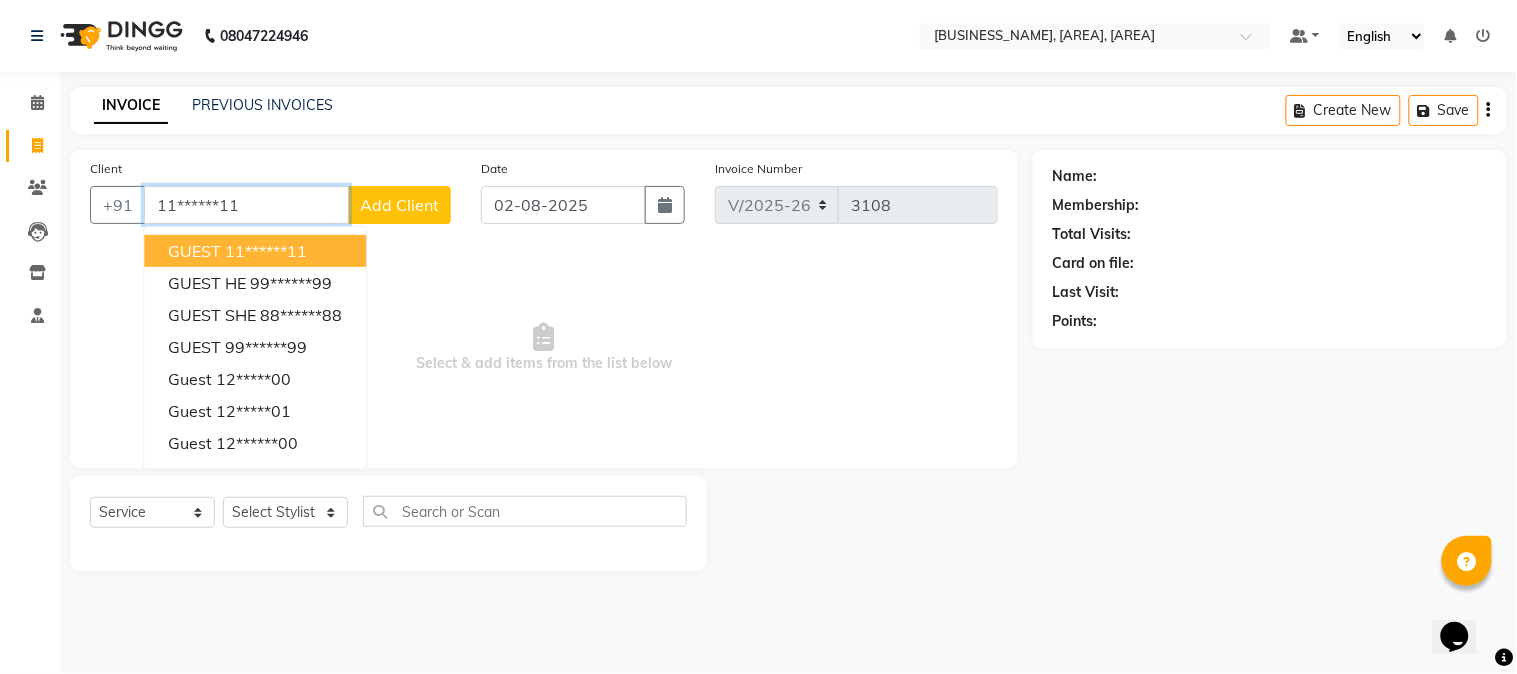 type on "11******11" 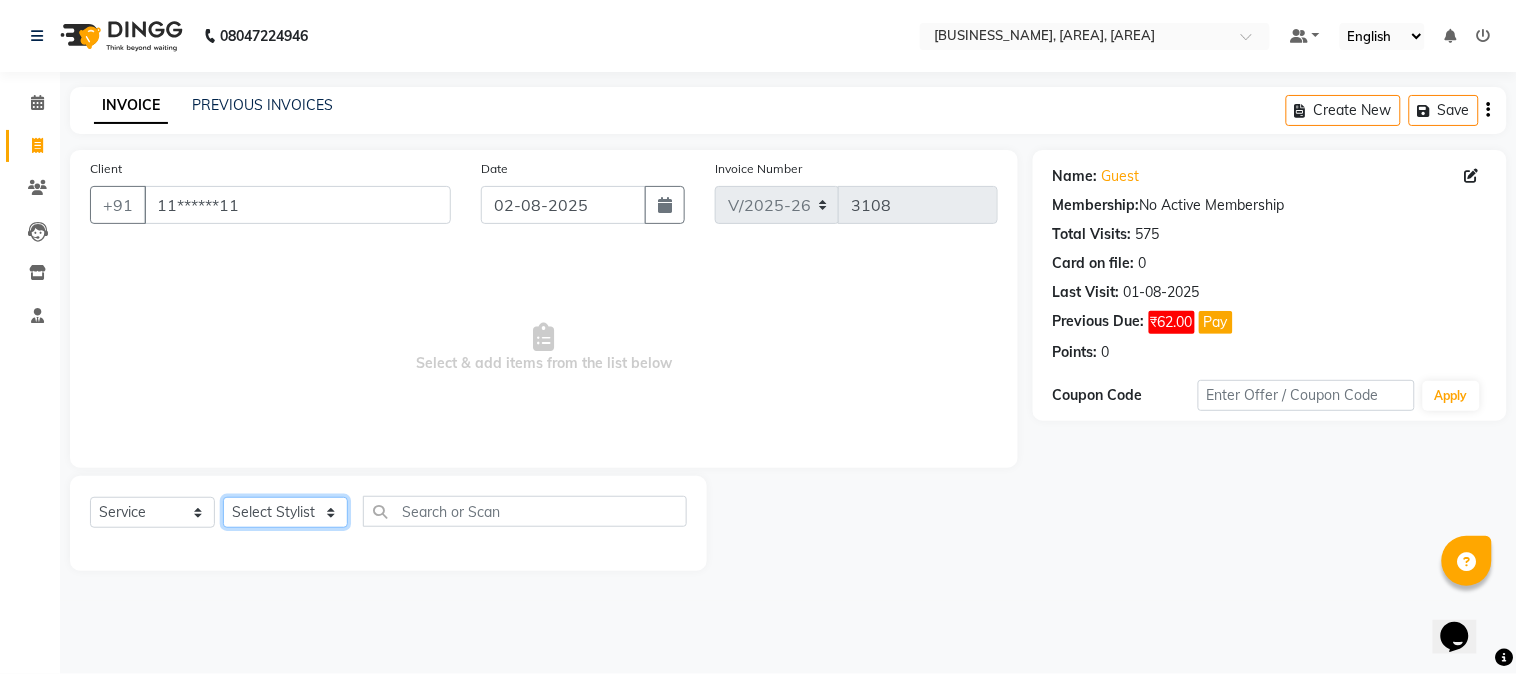click on "Select Stylist [FIRST]  [FIRST] [FIRST] [FIRST] [FIRST] [FIRST] [FIRST] [FIRST] [FIRST] [FIRST]" 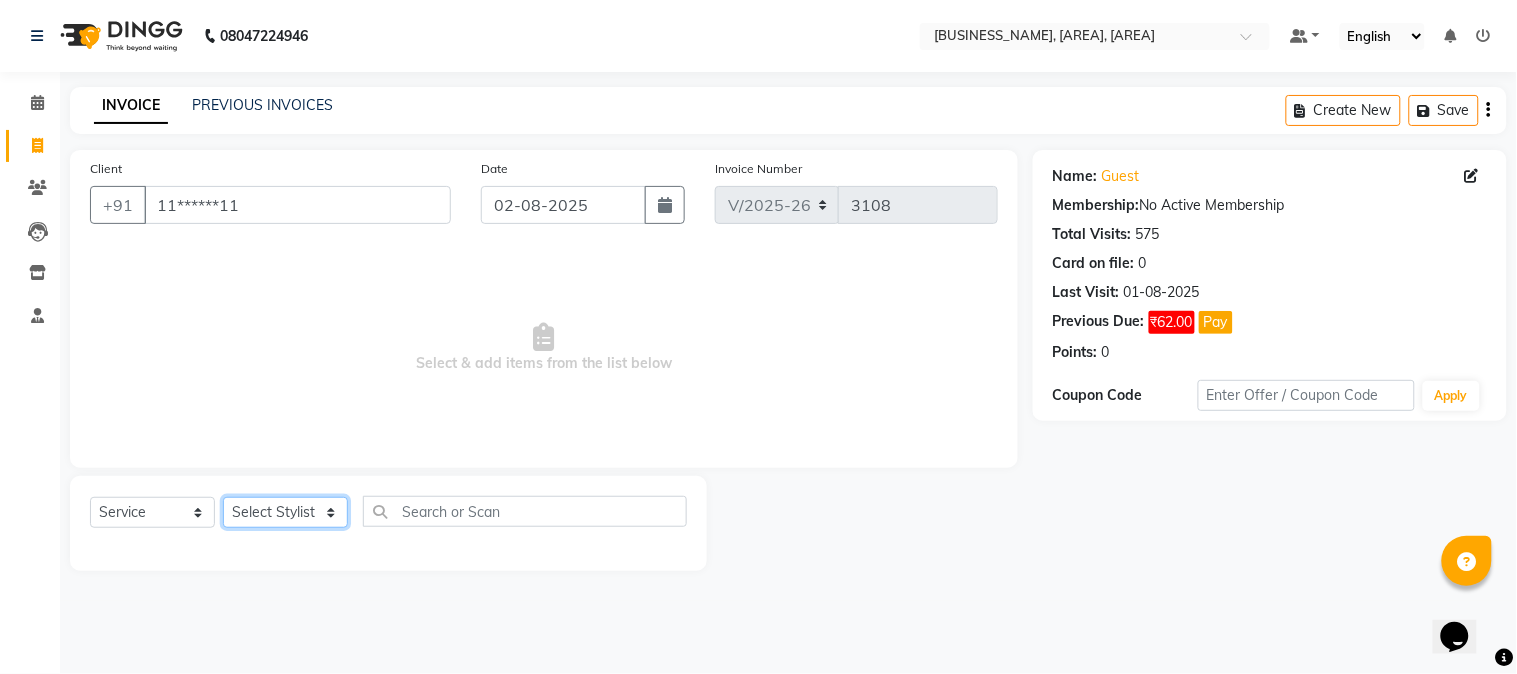 select on "32993" 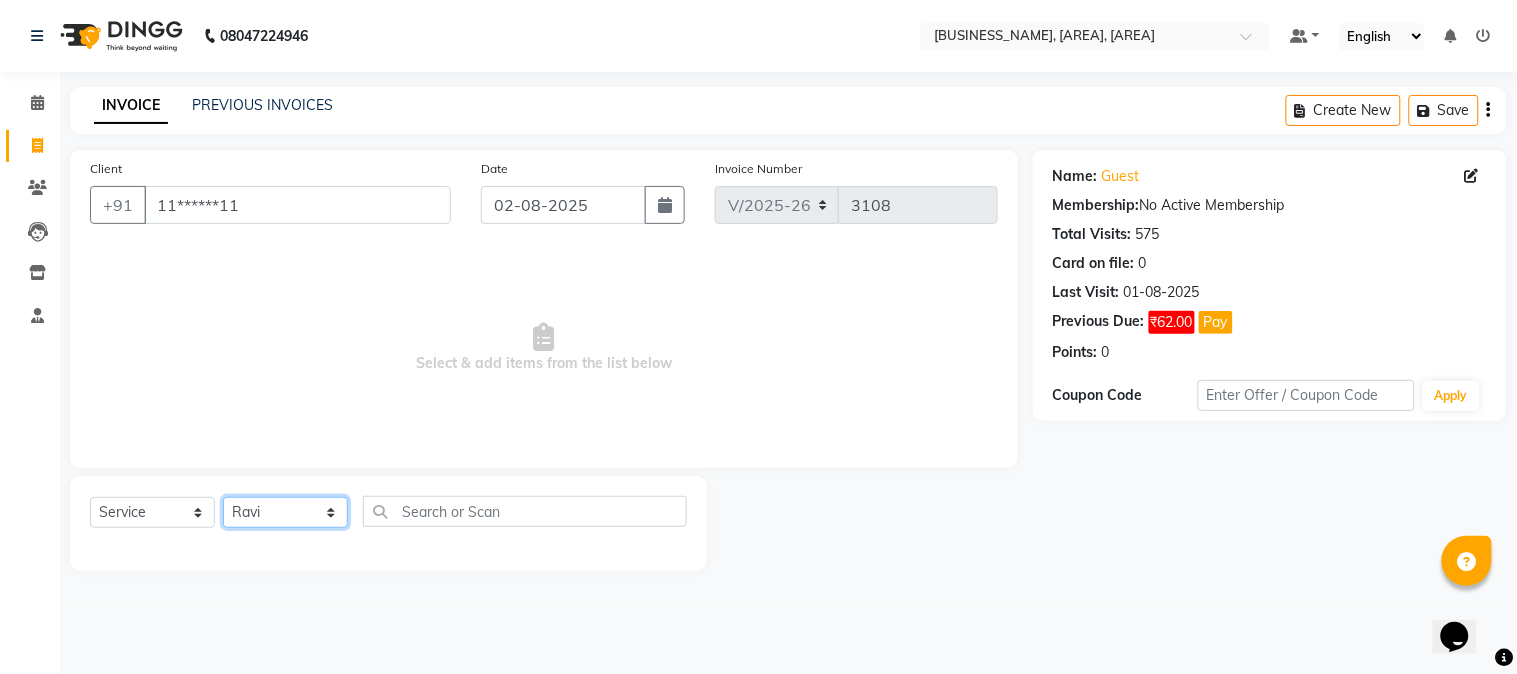 click on "Select Stylist [FIRST]  [FIRST] [FIRST] [FIRST] [FIRST] [FIRST] [FIRST] [FIRST] [FIRST] [FIRST]" 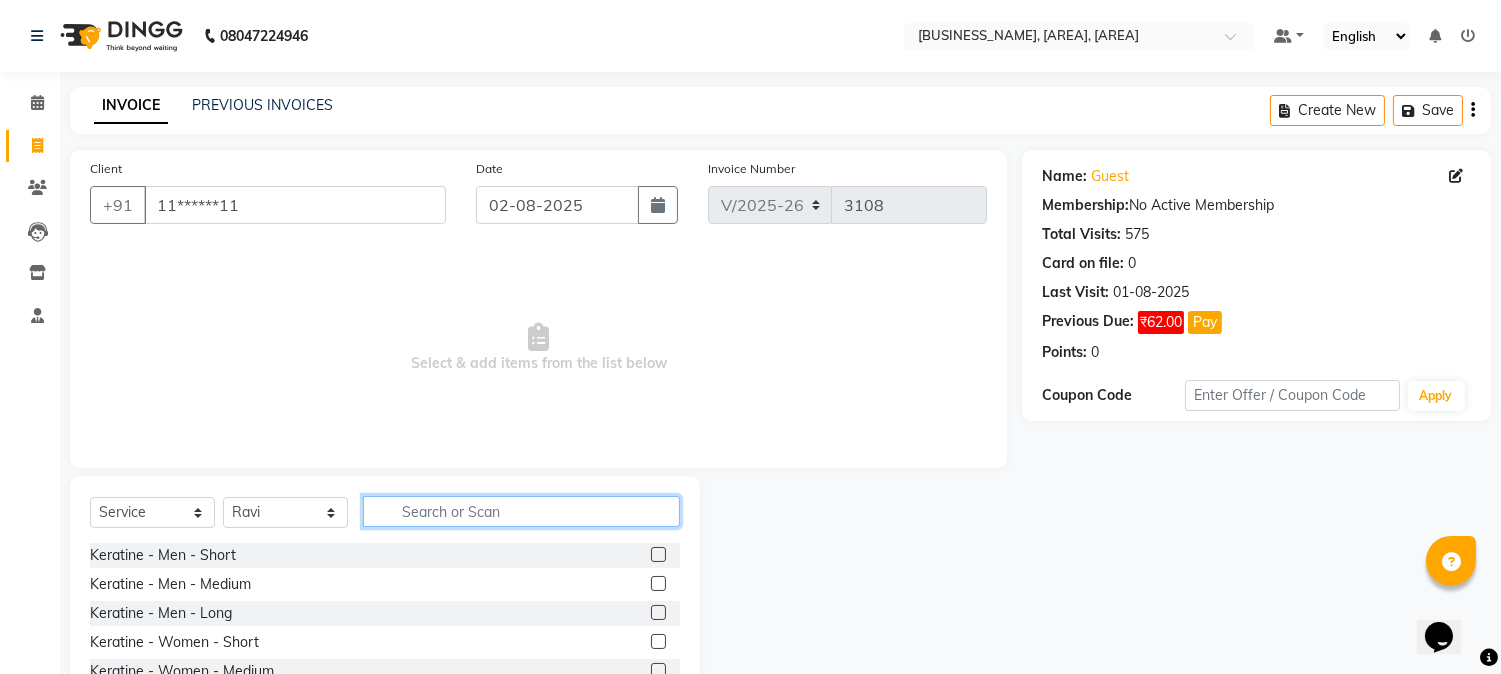 click 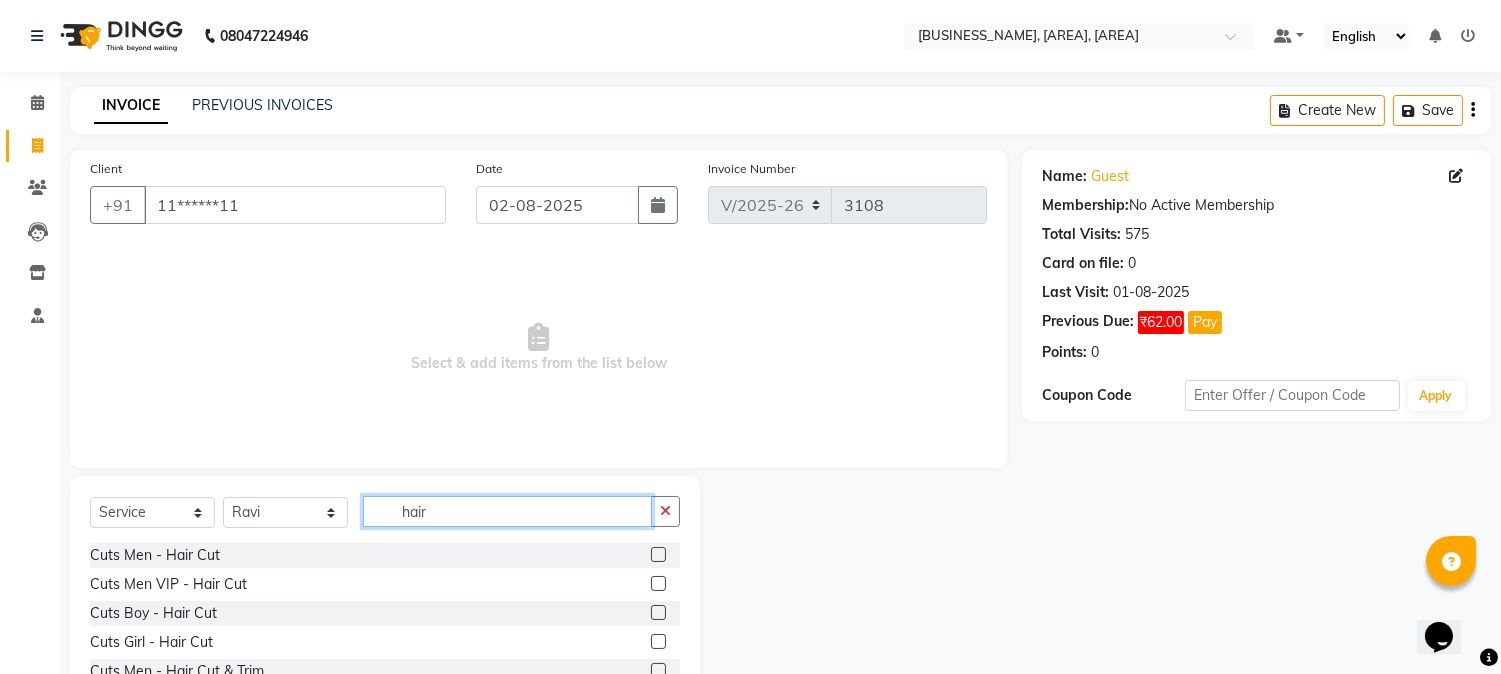 type on "hair" 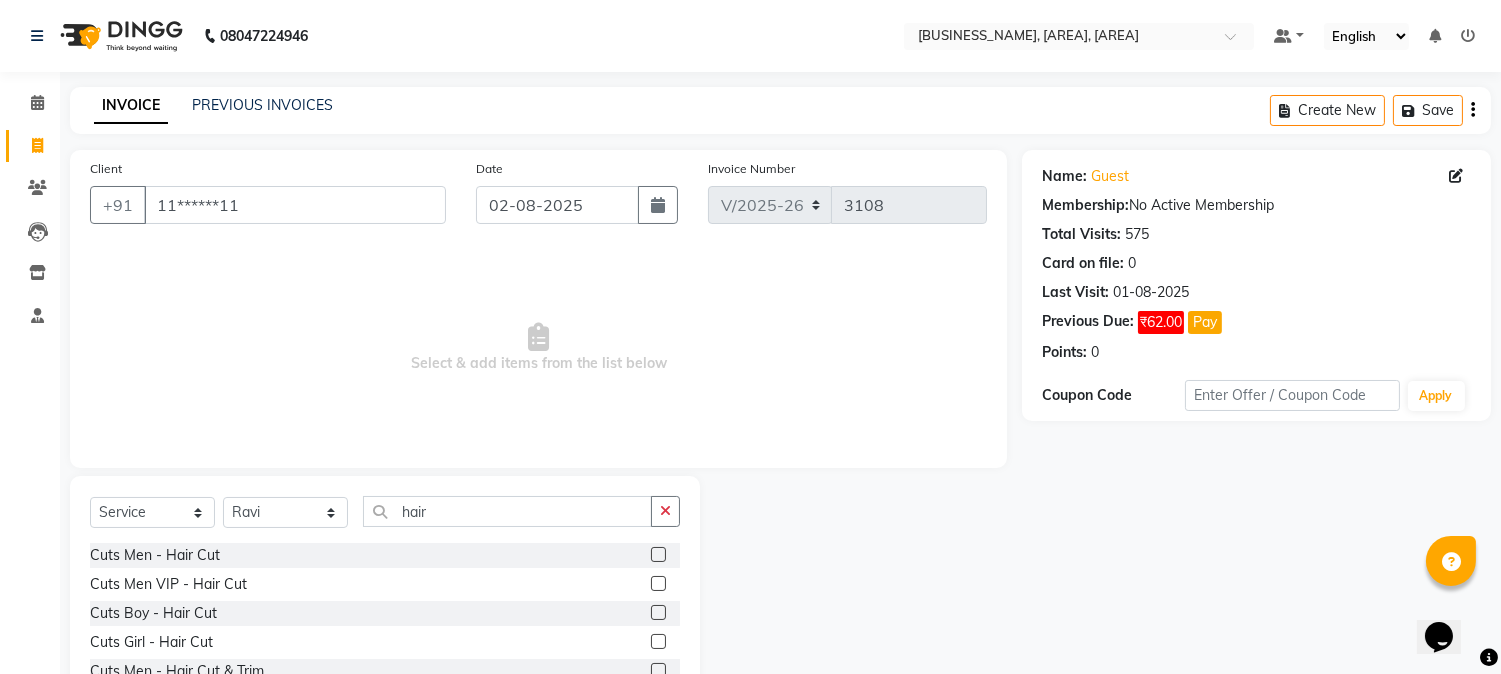 click 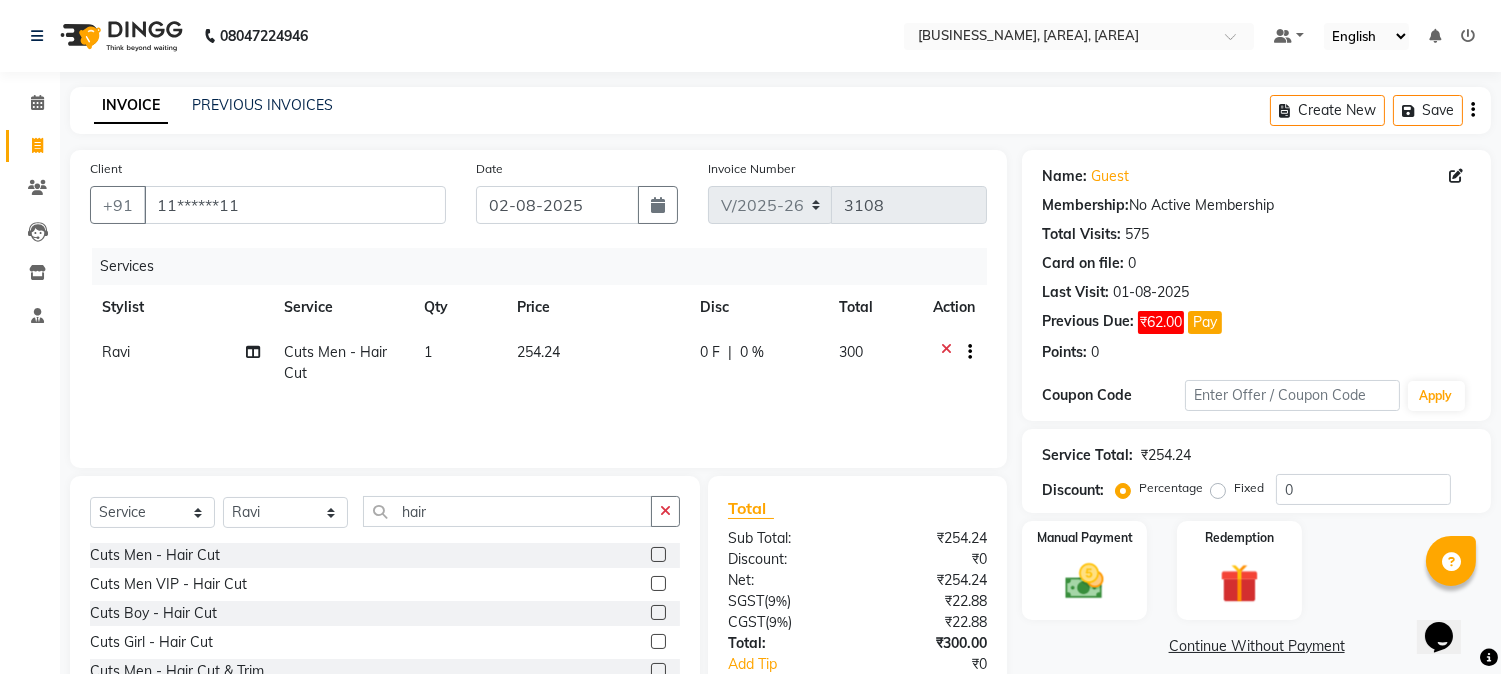 click 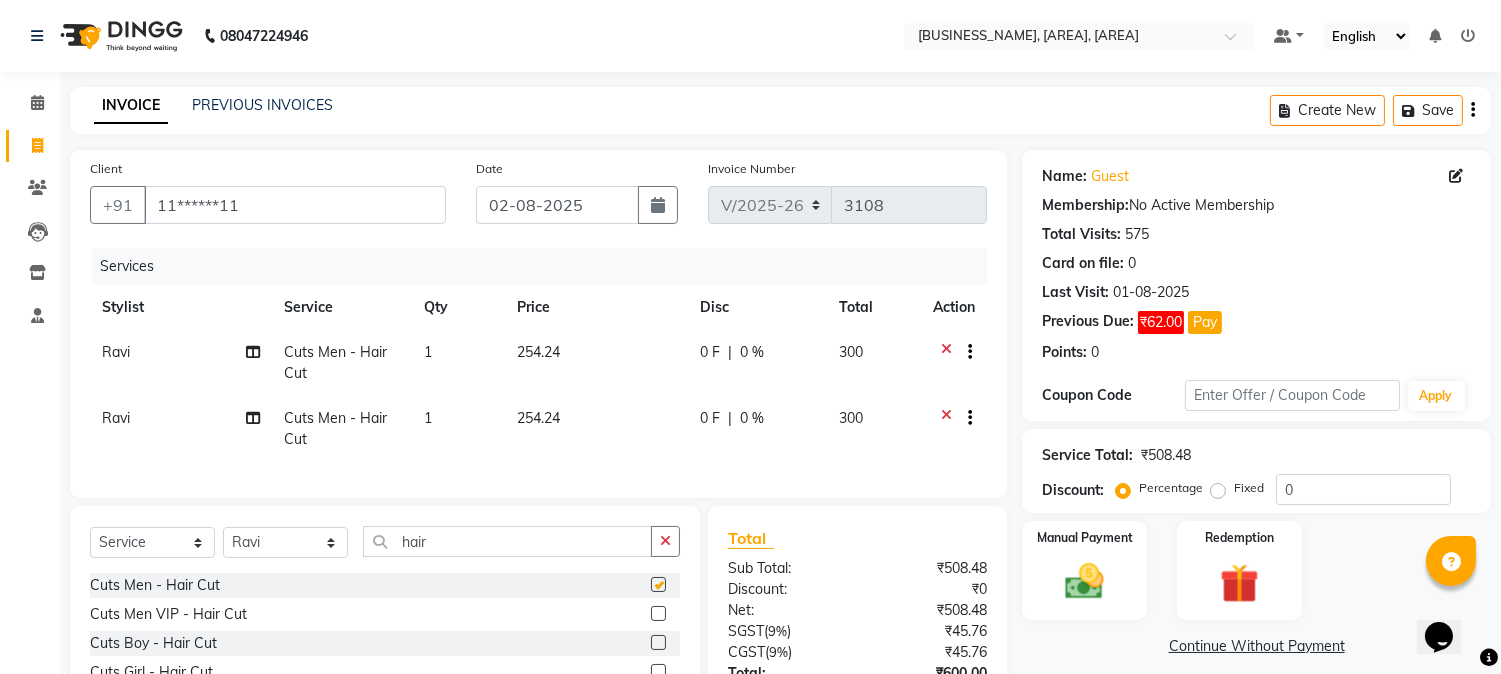 checkbox on "false" 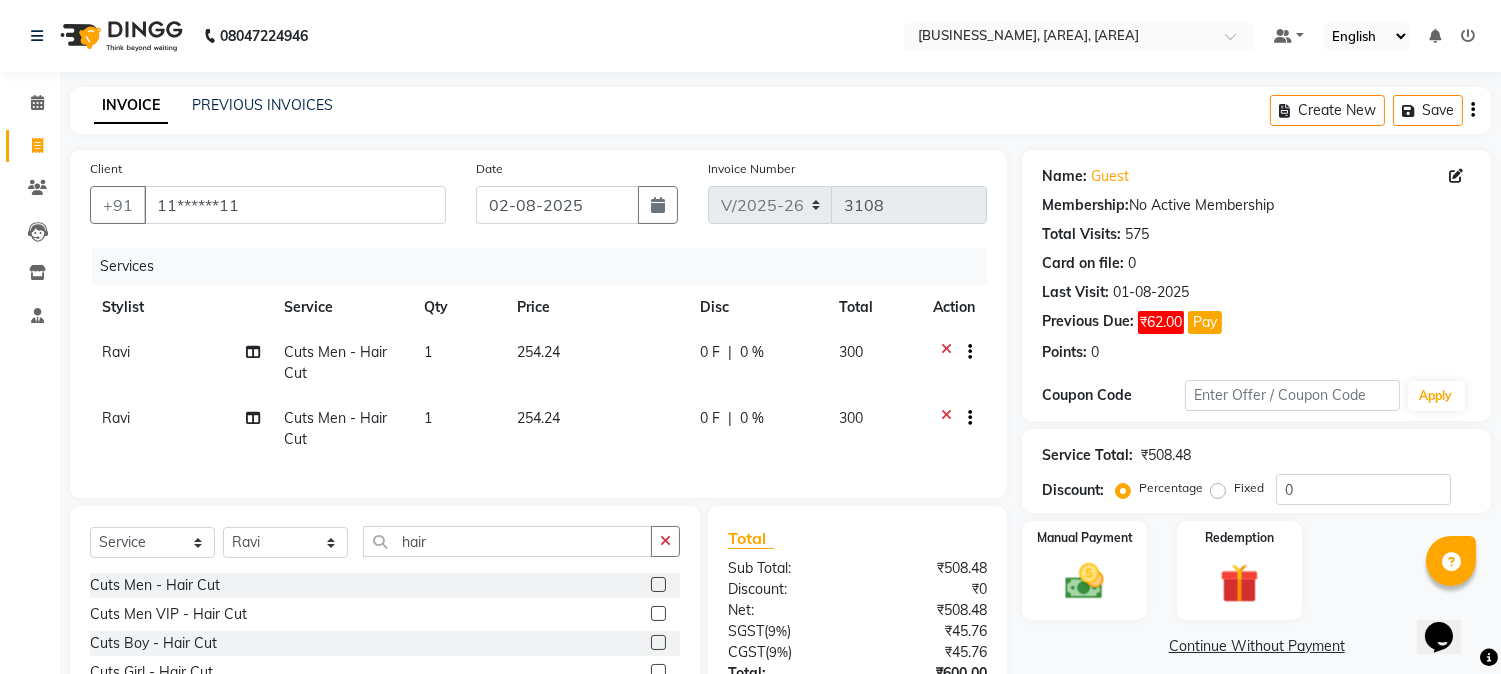 click on "Ravi" 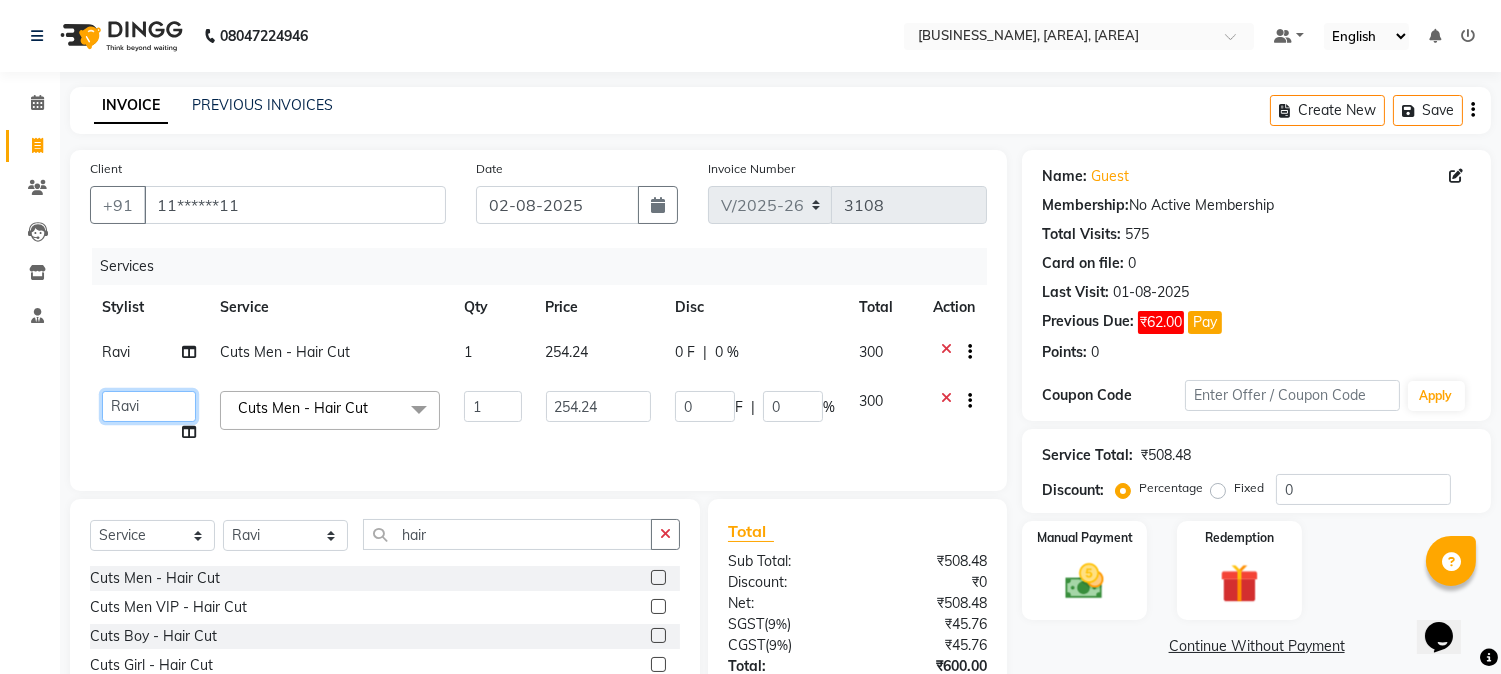 click on "[FIRST]    [FIRST]   [FIRST]   [BUSINESS_NAME]   [FIRST]   [FIRST]   [FIRST]   [FIRST]   [FIRST]   [FIRST]" 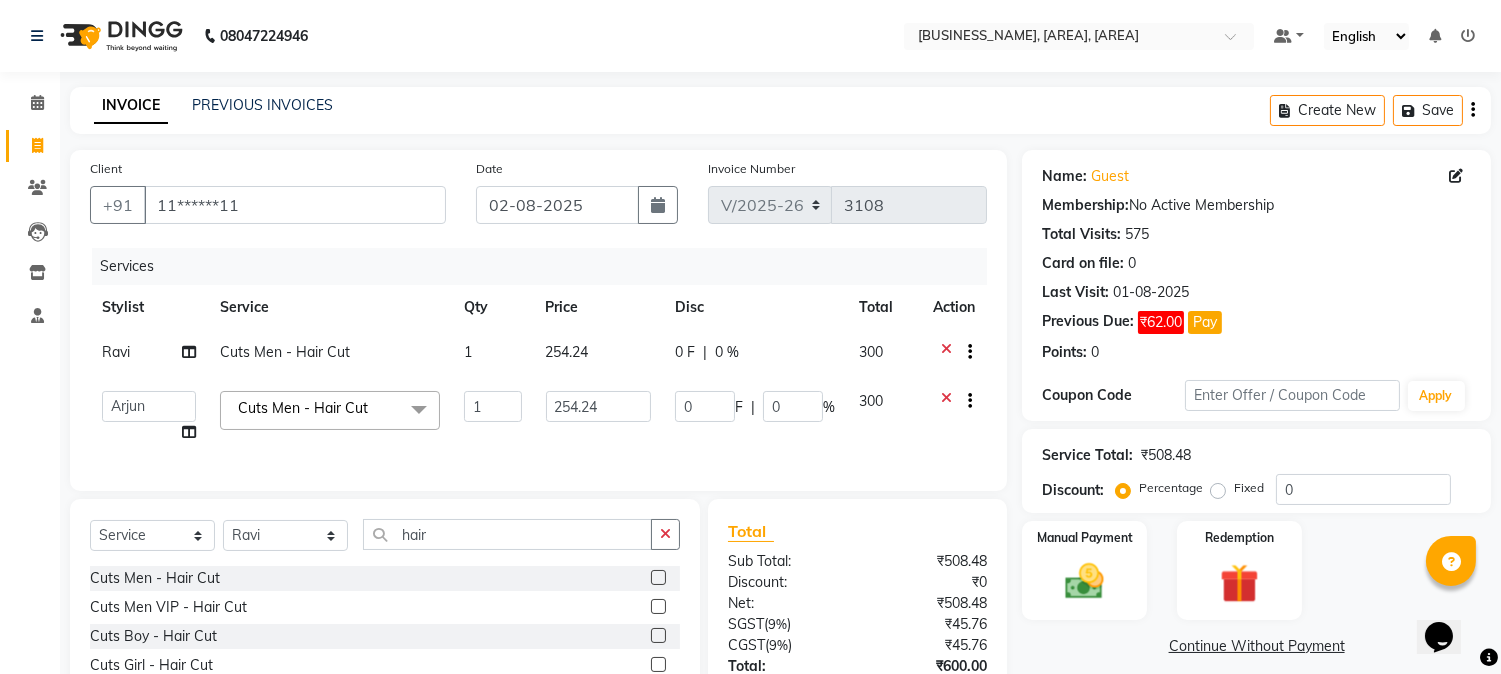 drag, startPoint x: 143, startPoint y: 393, endPoint x: 133, endPoint y: 136, distance: 257.1945 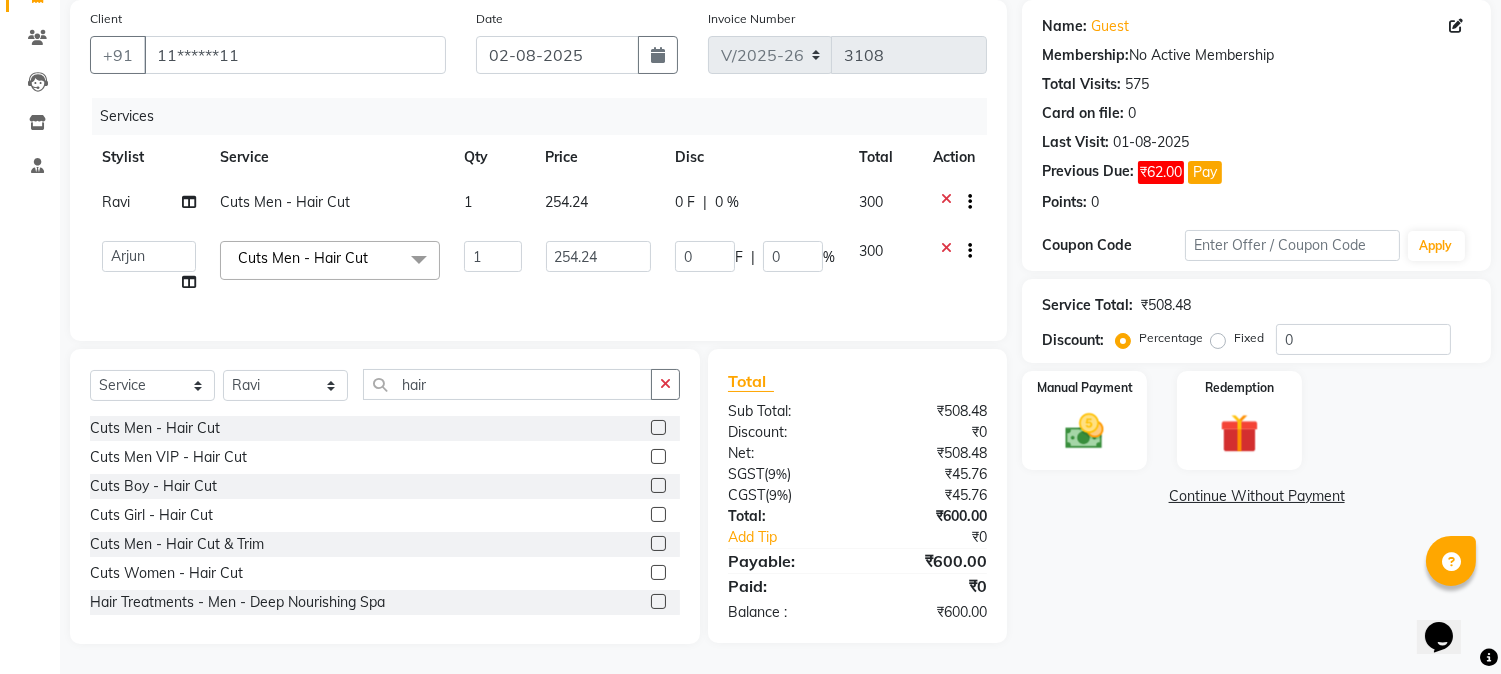 scroll, scrollTop: 166, scrollLeft: 0, axis: vertical 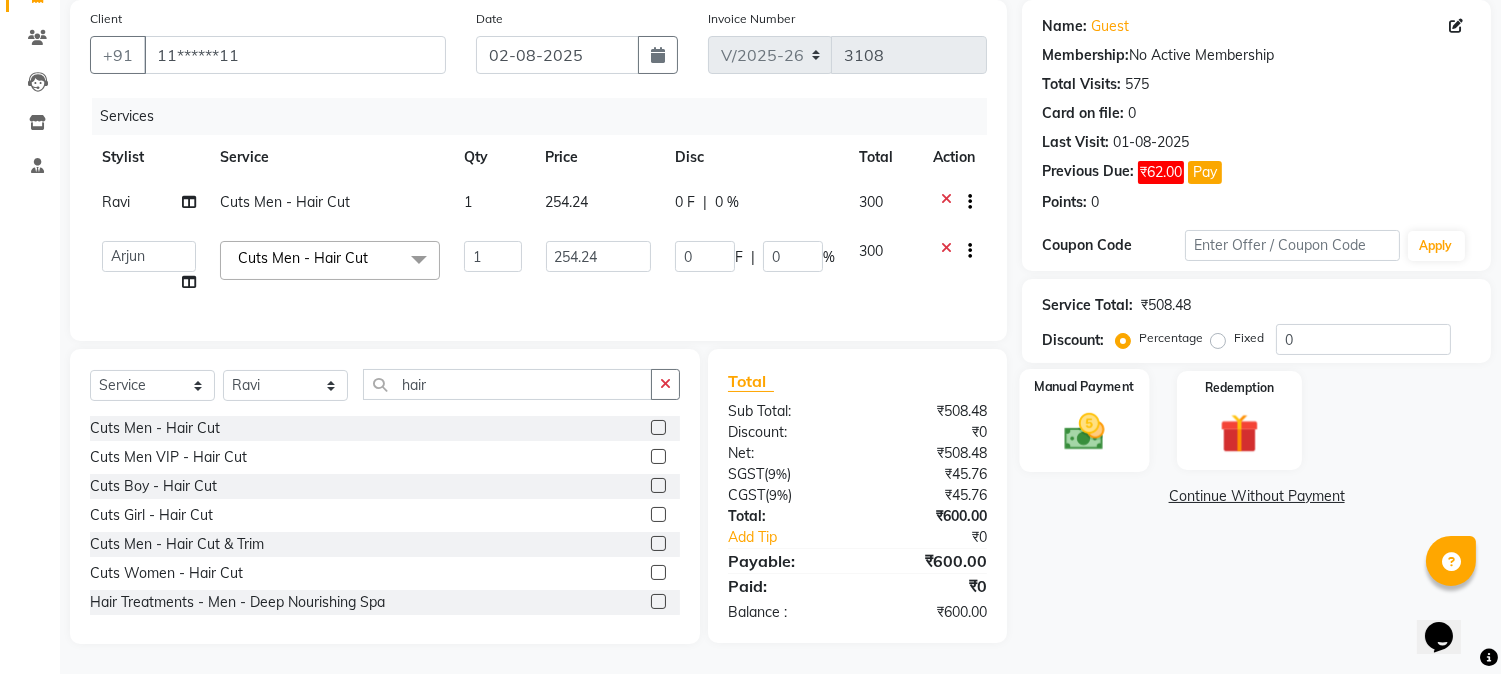 click on "Manual Payment" 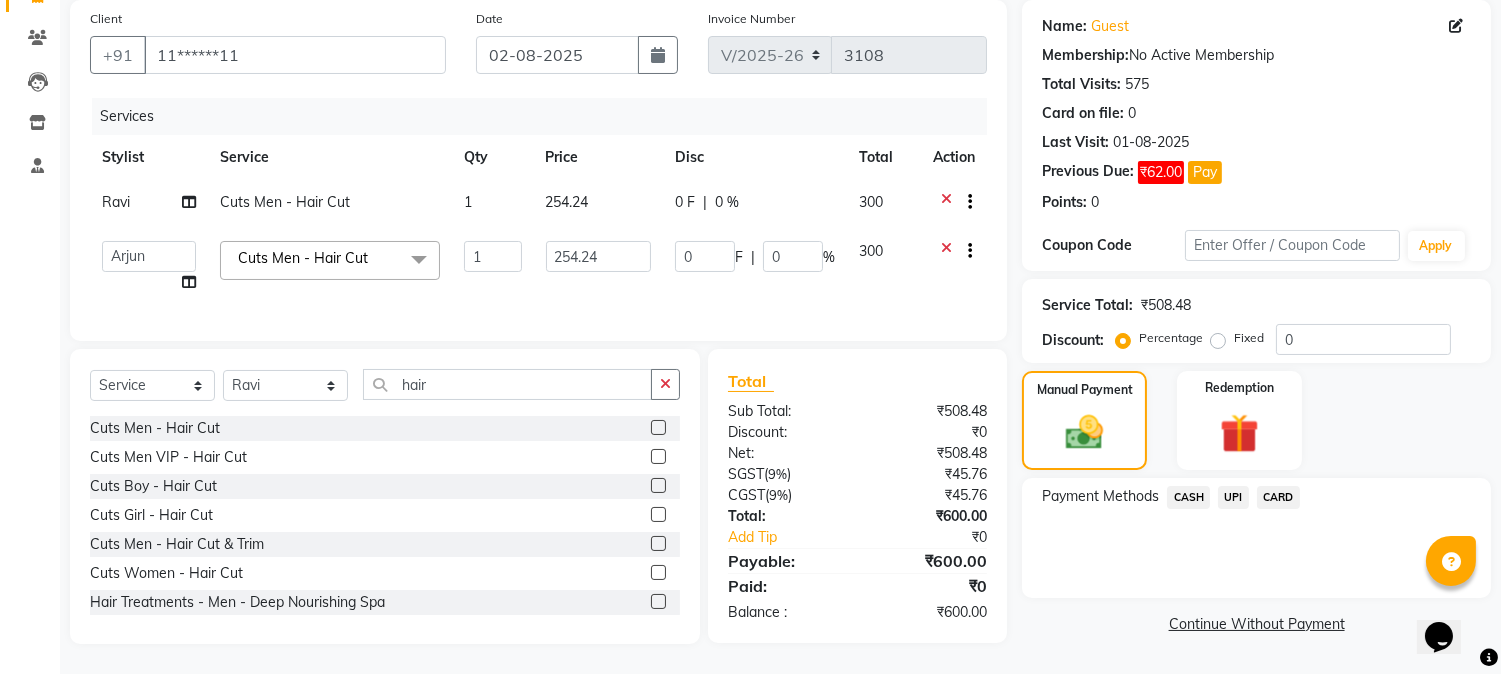 click on "UPI" 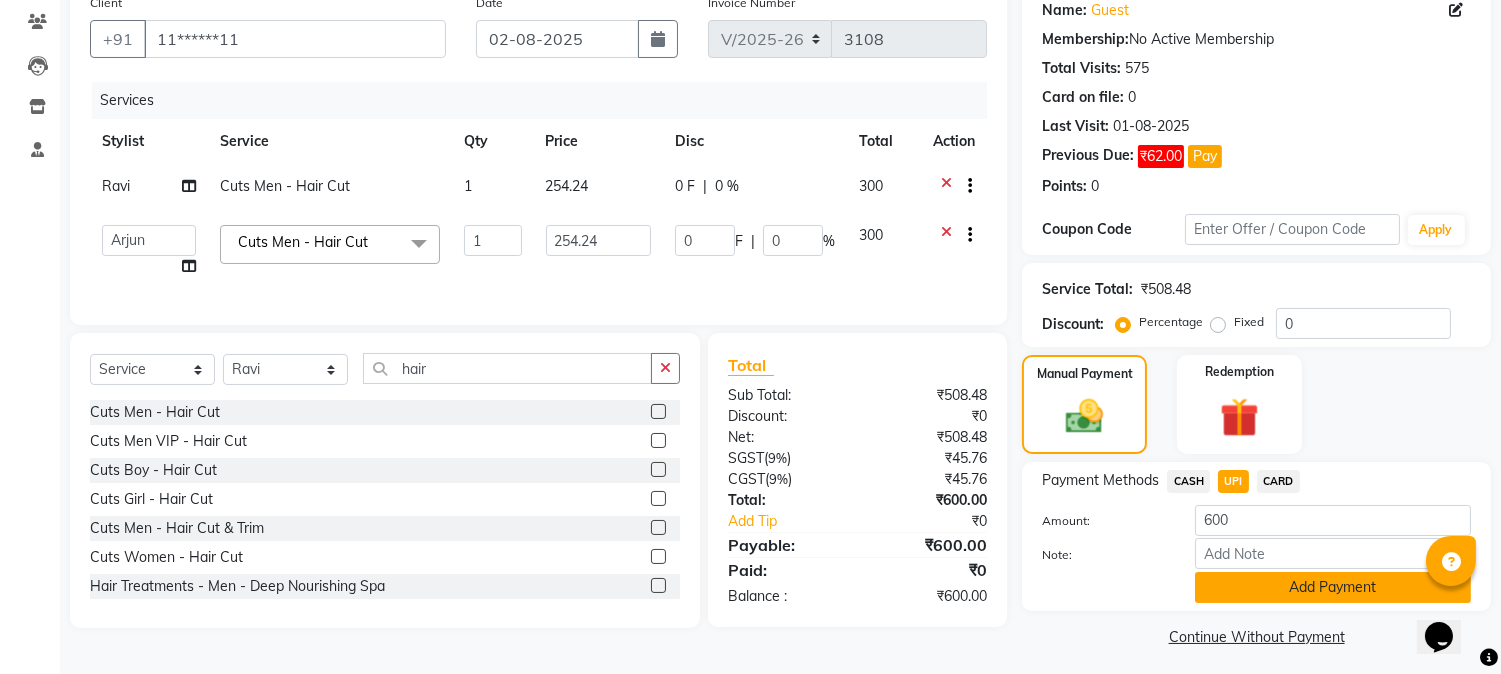 click on "Add Payment" 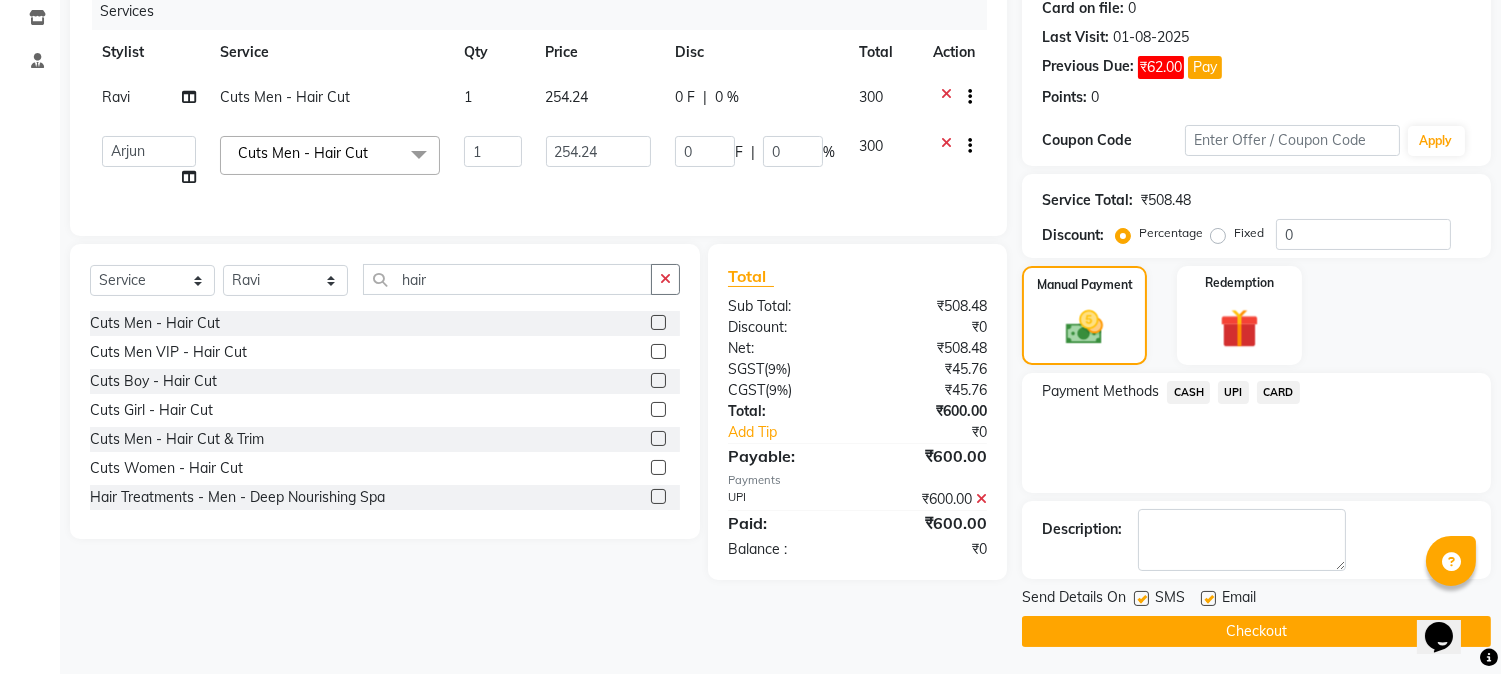 scroll, scrollTop: 257, scrollLeft: 0, axis: vertical 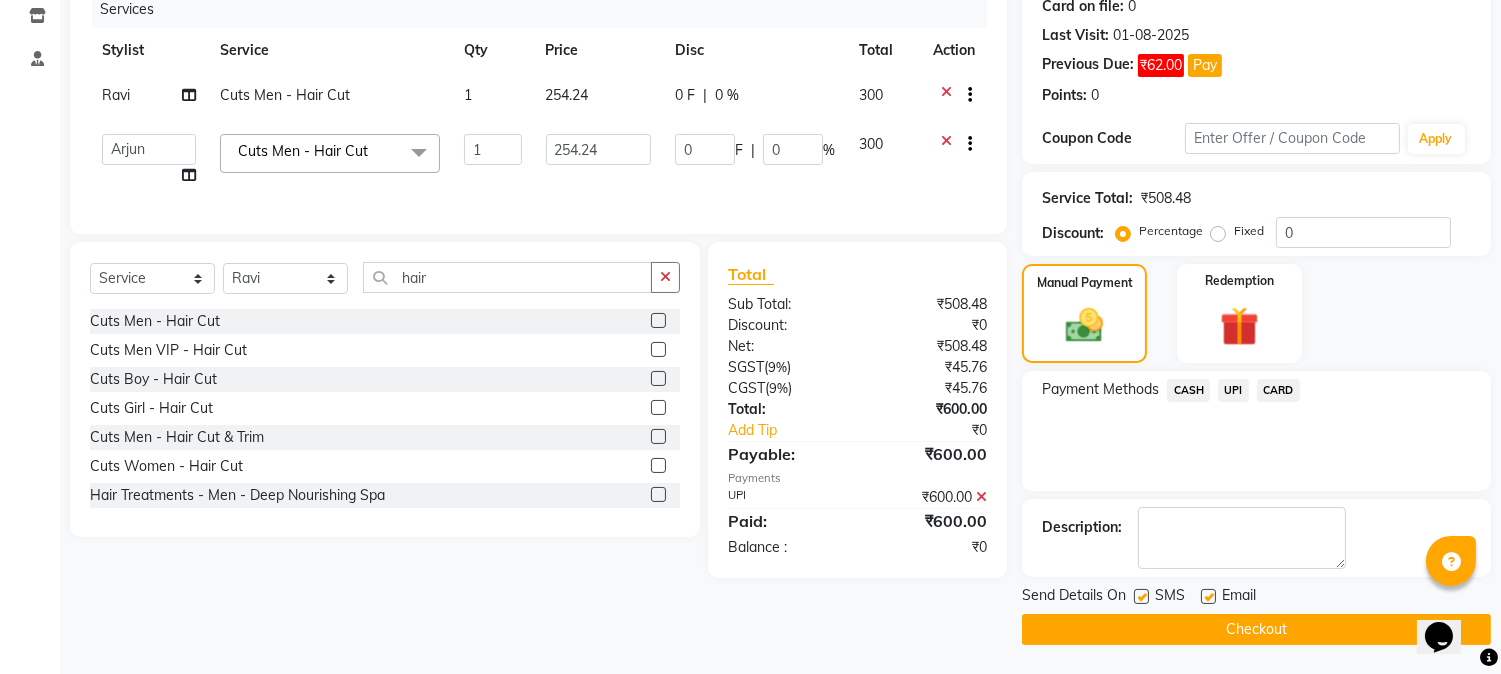 click 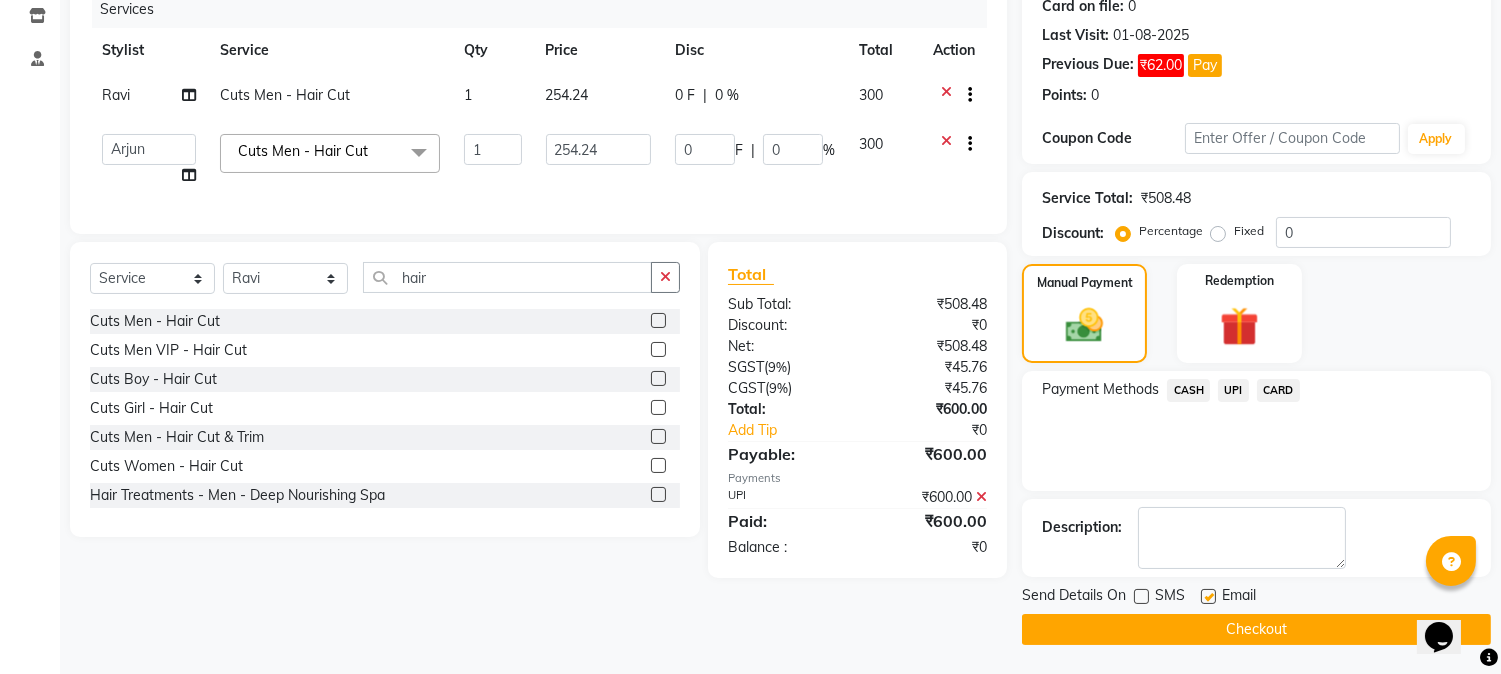 click on "Checkout" 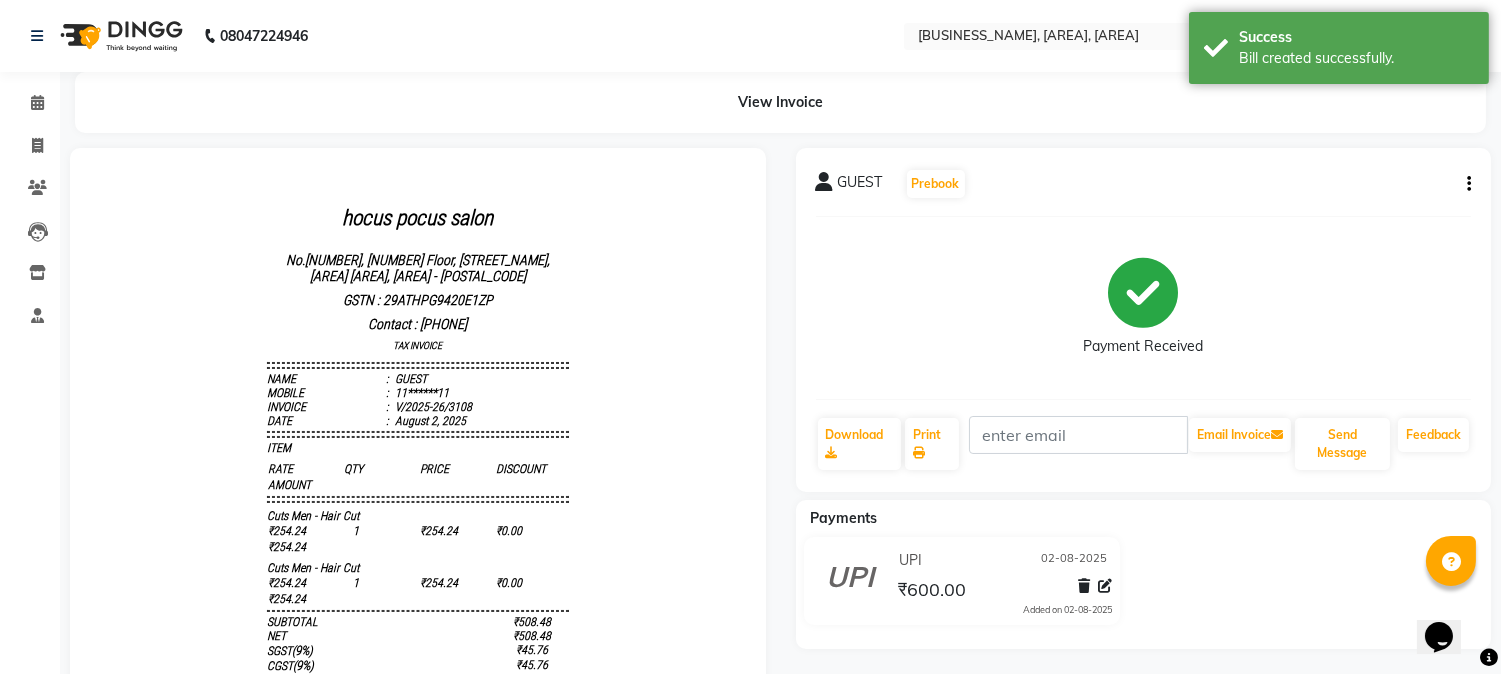 scroll, scrollTop: 0, scrollLeft: 0, axis: both 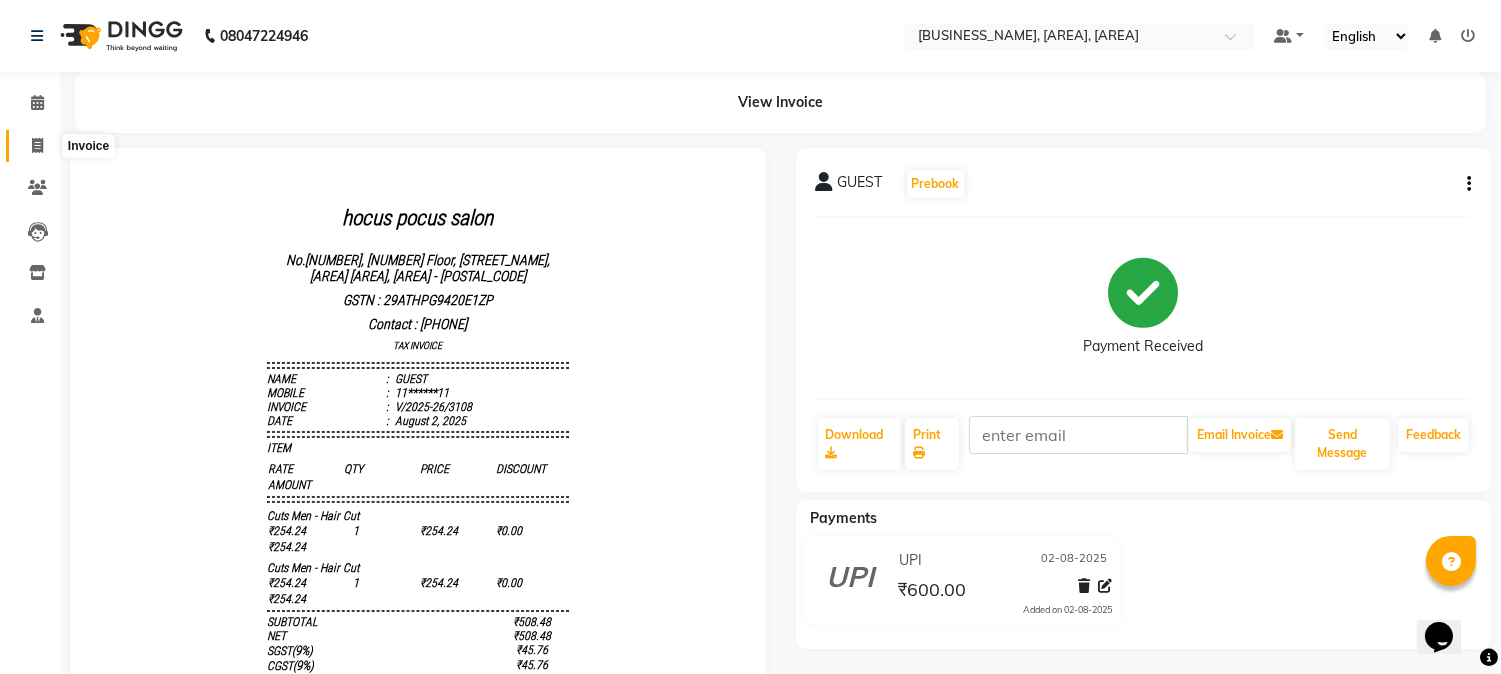 click 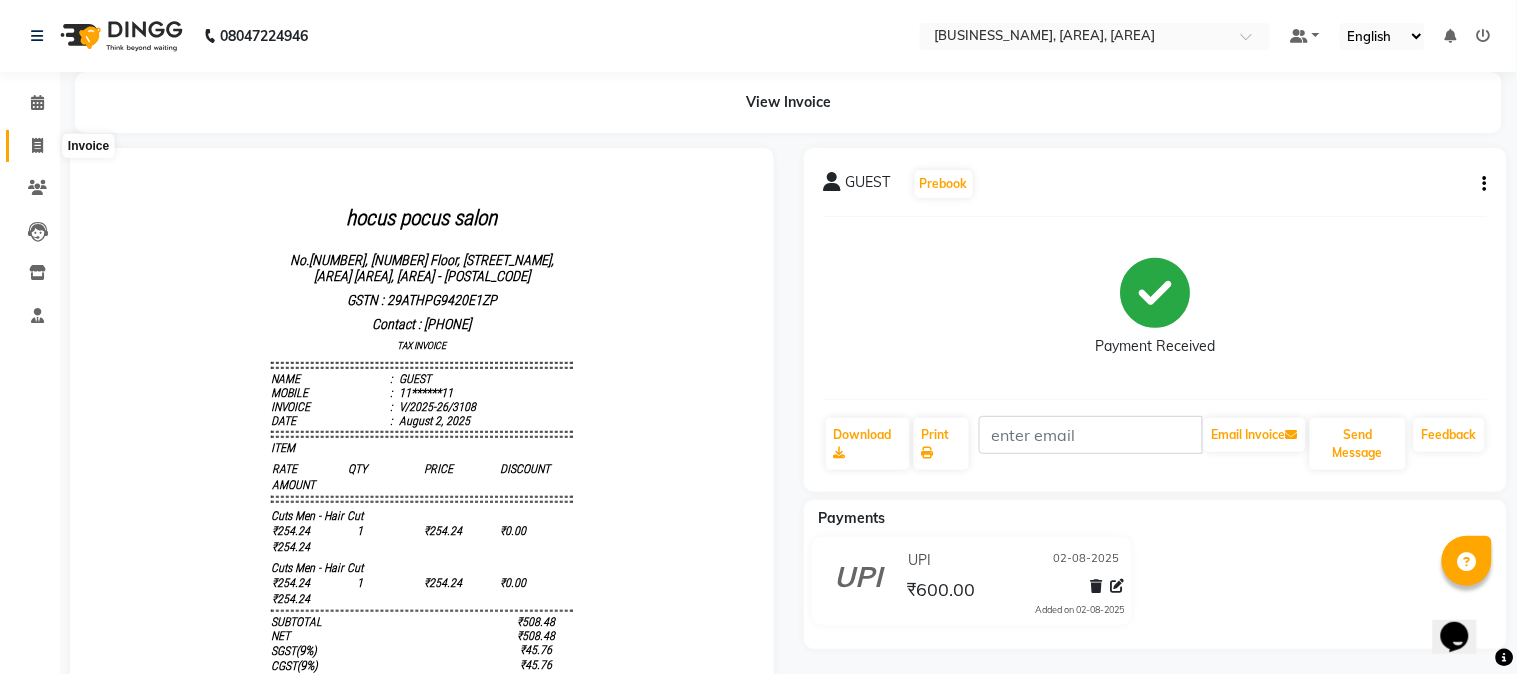 select on "5019" 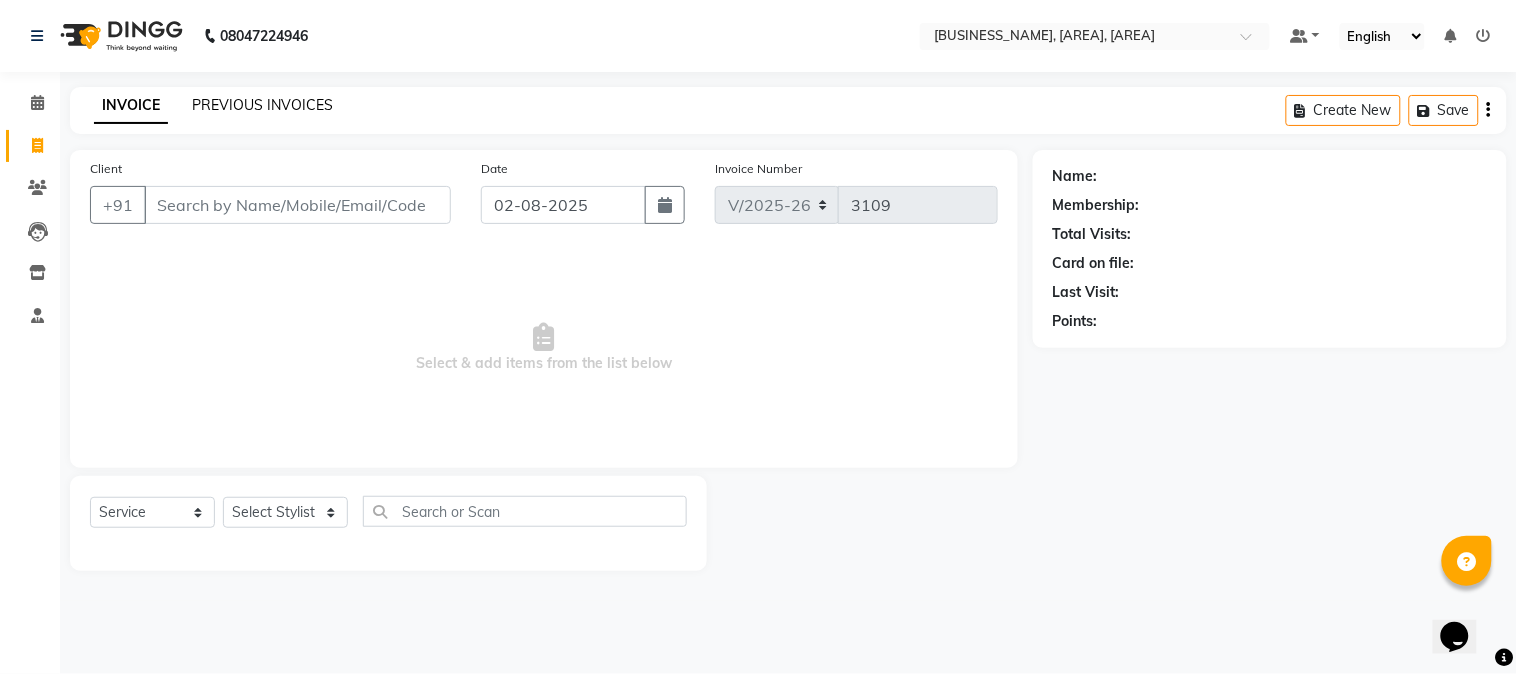 click on "PREVIOUS INVOICES" 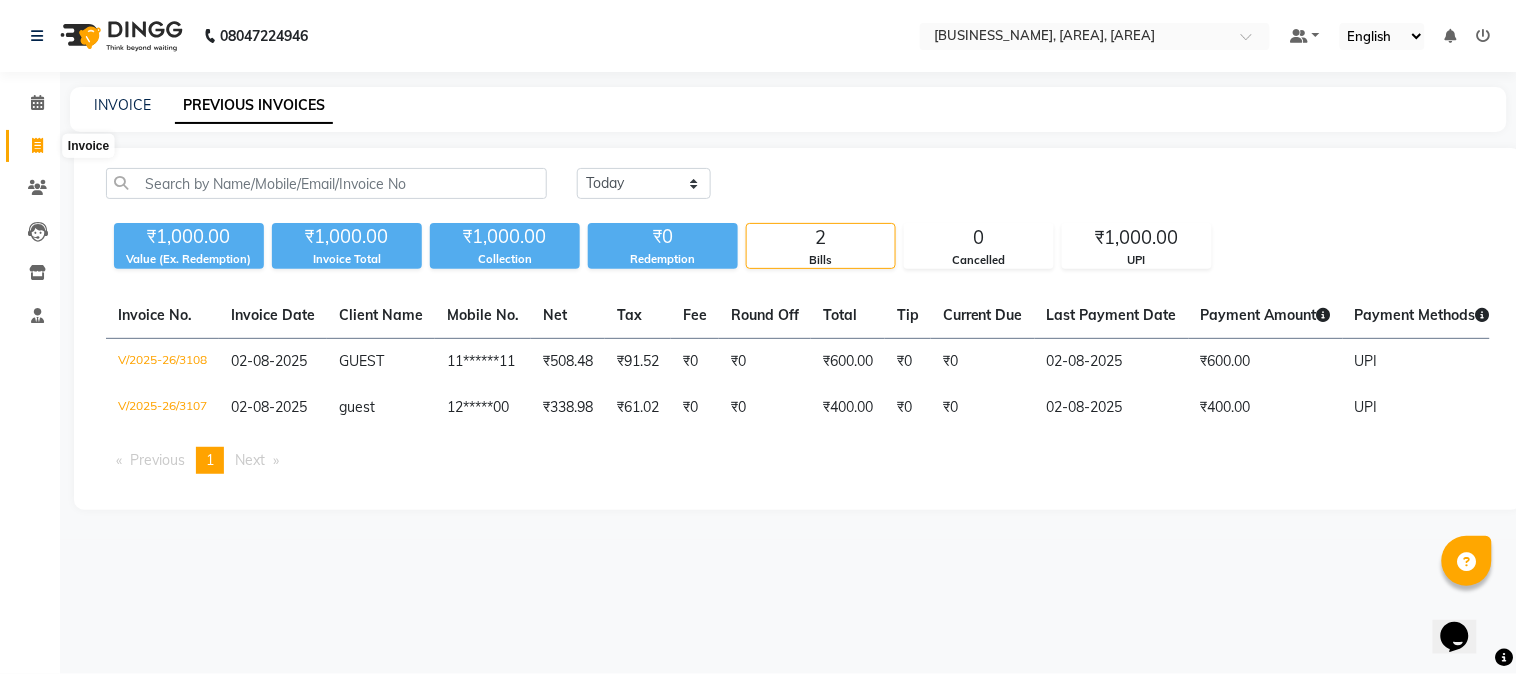 click 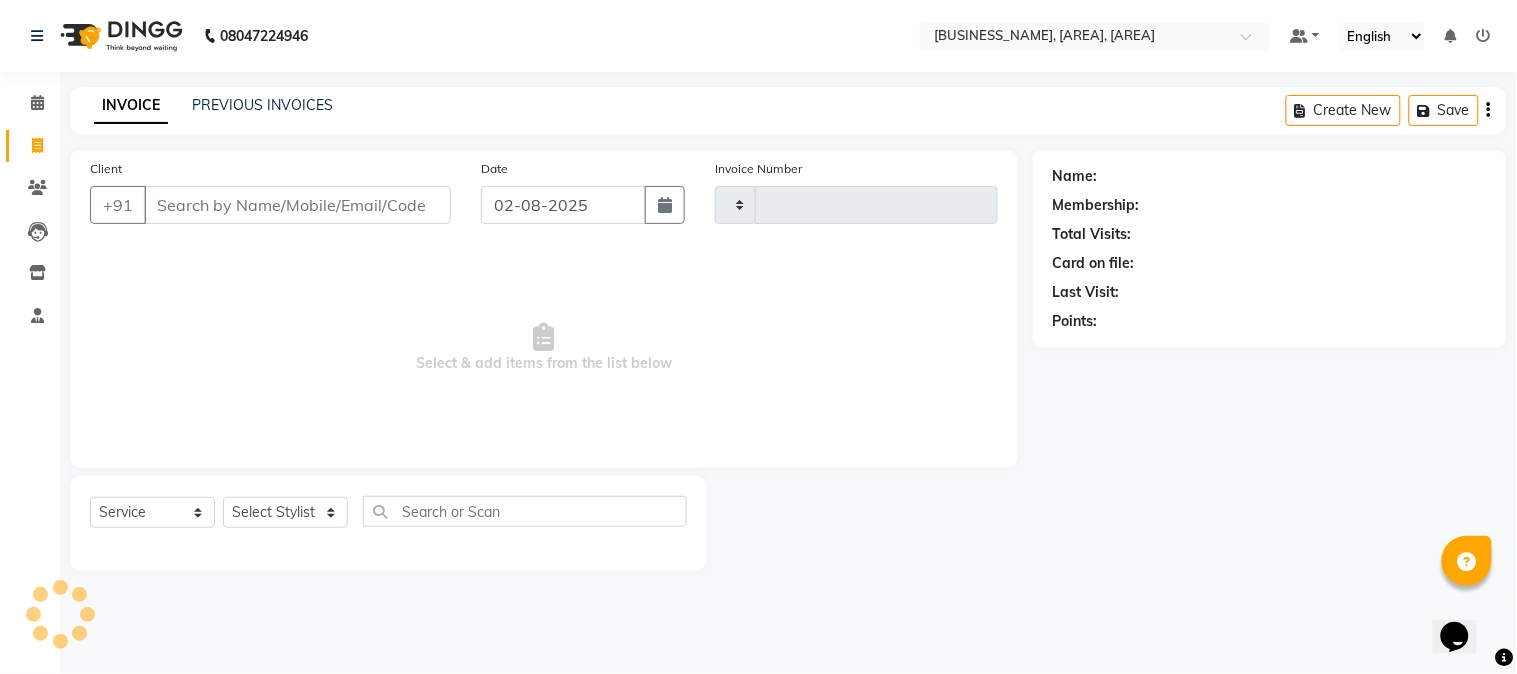 type on "3109" 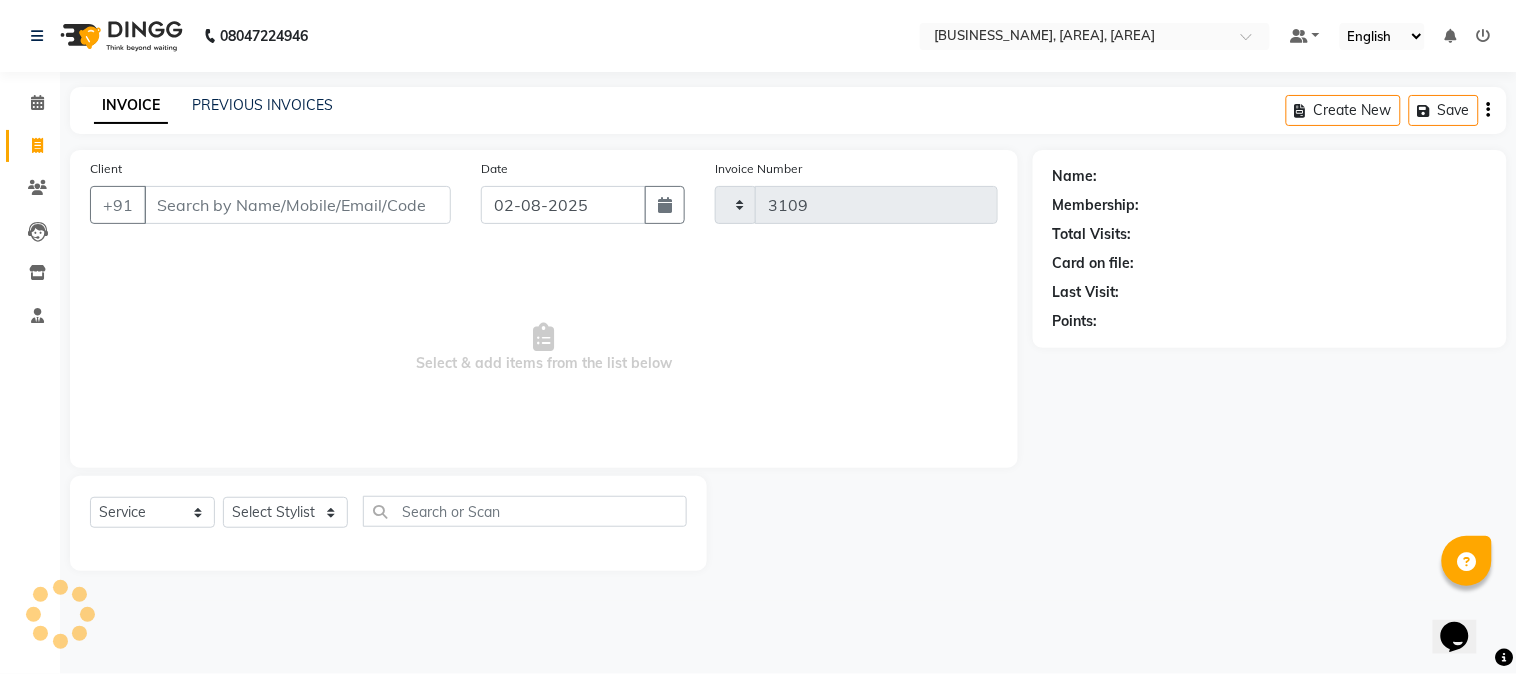 select on "5019" 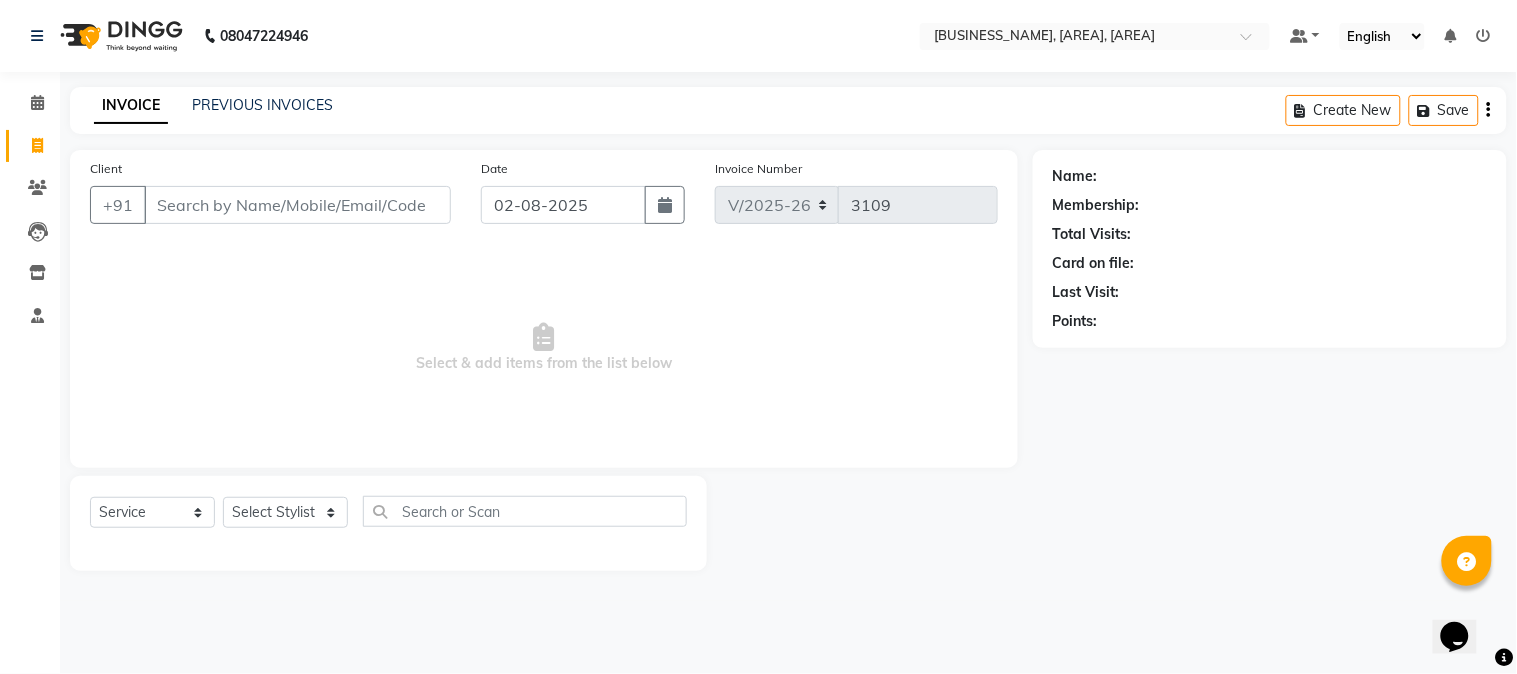 click on "Client" at bounding box center [297, 205] 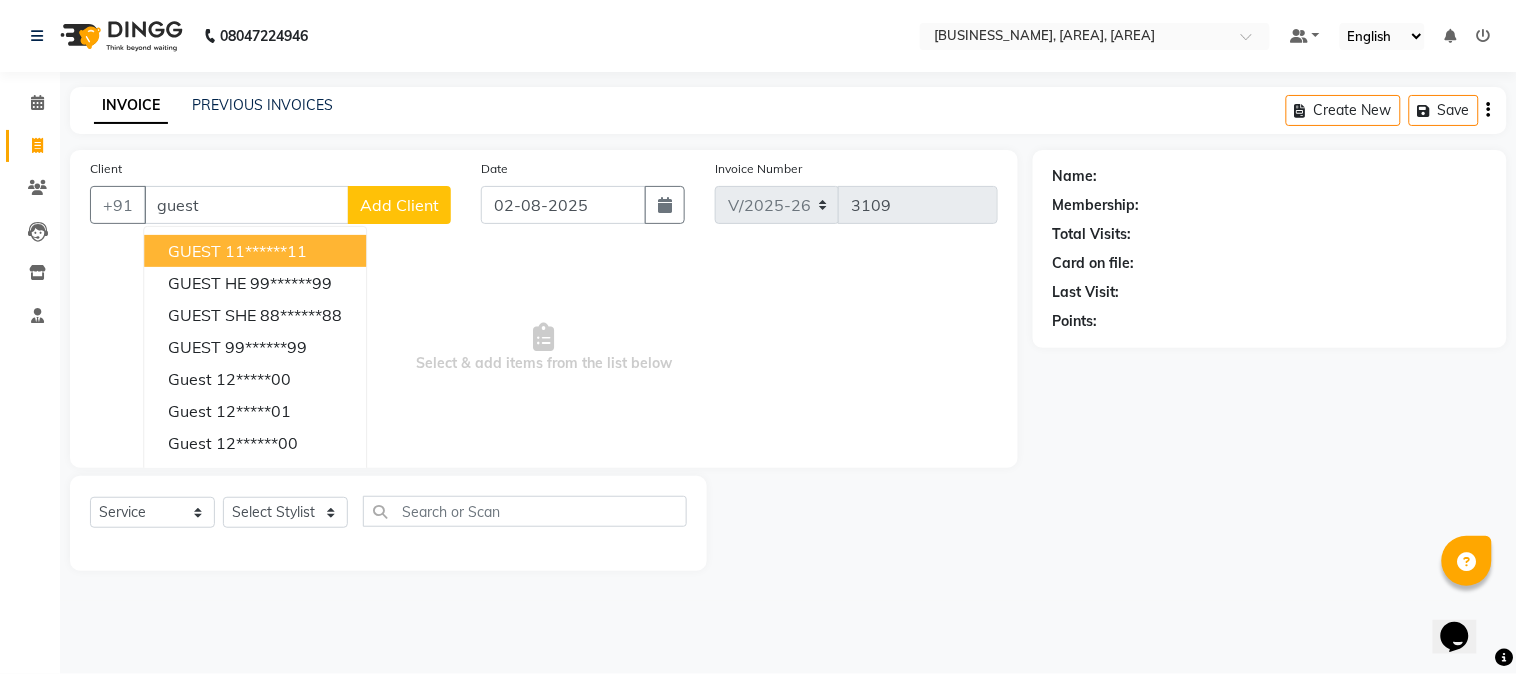 click on "GUEST" at bounding box center (194, 251) 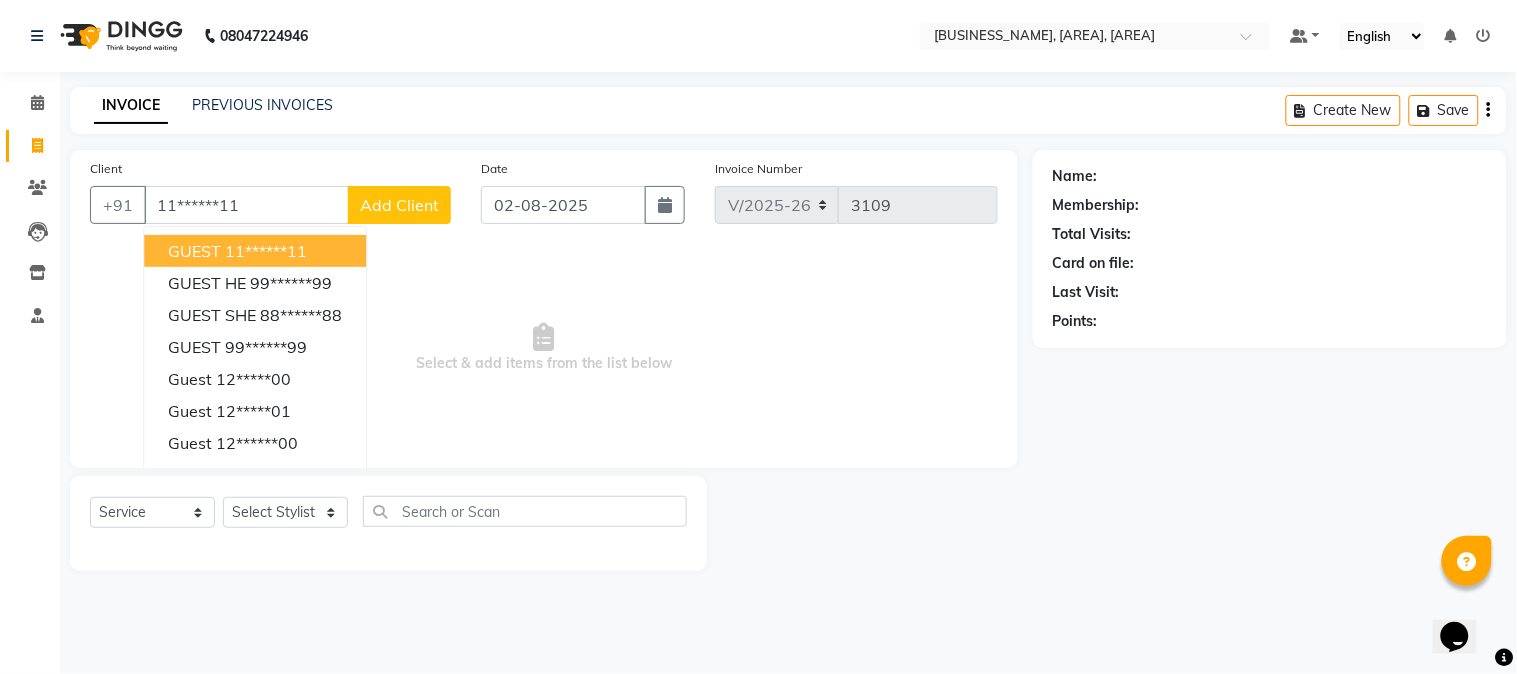 type on "11******11" 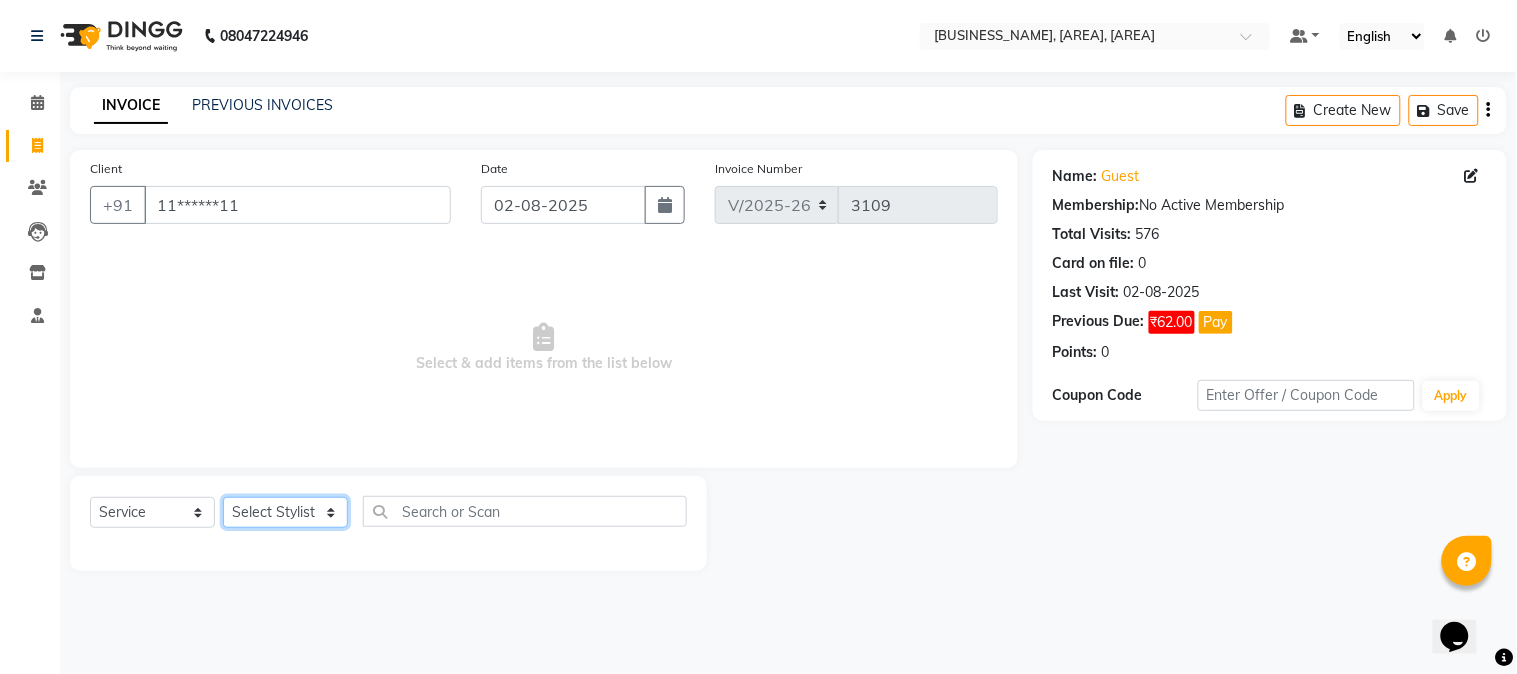 click on "Select Stylist [FIRST]  [FIRST] [FIRST] [FIRST] [FIRST] [FIRST] [FIRST] [FIRST] [FIRST] [FIRST]" 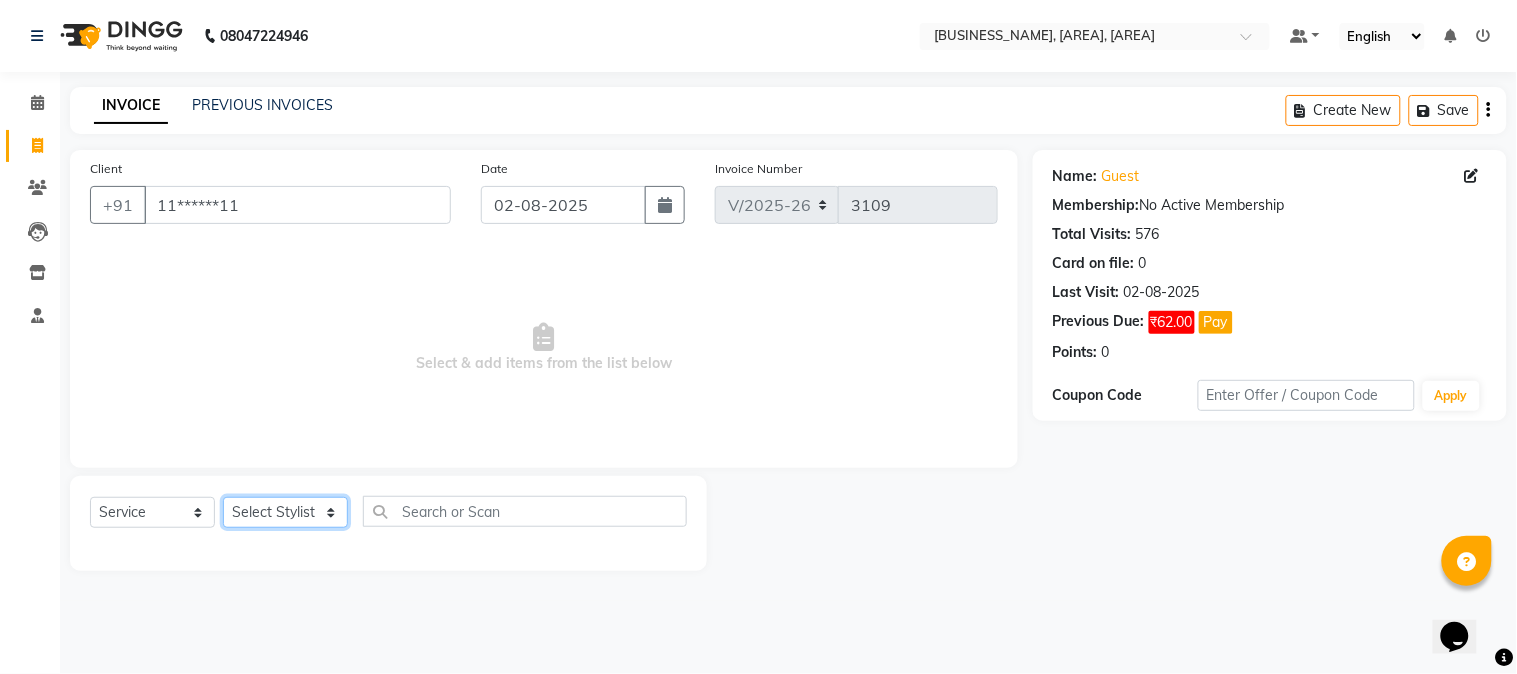 select on "43787" 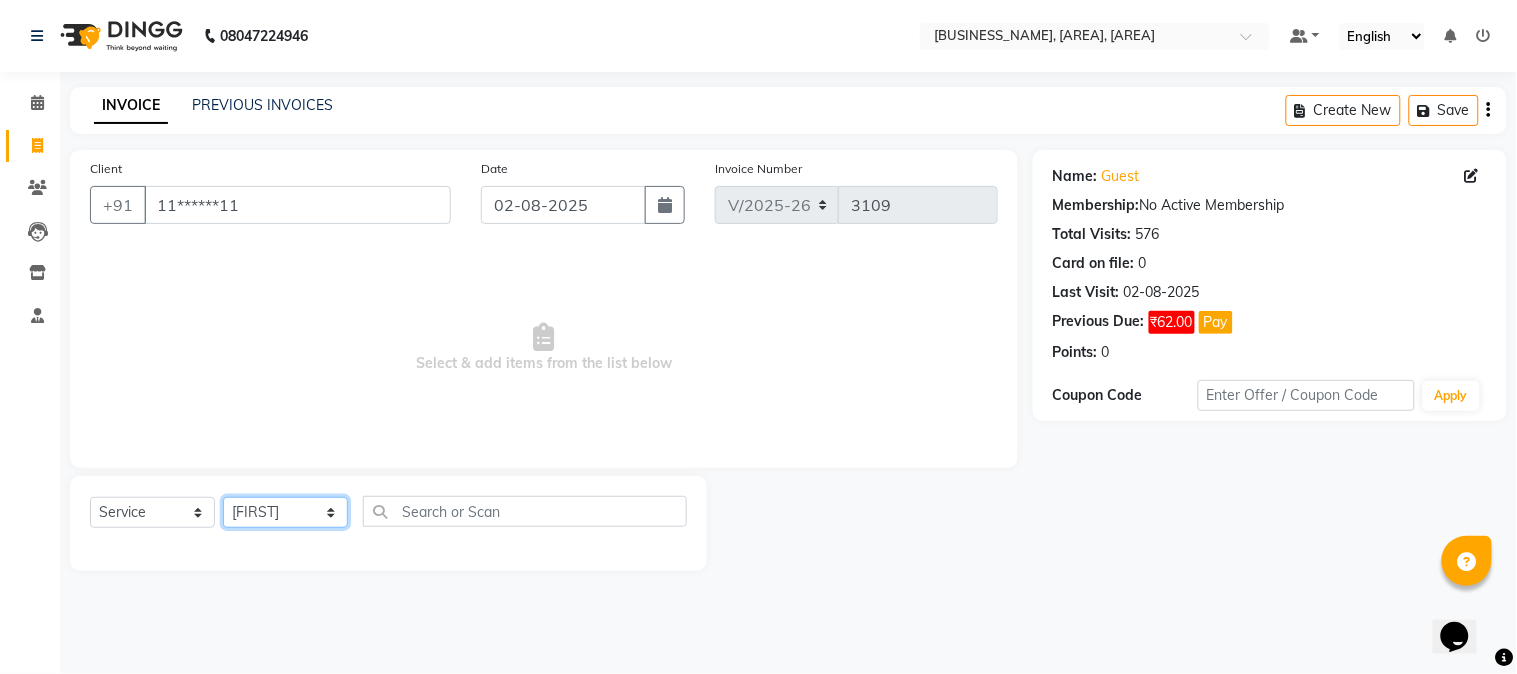 click on "Select Stylist [FIRST]  [FIRST] [FIRST] [FIRST] [FIRST] [FIRST] [FIRST] [FIRST] [FIRST] [FIRST]" 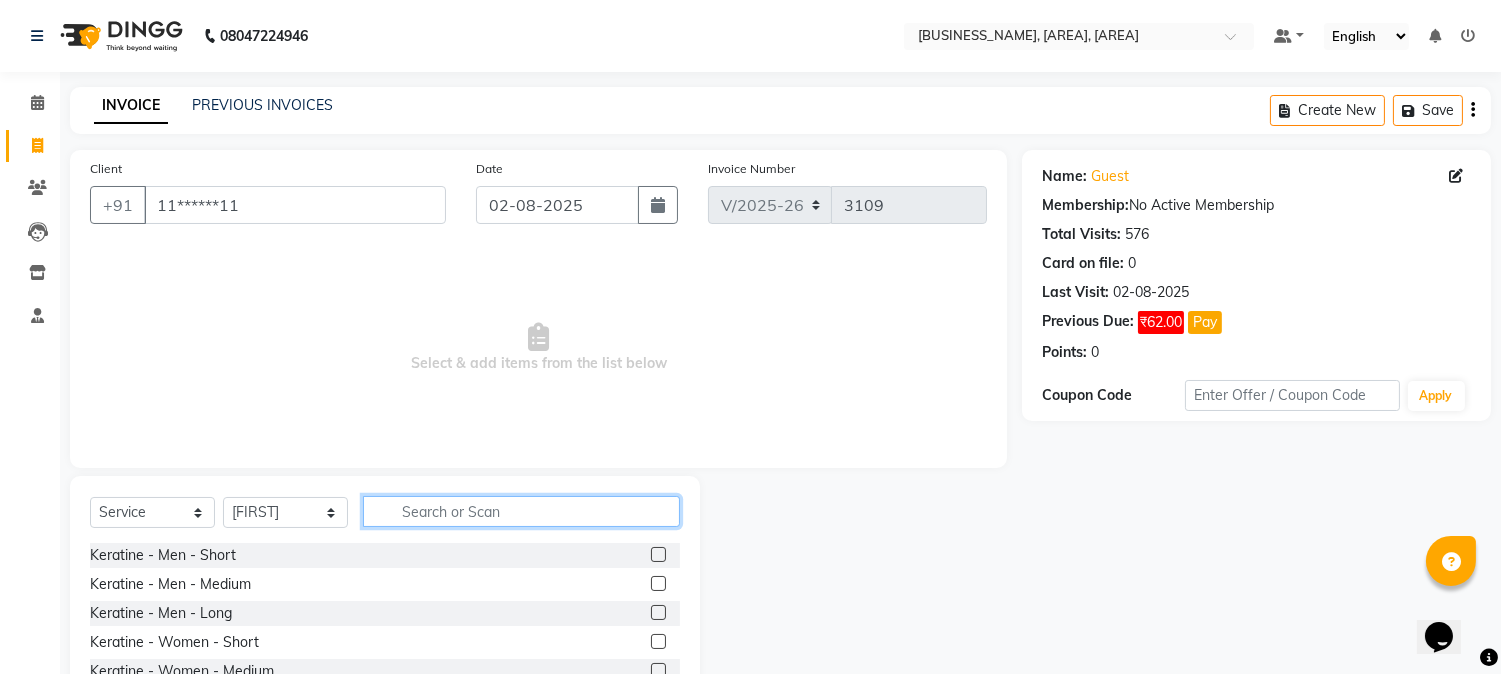 click 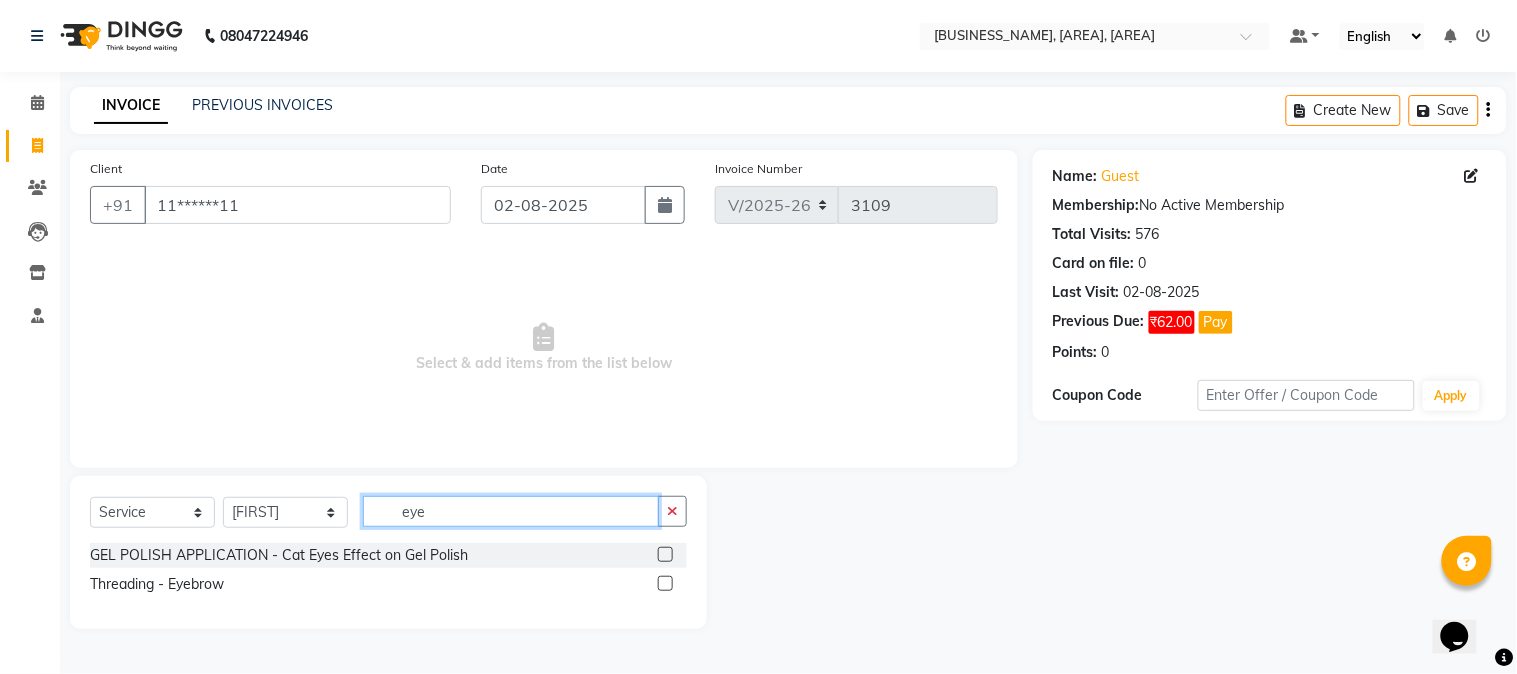 type on "eye" 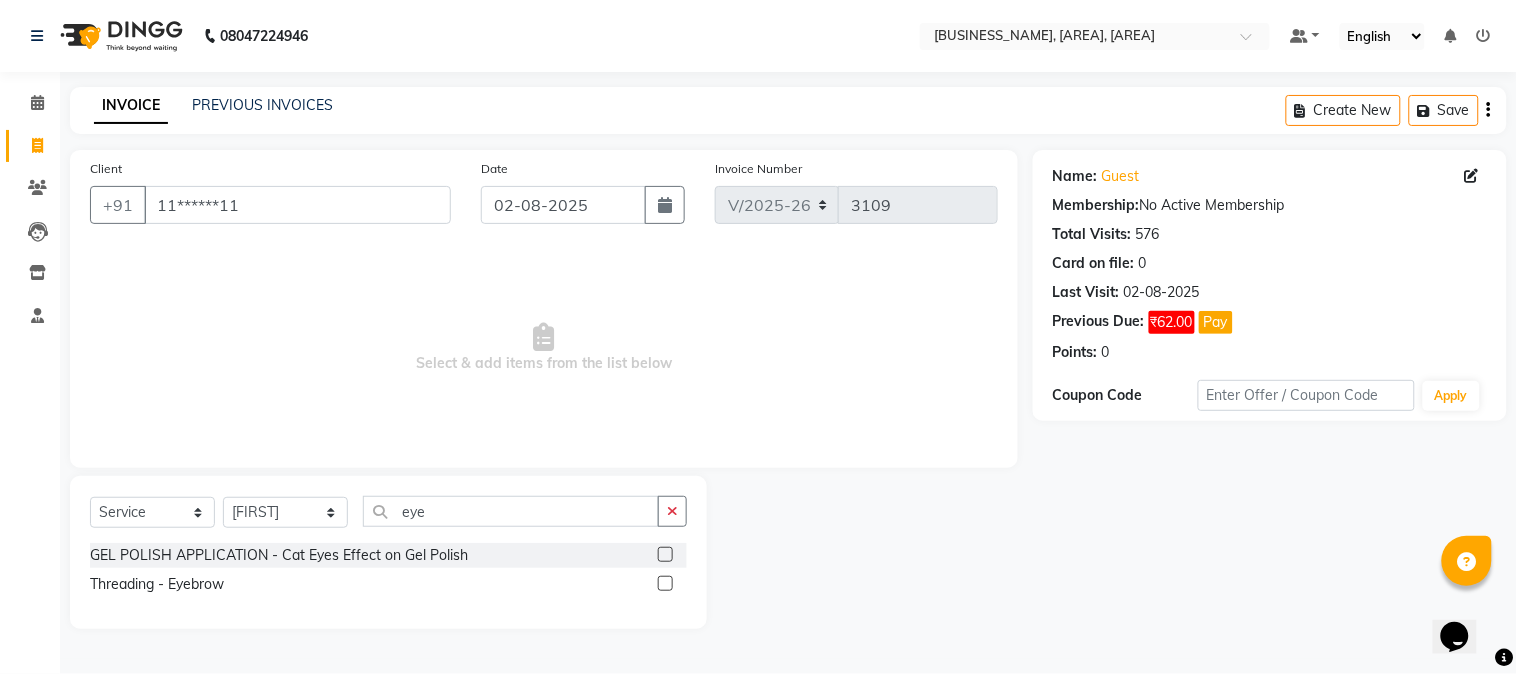 click 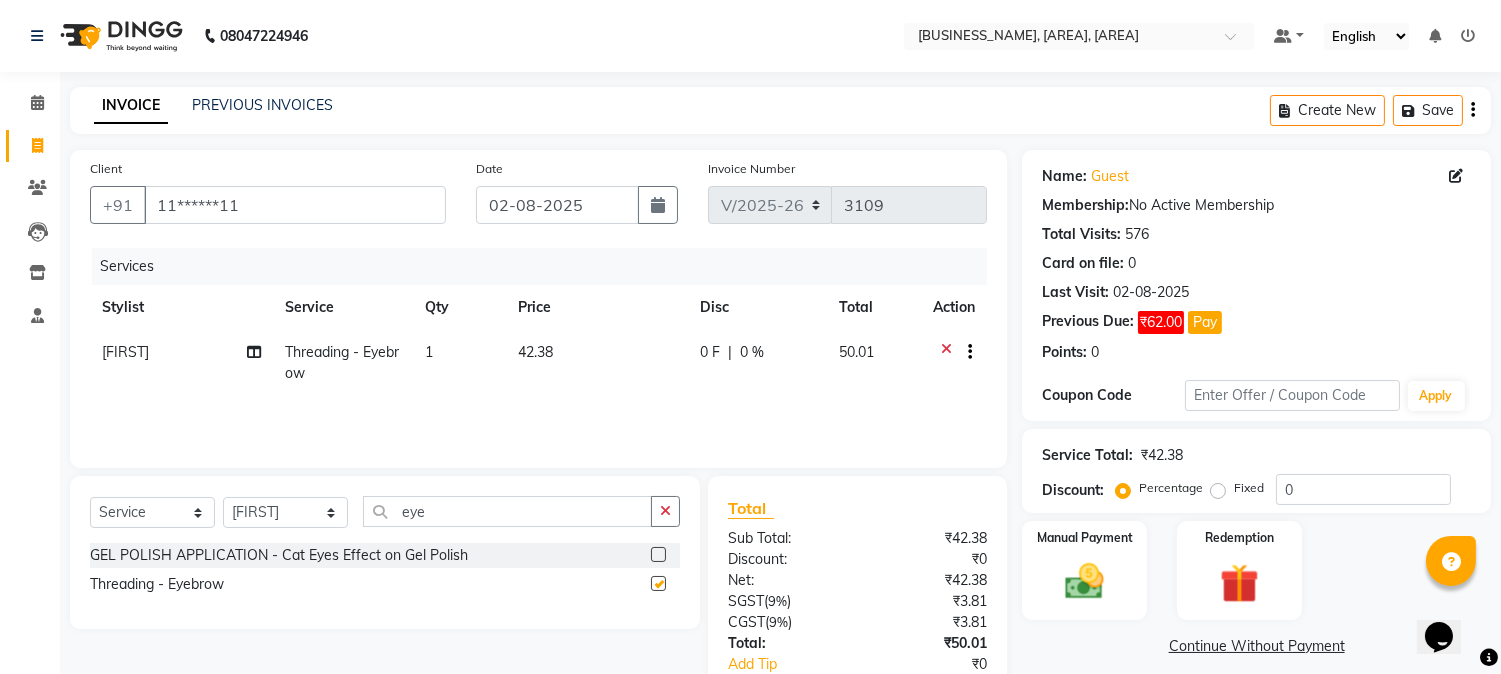 checkbox on "false" 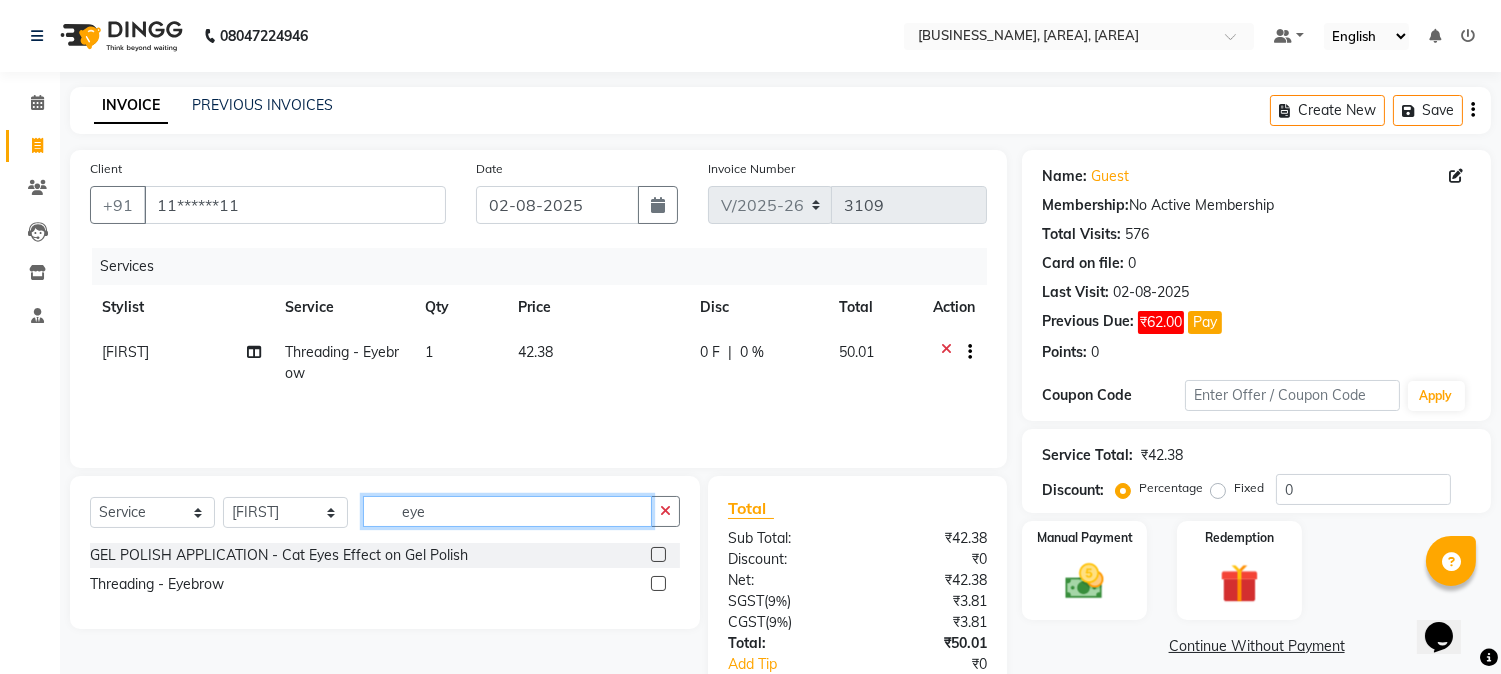 click on "eye" 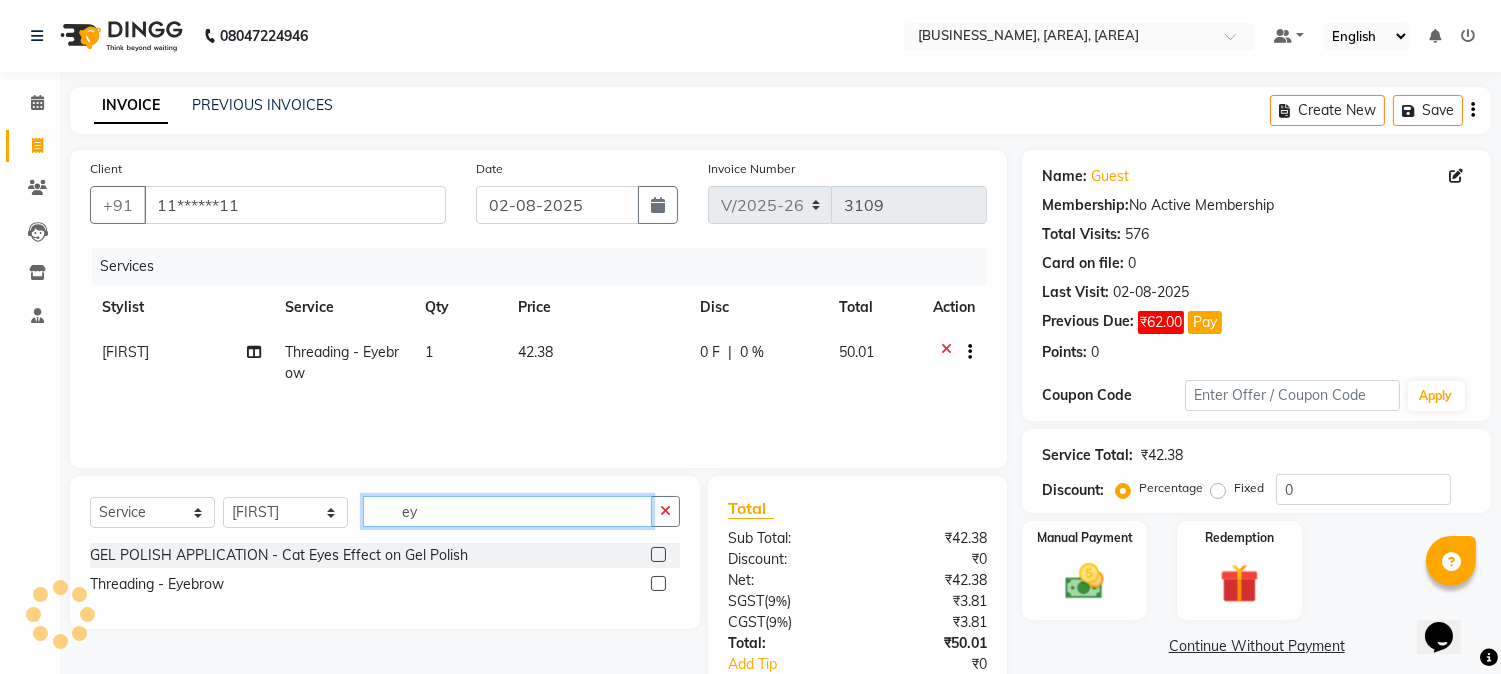 type on "e" 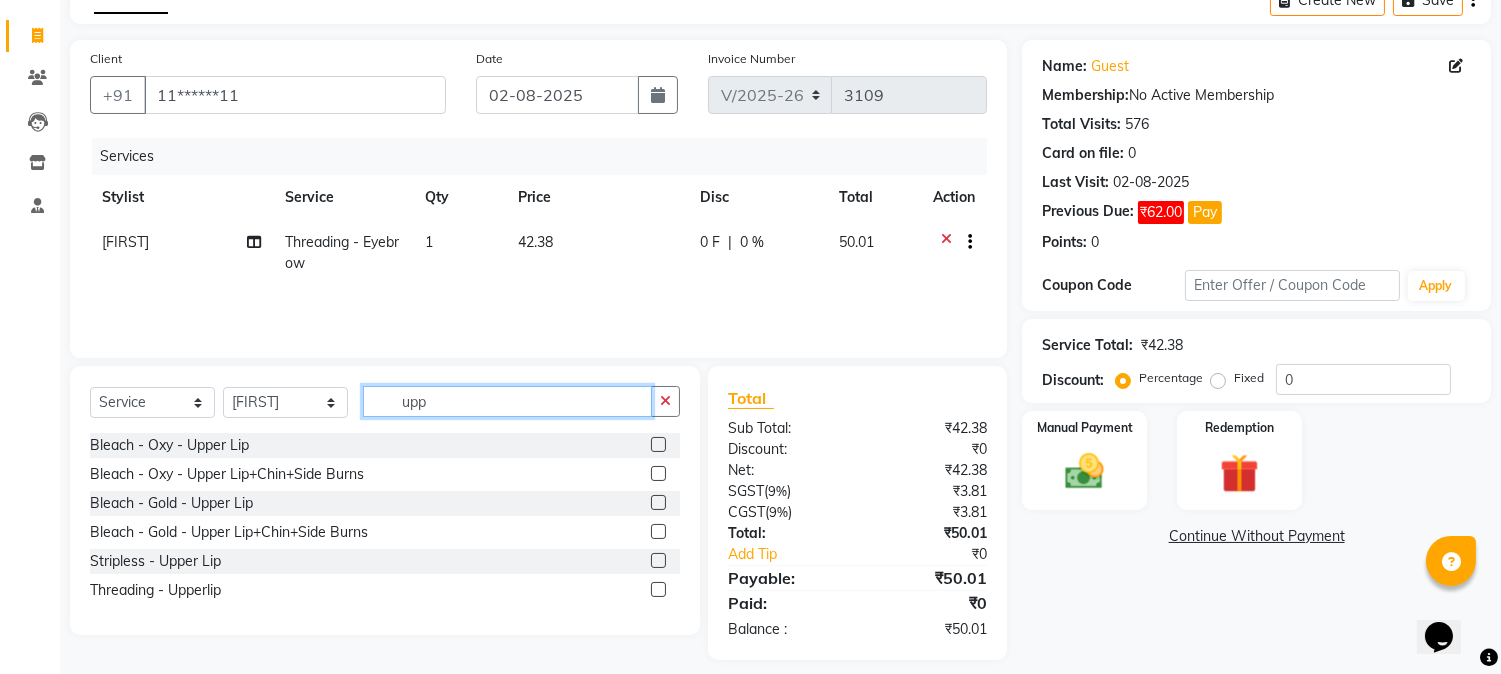 scroll, scrollTop: 125, scrollLeft: 0, axis: vertical 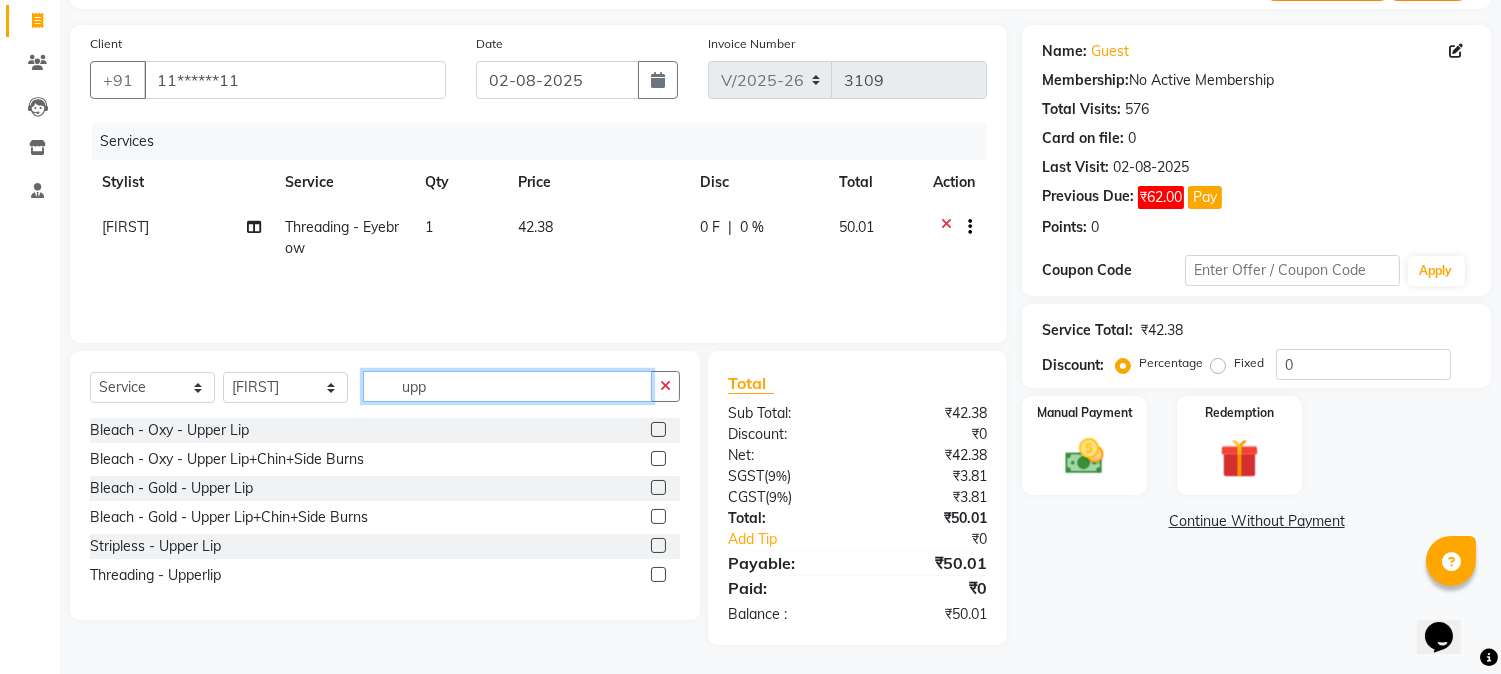 type on "upp" 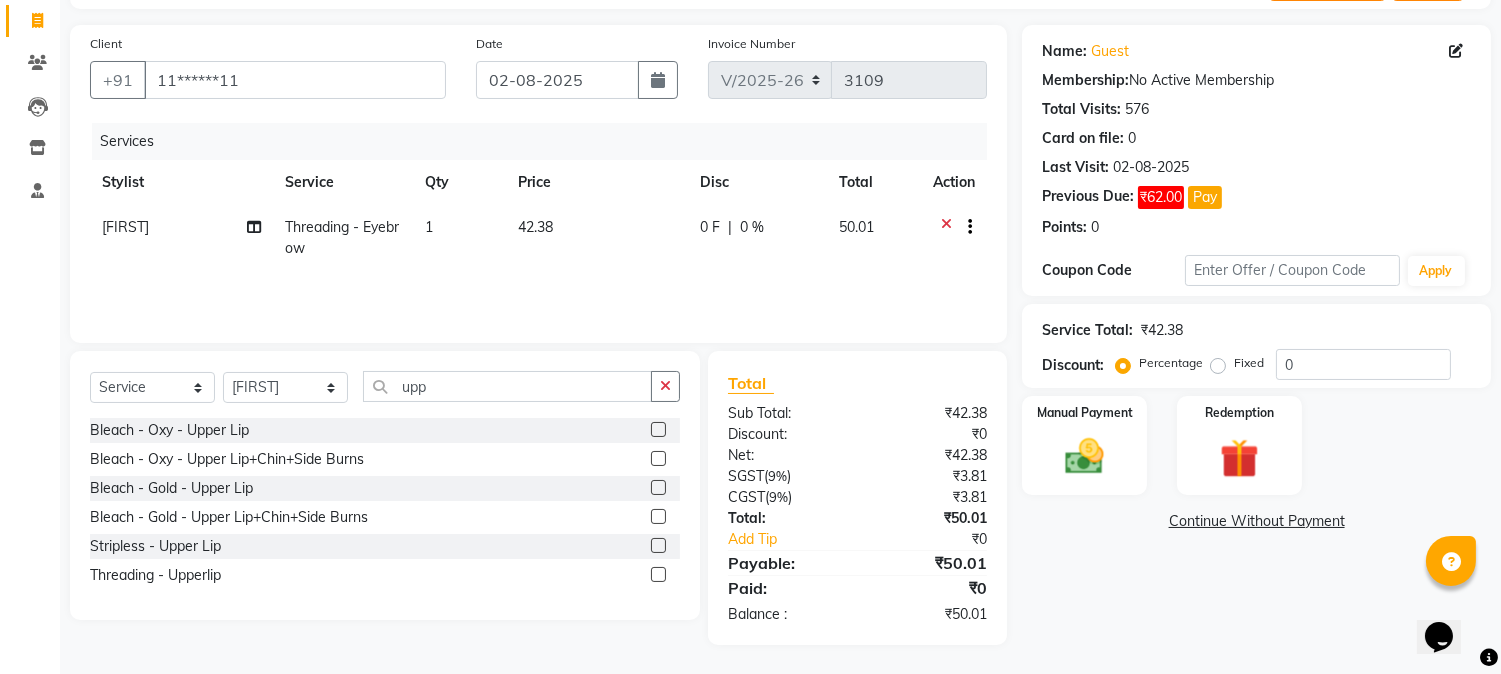 click 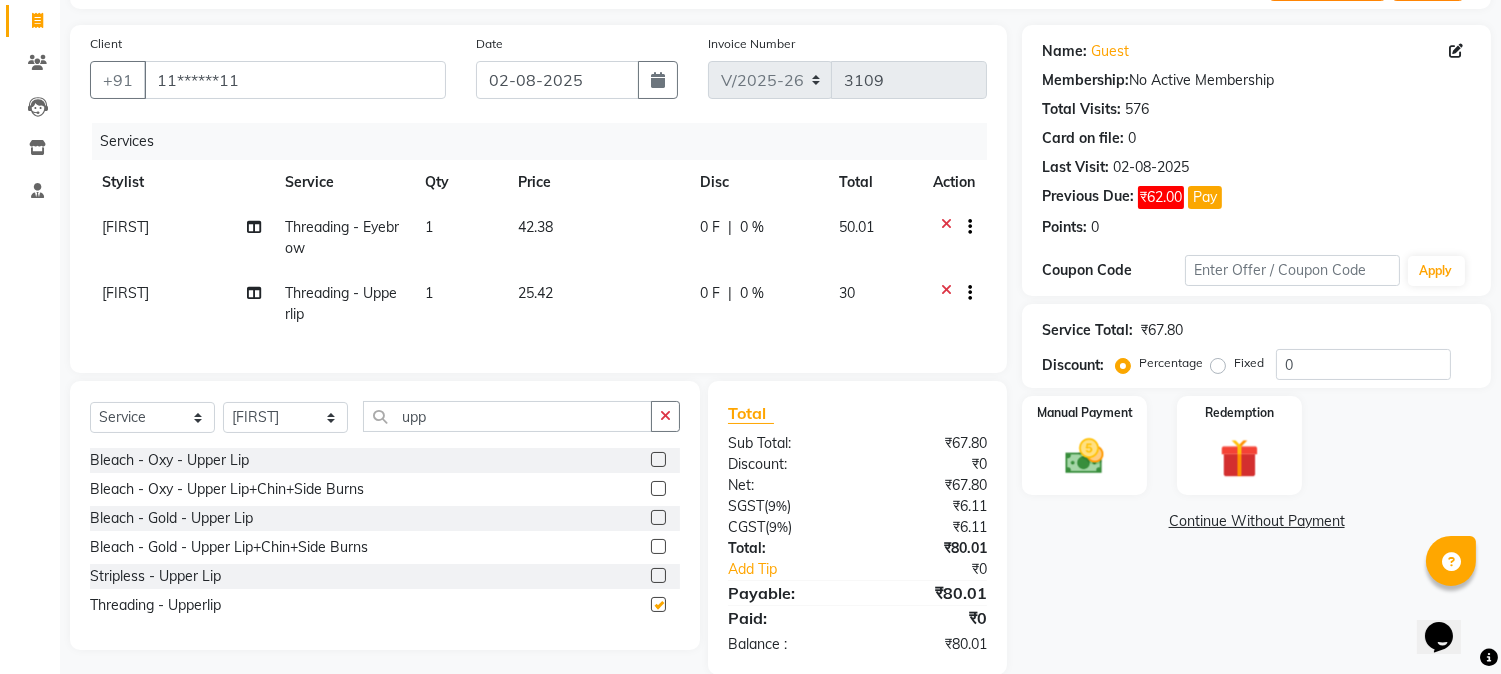 checkbox on "false" 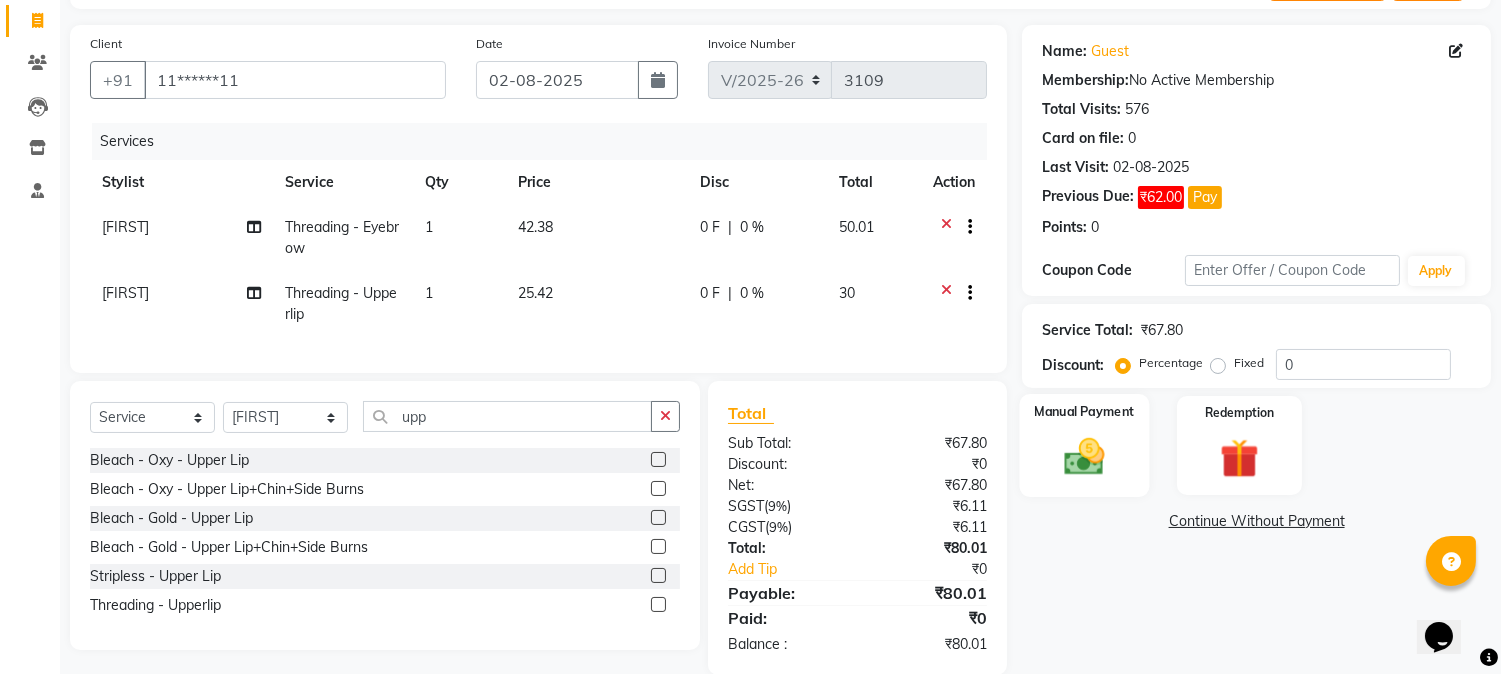 click 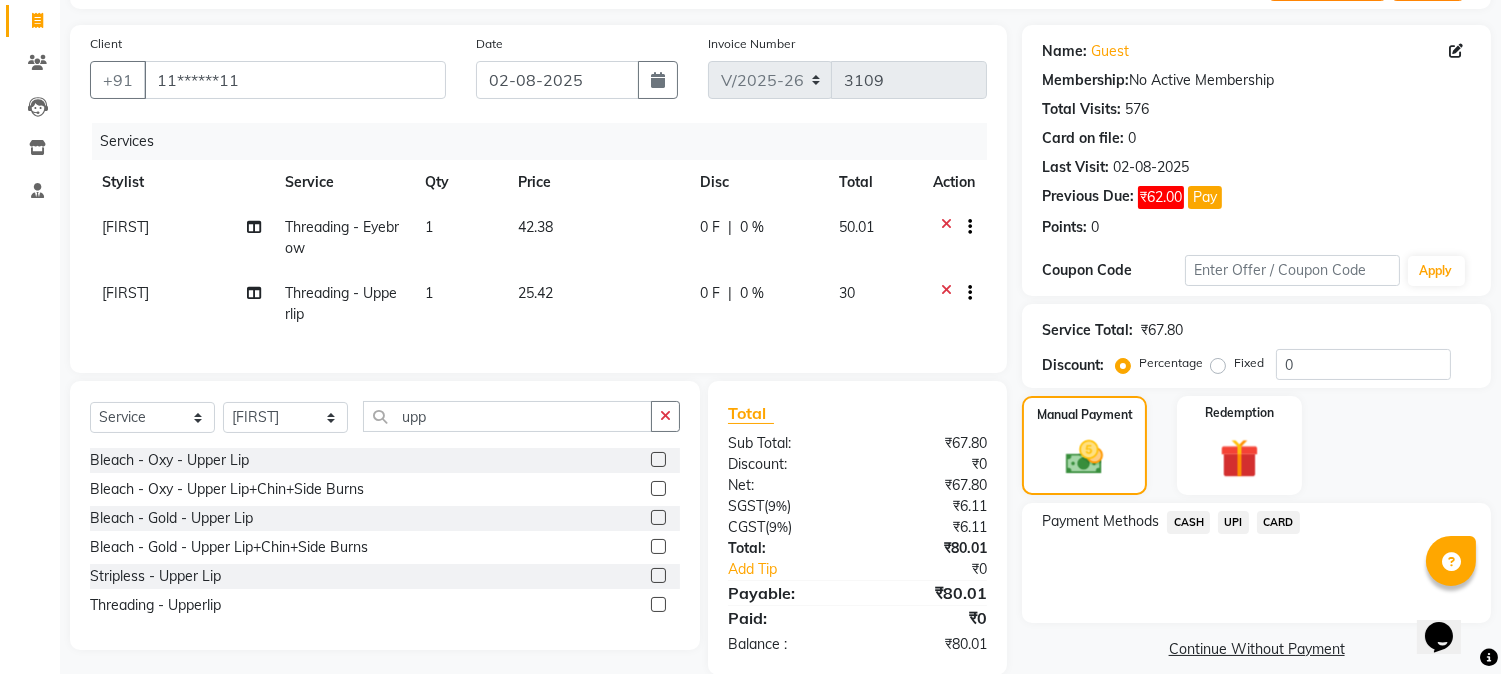 click on "UPI" 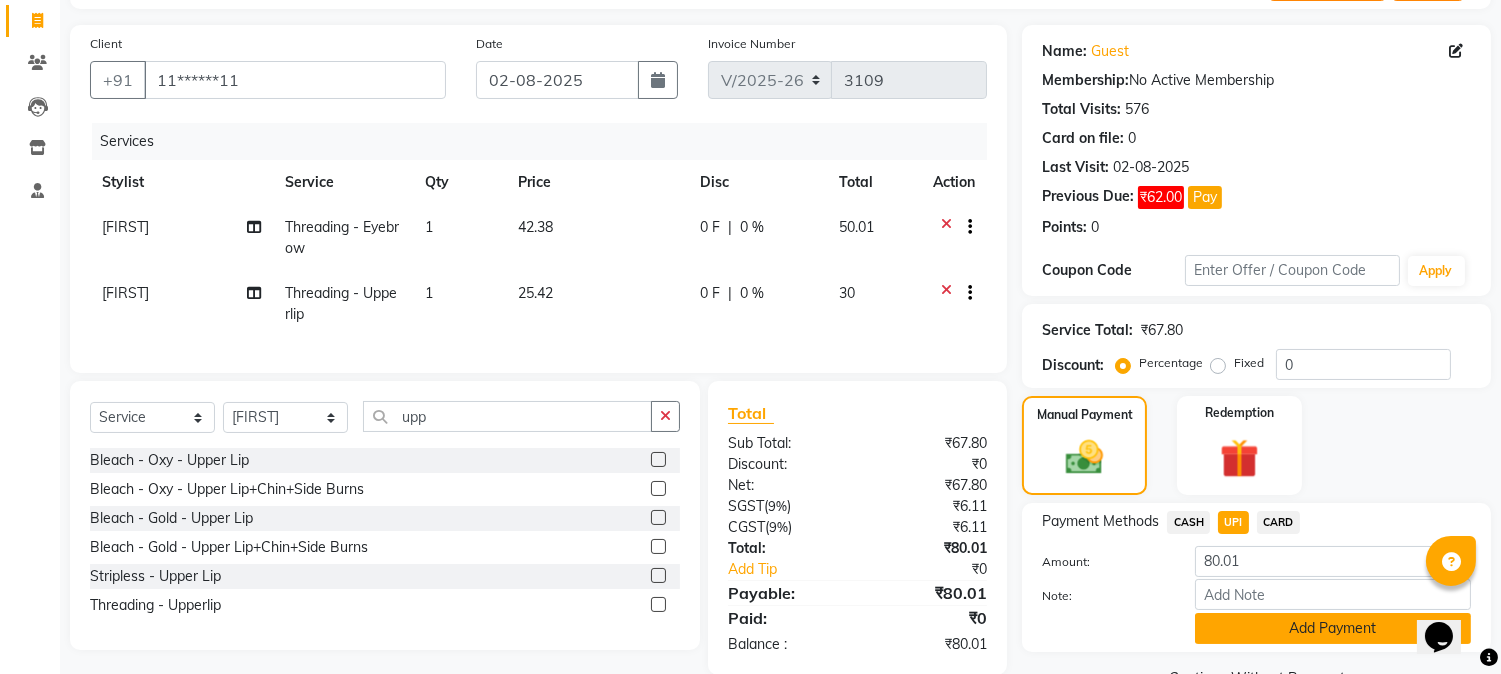 click on "Add Payment" 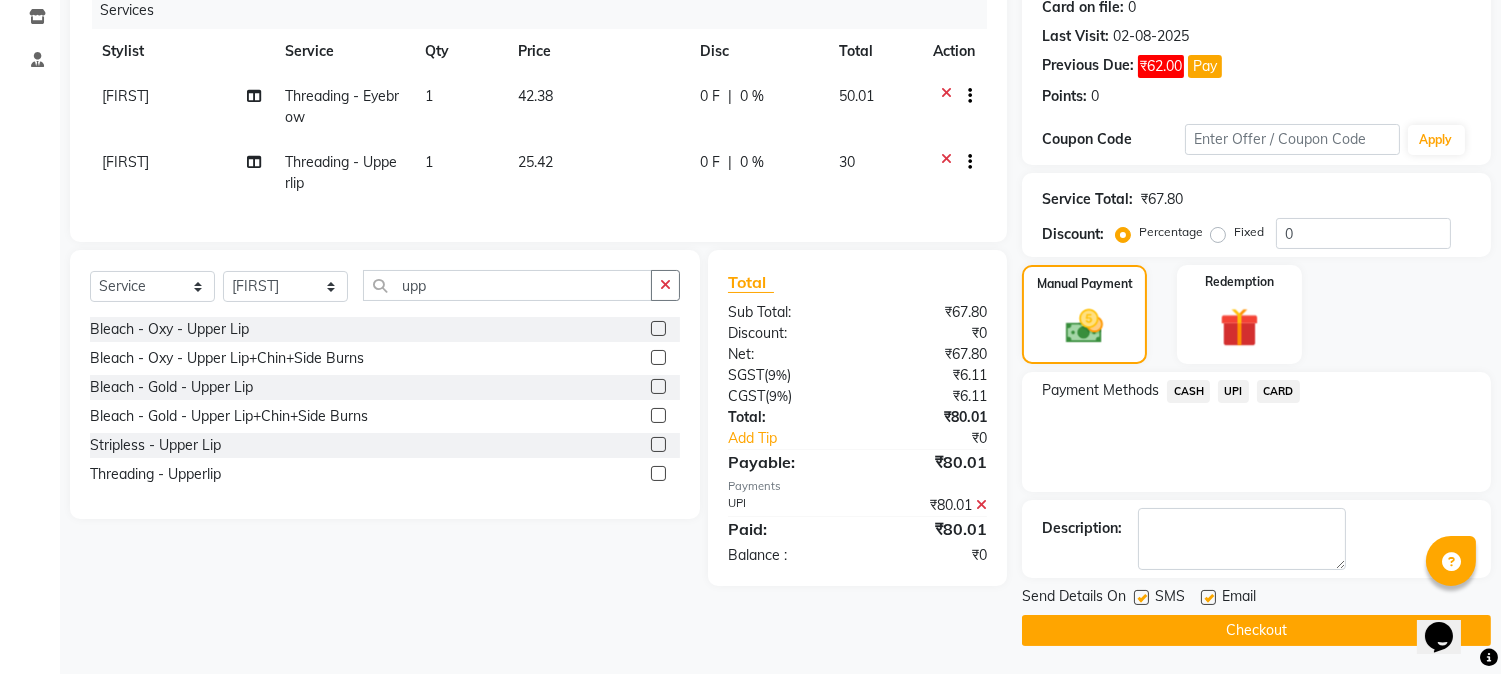 scroll, scrollTop: 257, scrollLeft: 0, axis: vertical 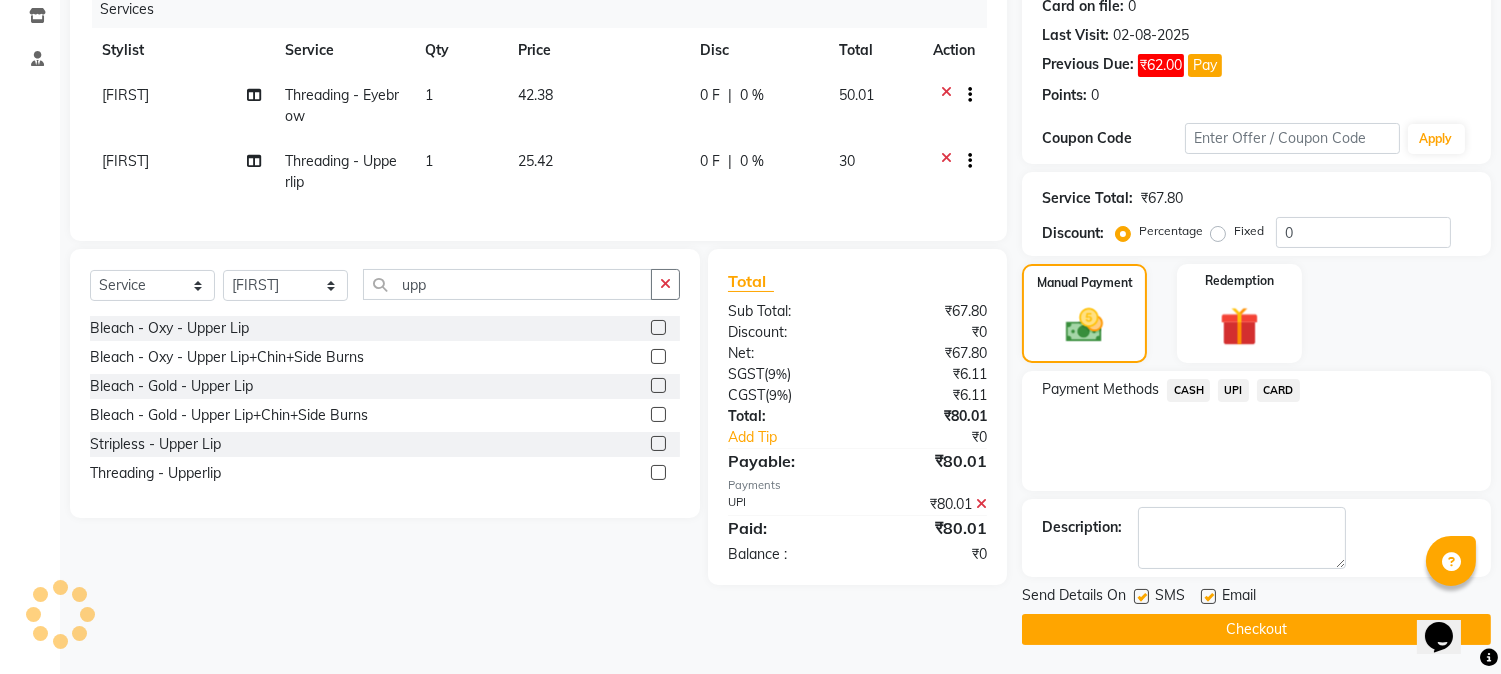 click 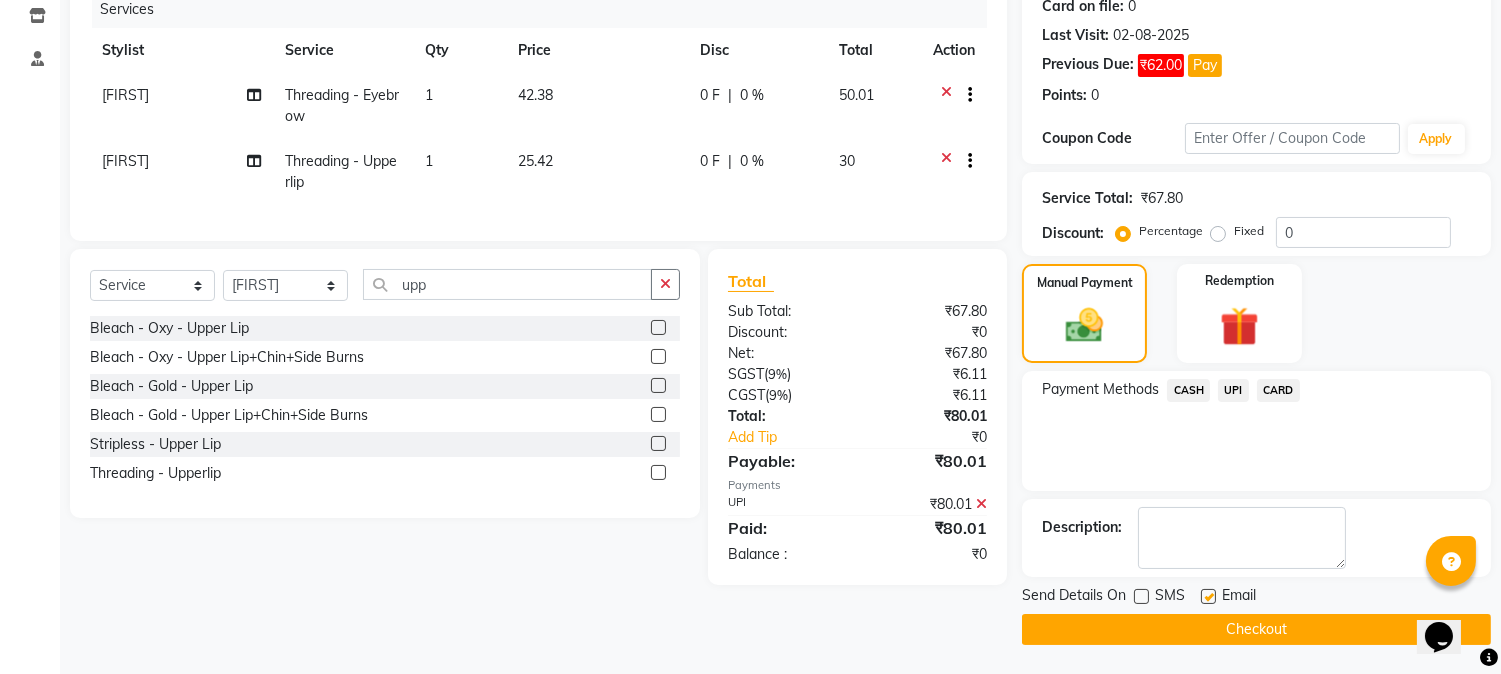 click on "Checkout" 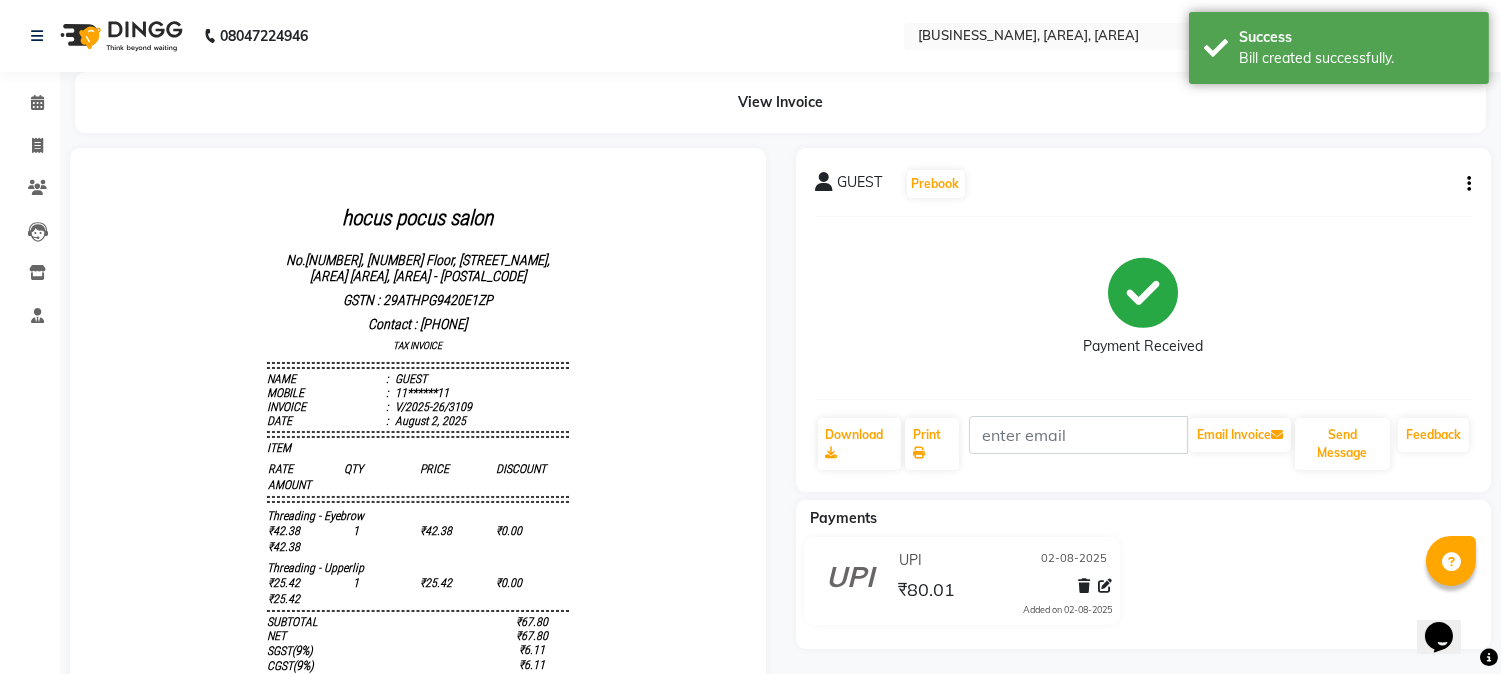 scroll, scrollTop: 0, scrollLeft: 0, axis: both 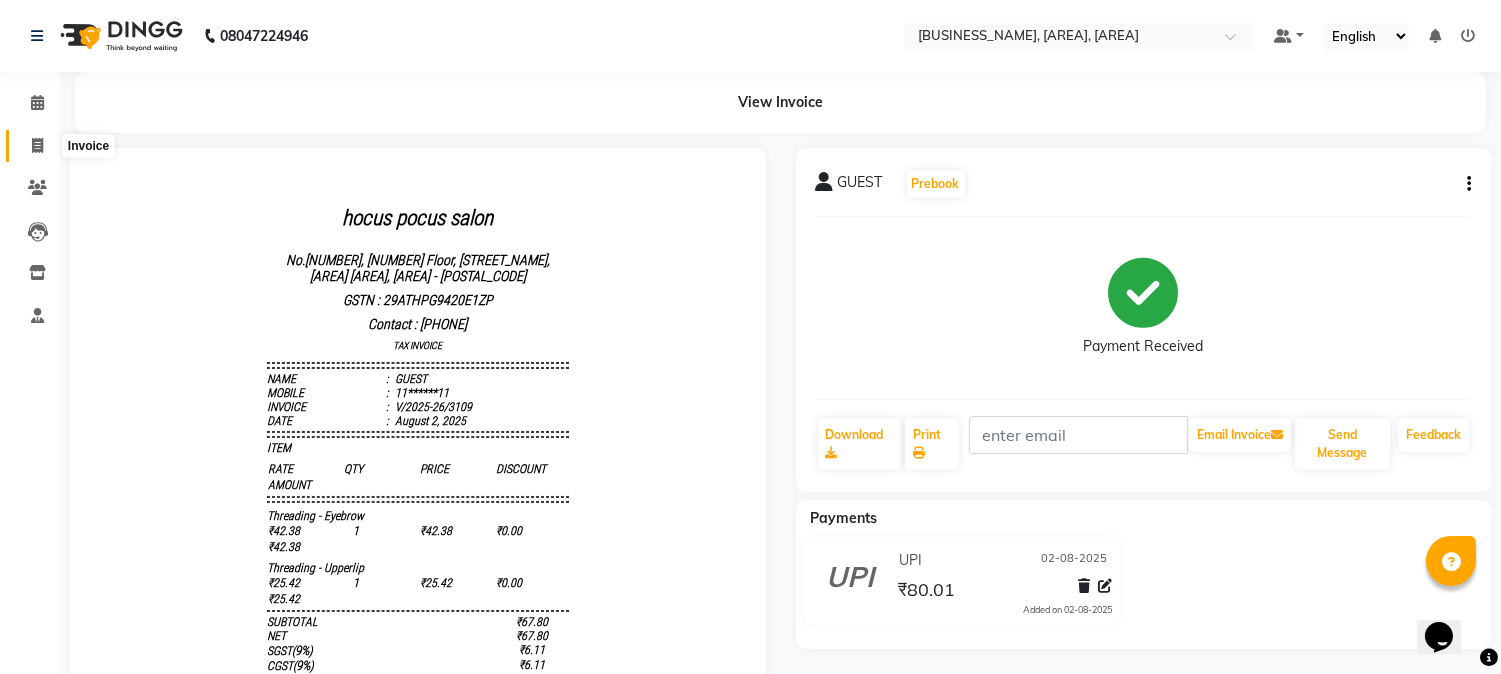click 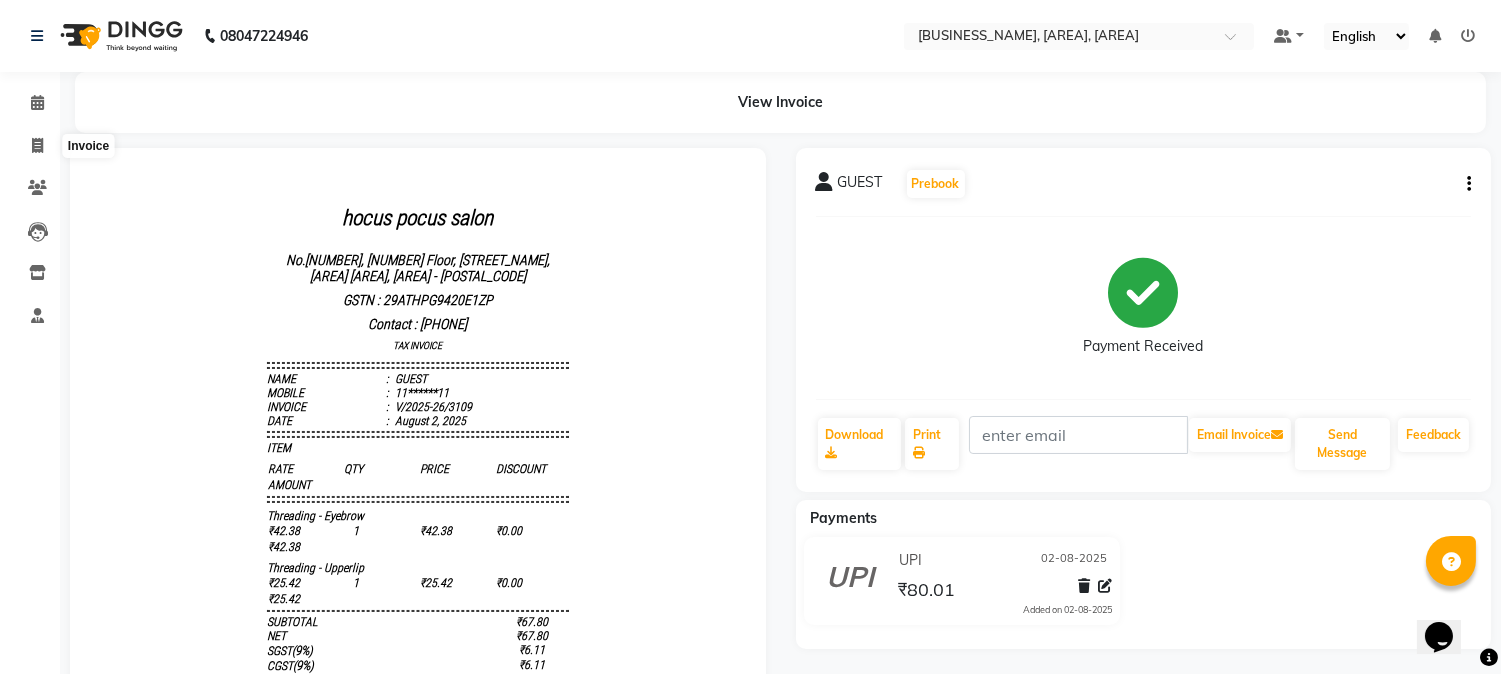 select on "service" 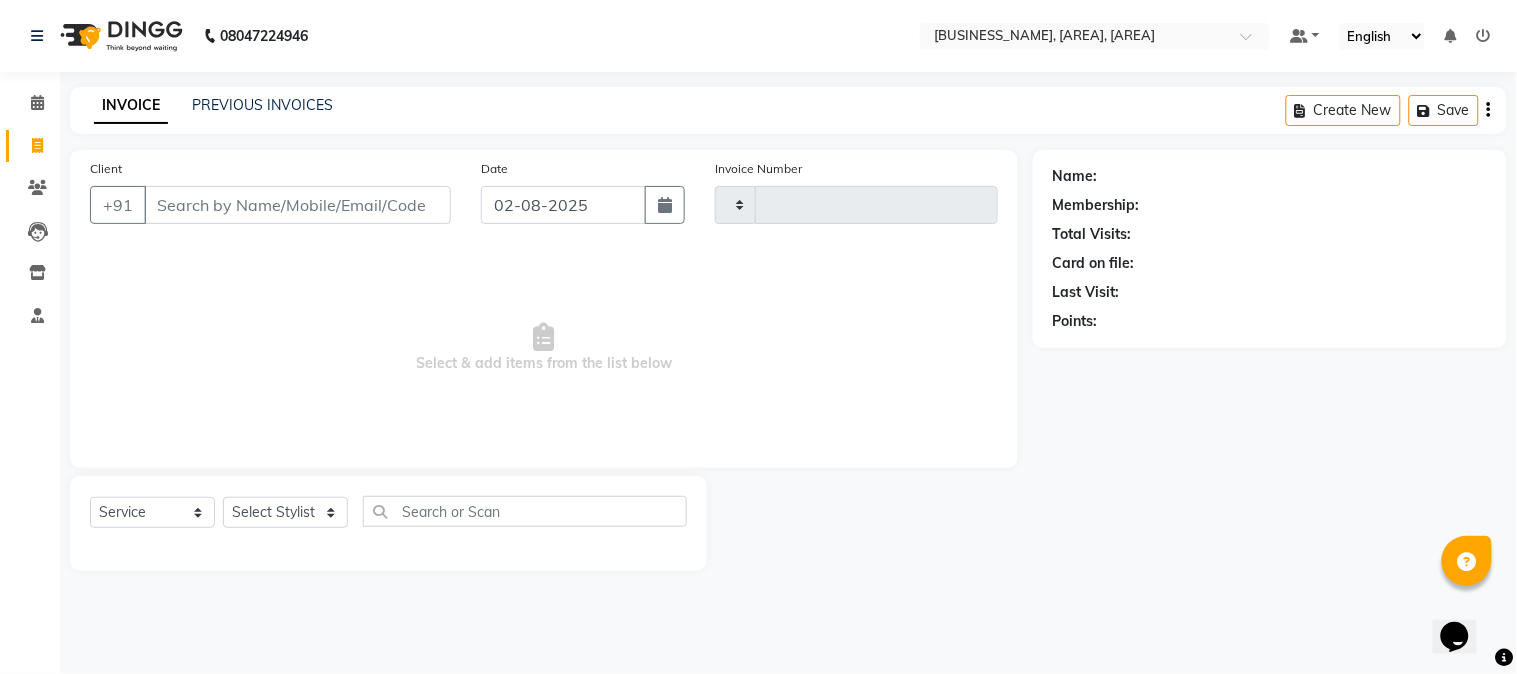 type on "3110" 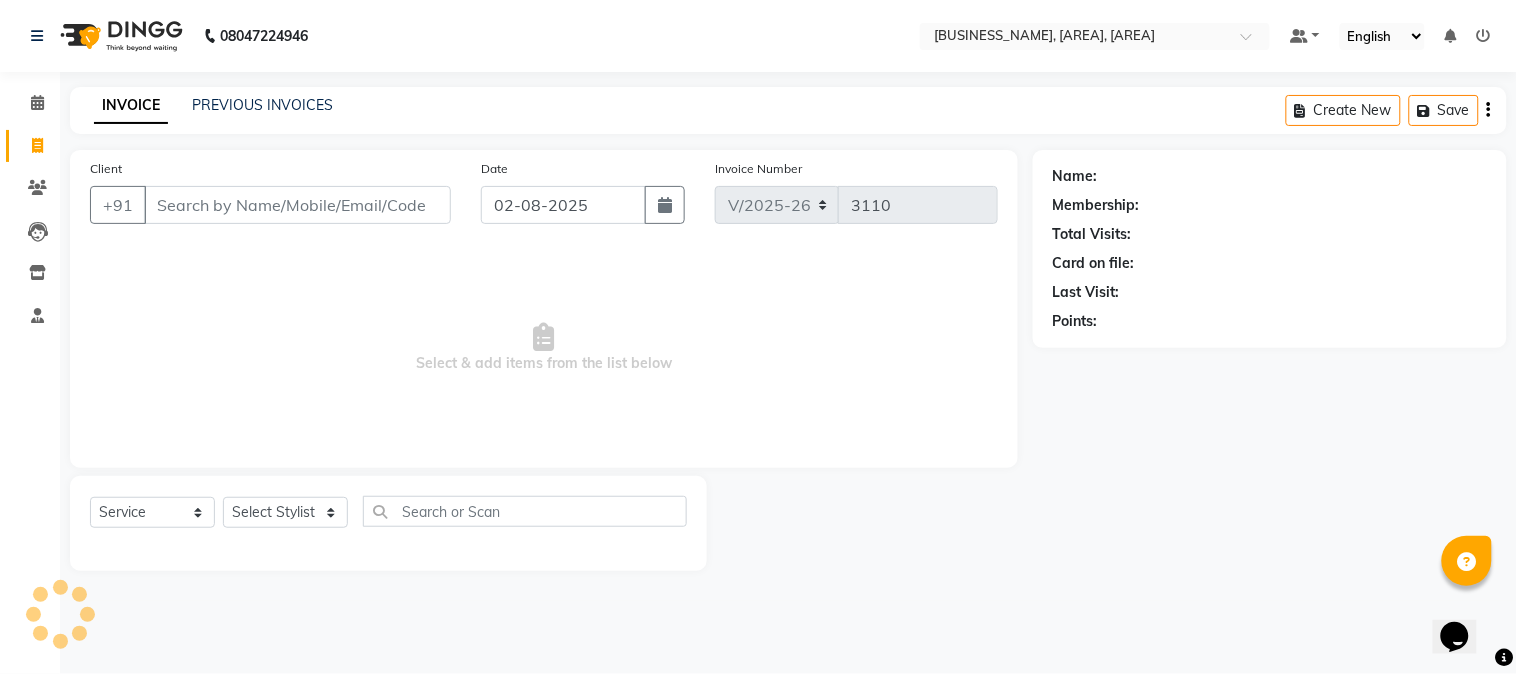 click on "Client" at bounding box center [297, 205] 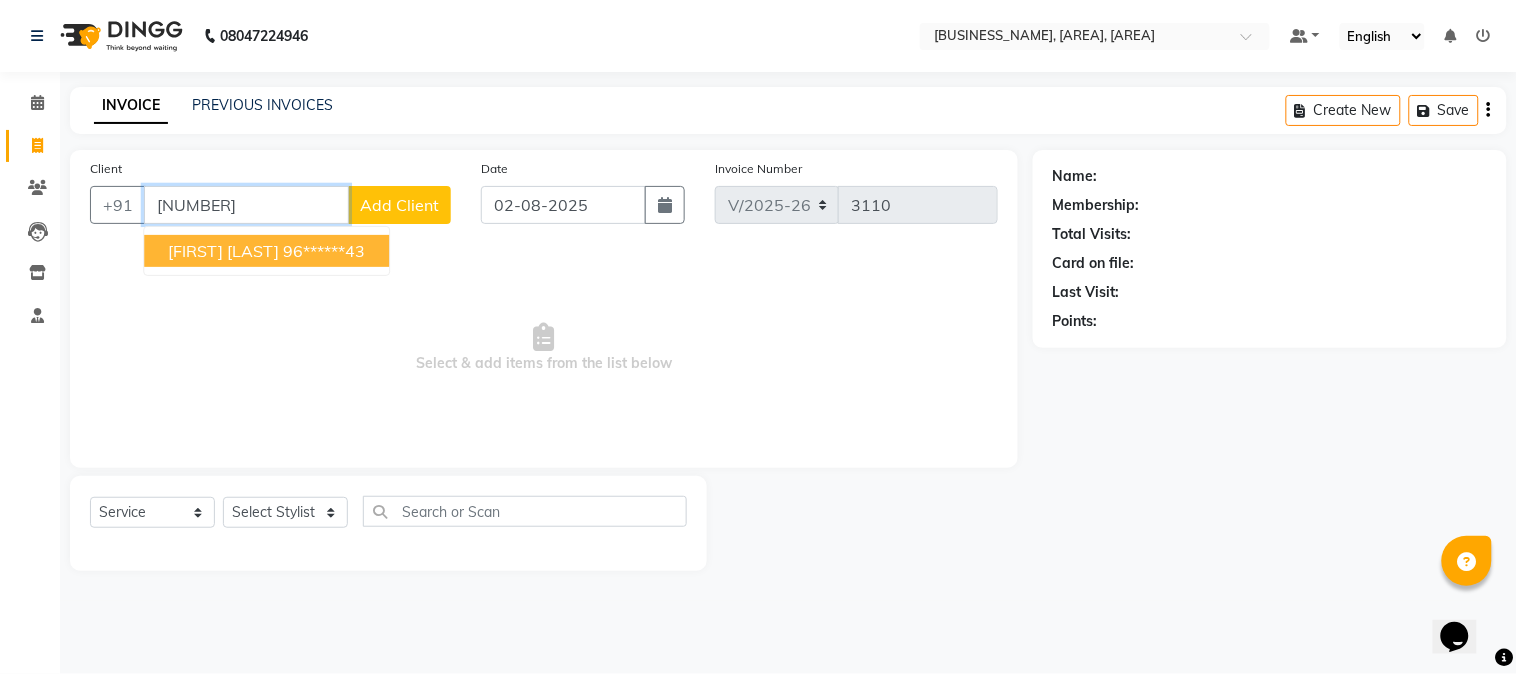 click on "96******43" at bounding box center [324, 251] 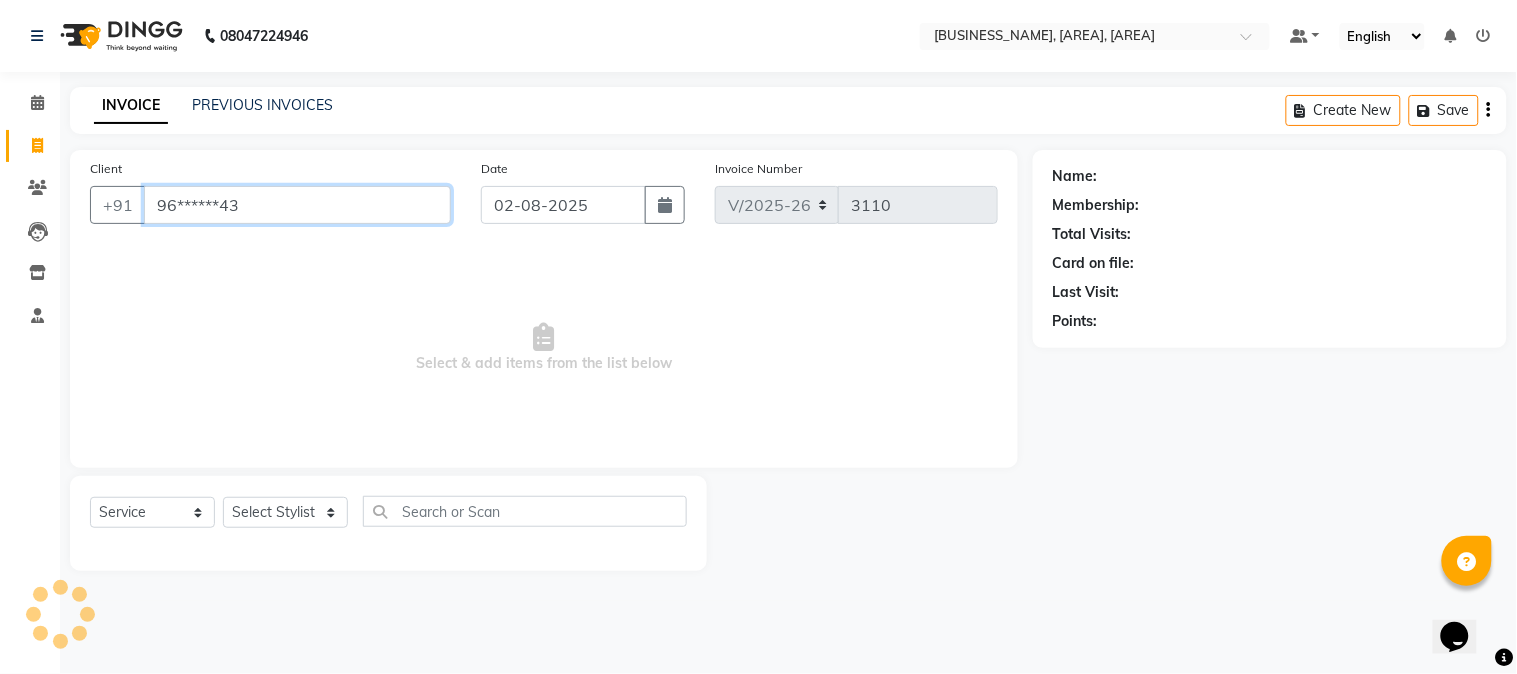 type on "96******43" 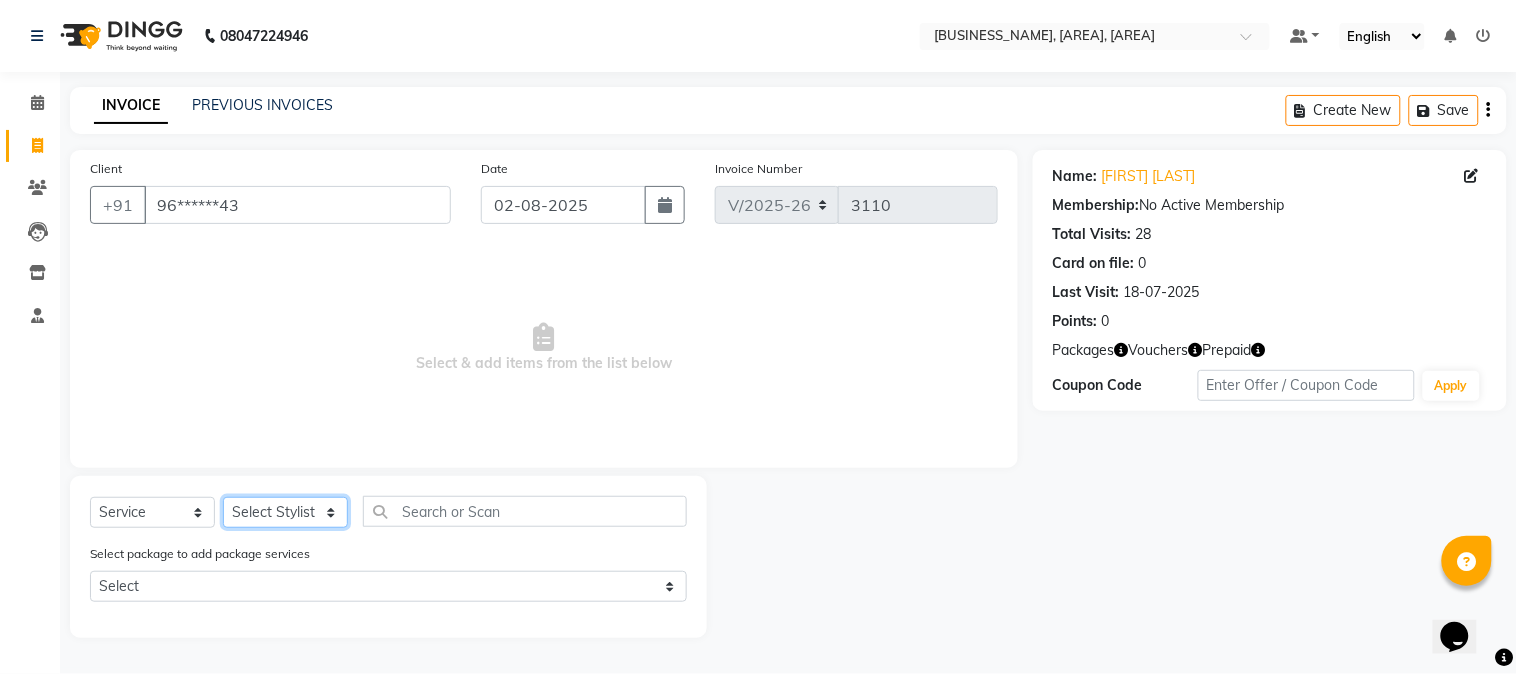 click on "Select Stylist [FIRST]  [FIRST] [FIRST] [FIRST] [FIRST] [FIRST] [FIRST] [FIRST] [FIRST] [FIRST]" 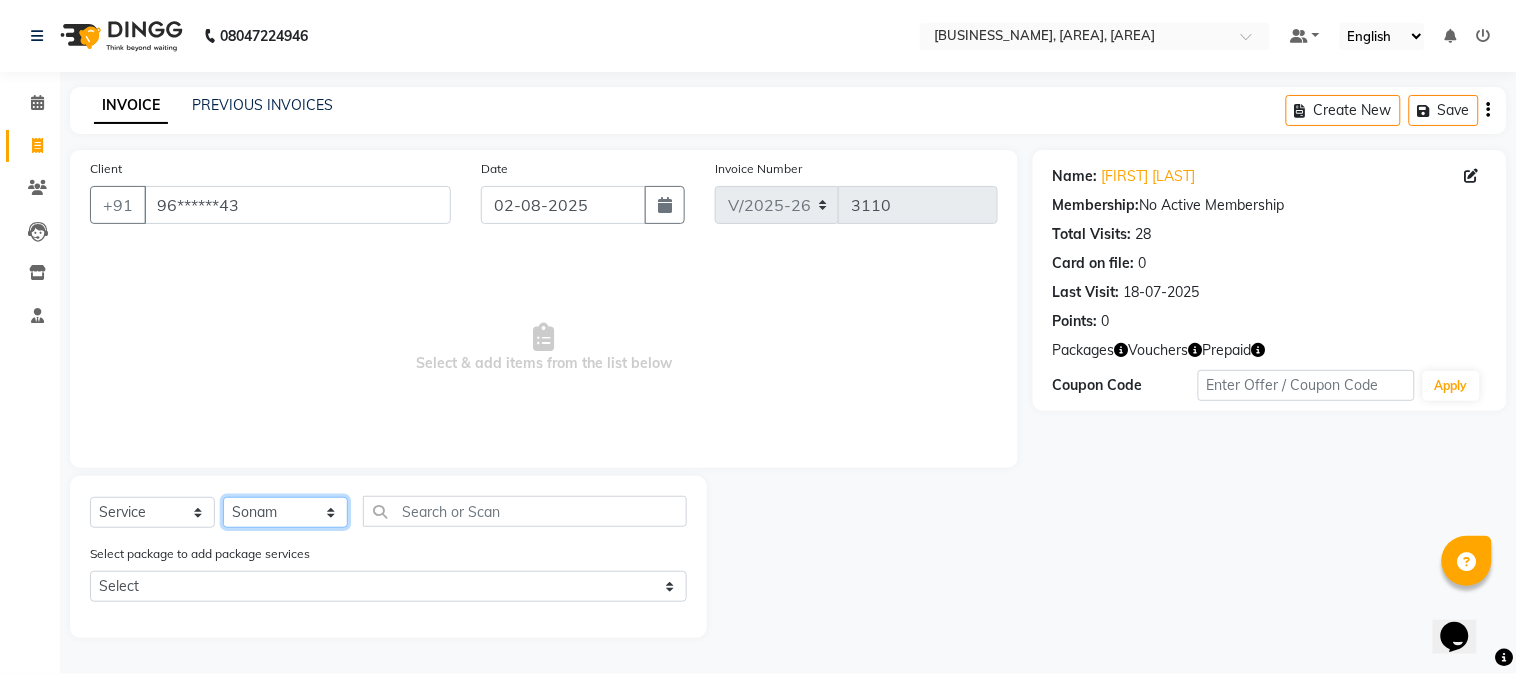 click on "Select Stylist [FIRST]  [FIRST] [FIRST] [FIRST] [FIRST] [FIRST] [FIRST] [FIRST] [FIRST] [FIRST]" 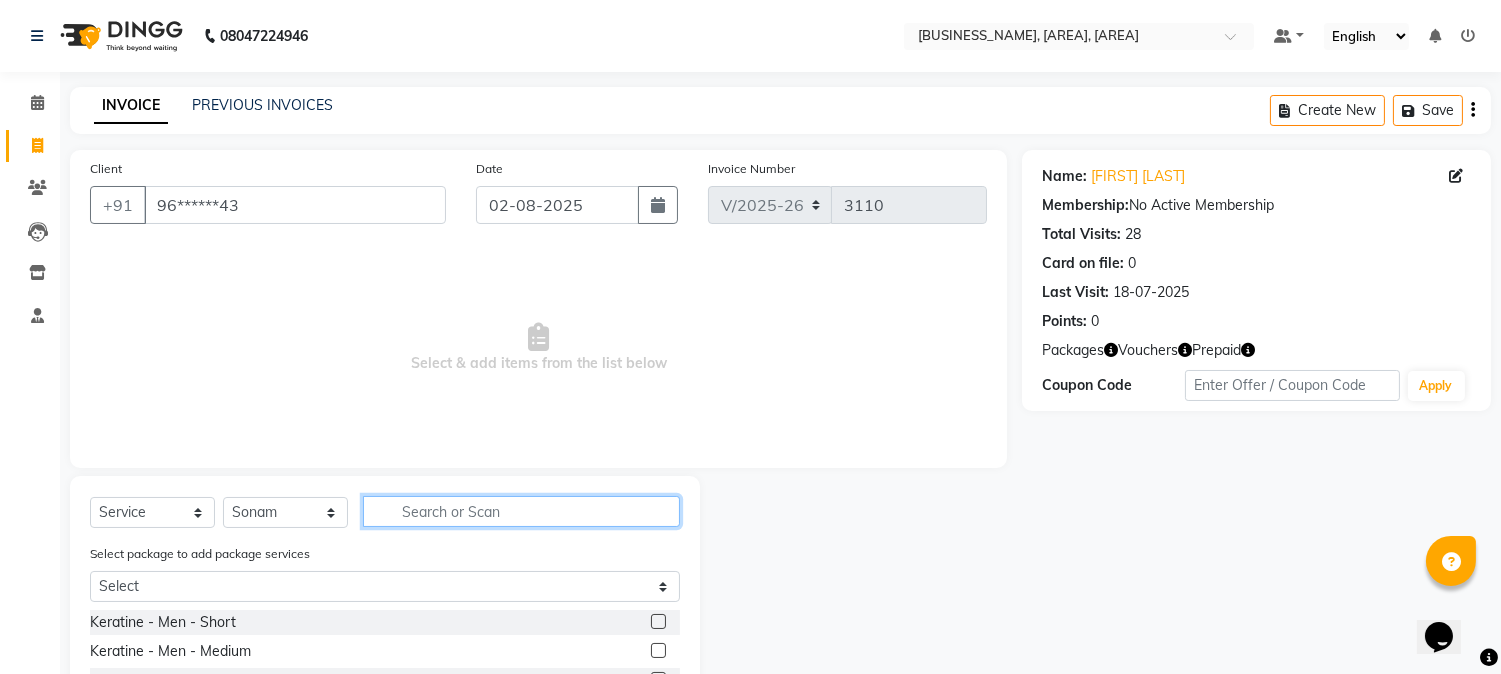 click 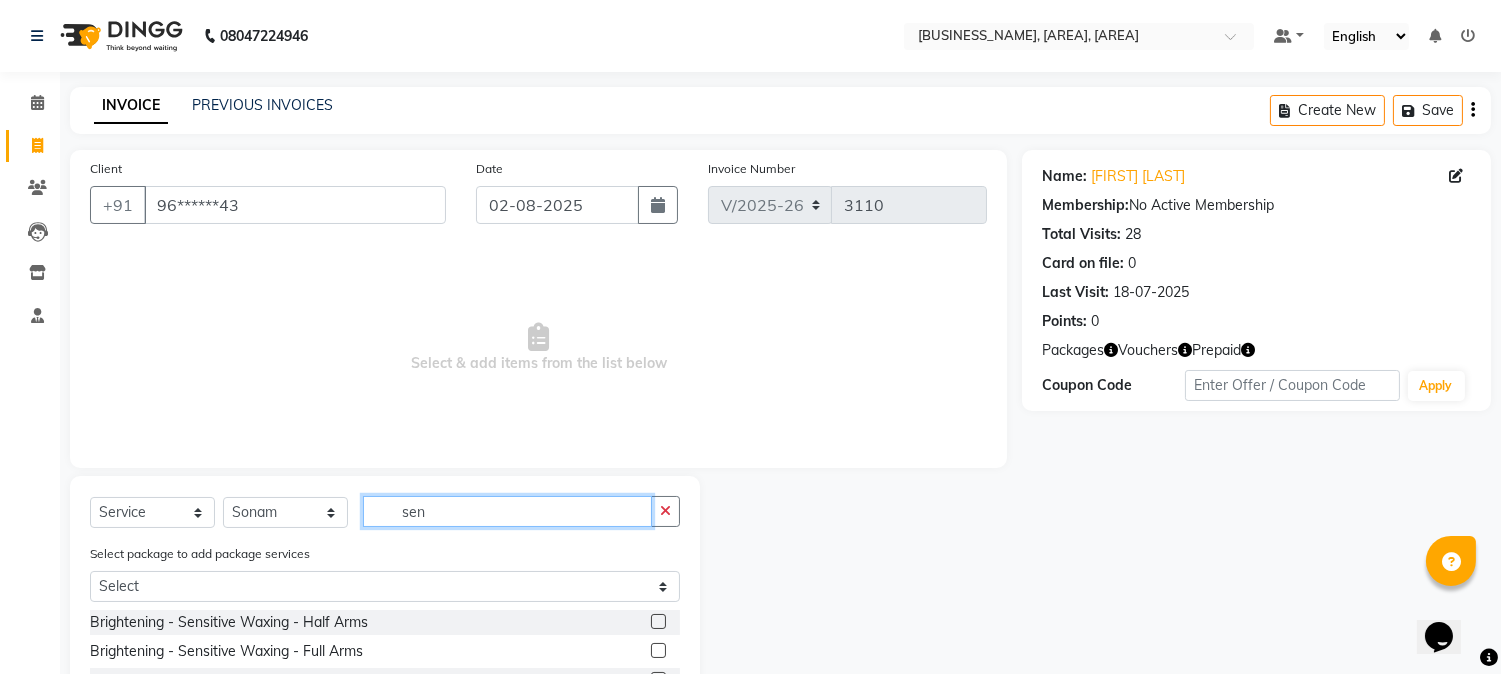 type on "sen" 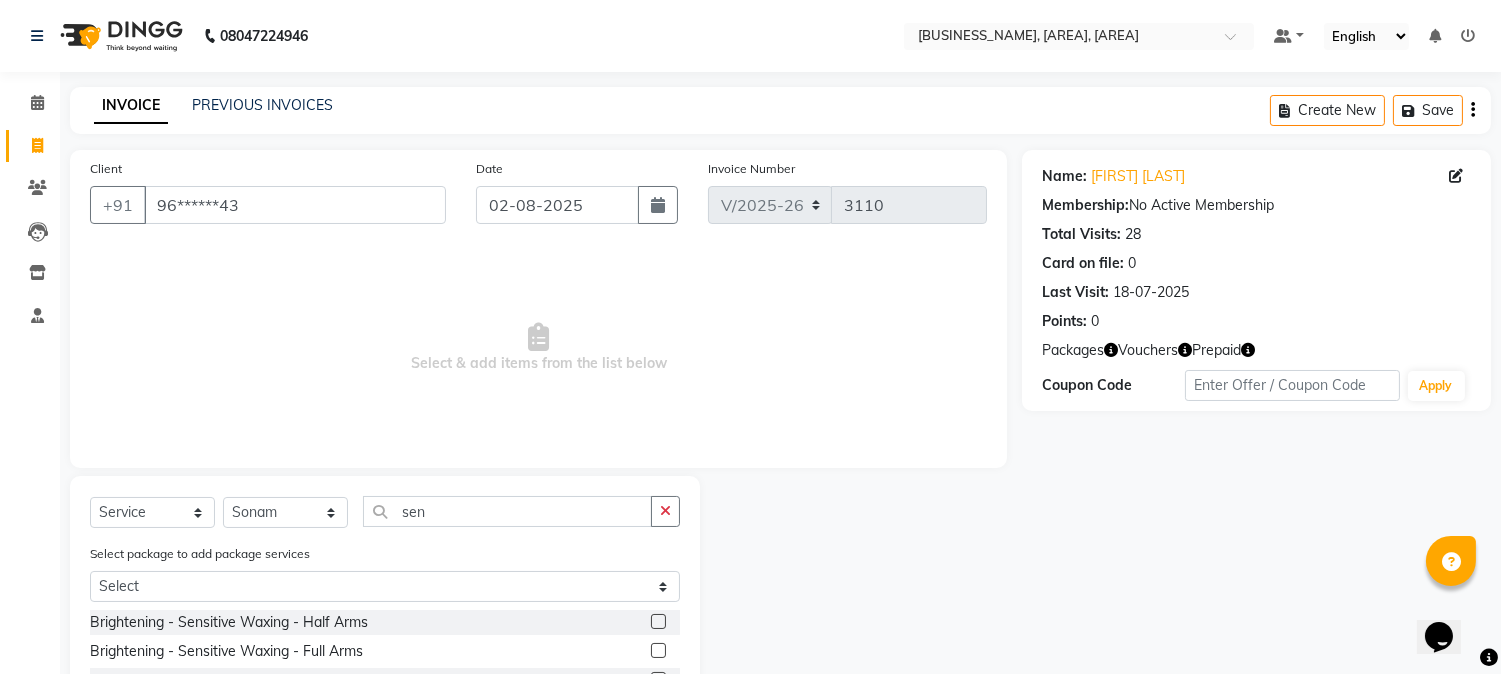 click 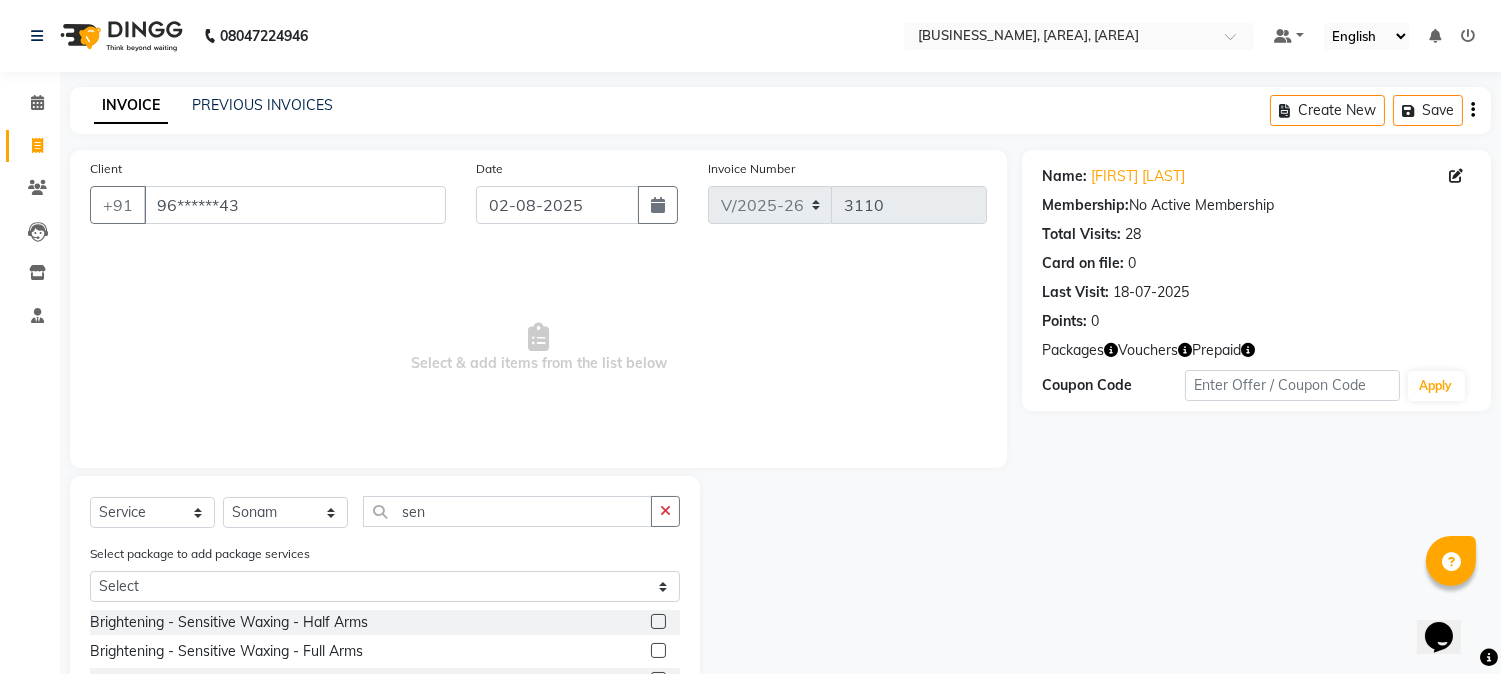 click 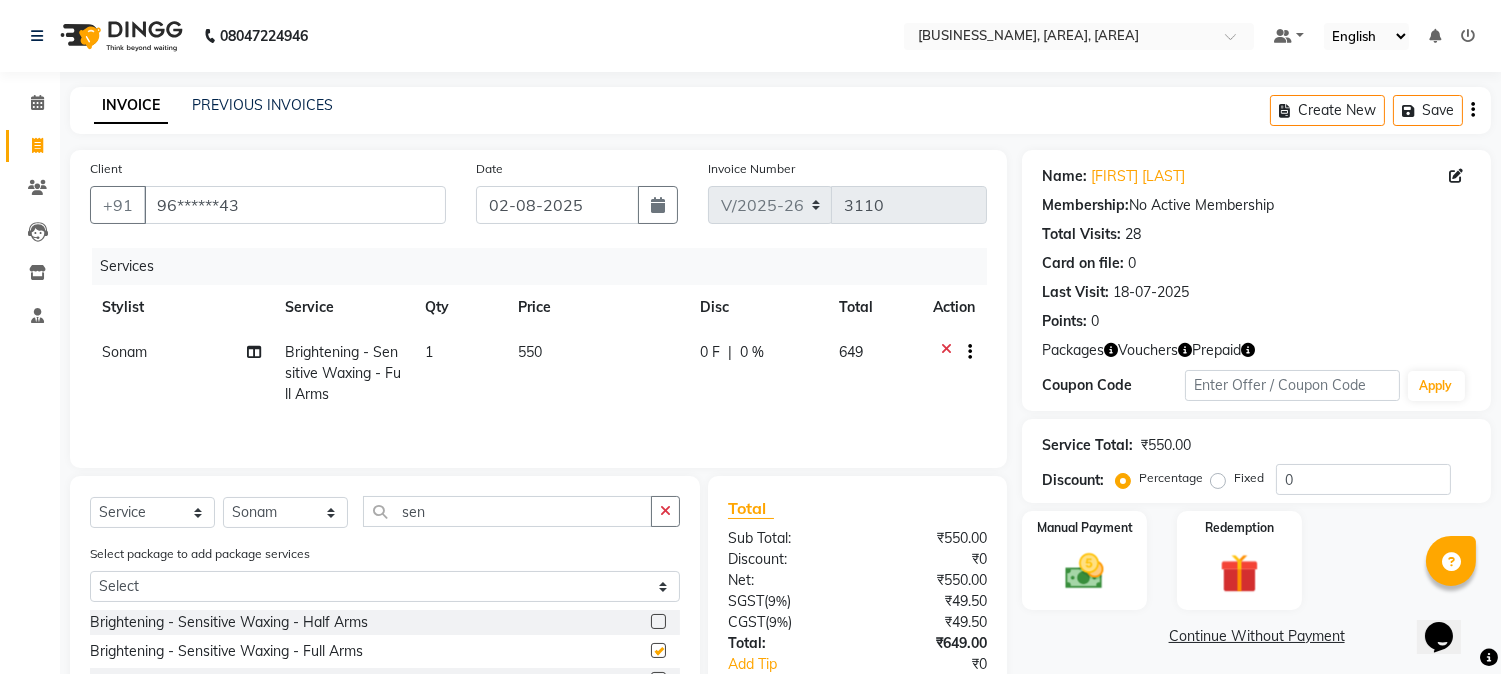 checkbox on "false" 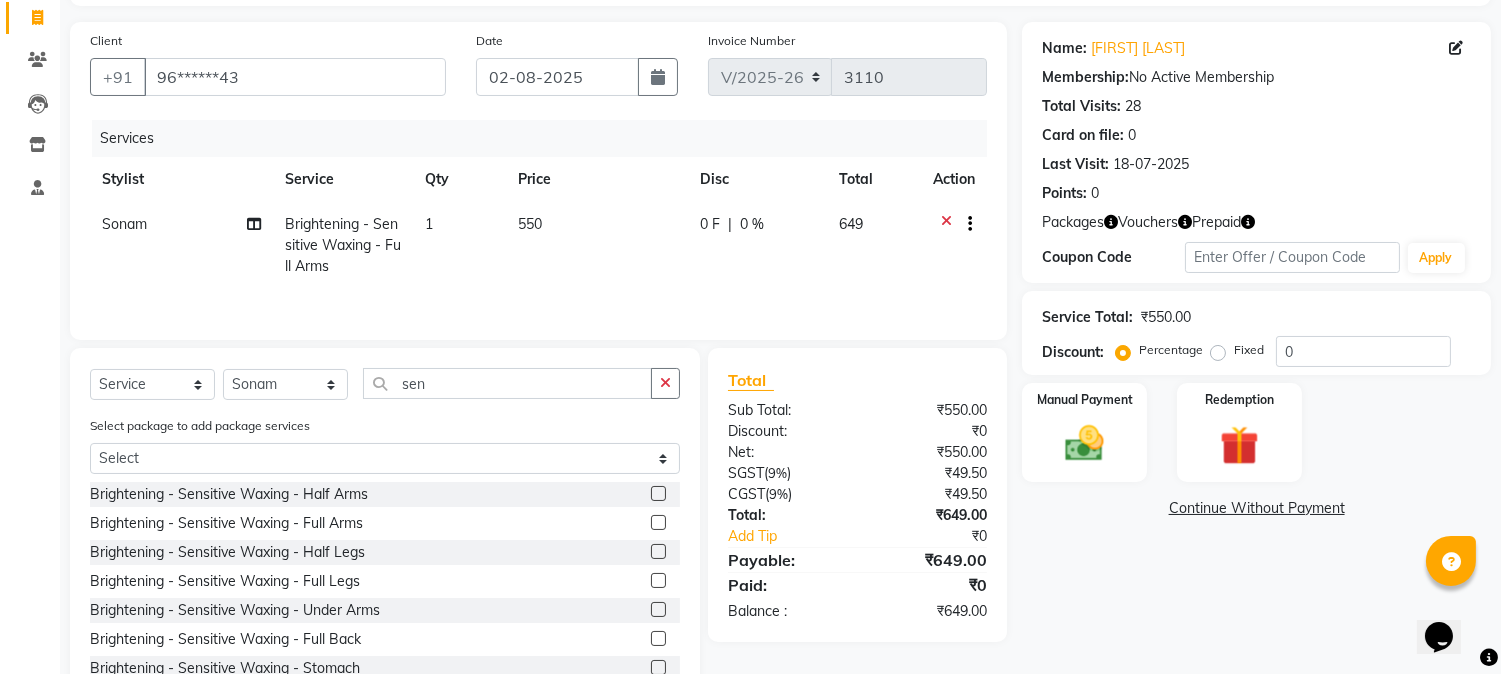scroll, scrollTop: 133, scrollLeft: 0, axis: vertical 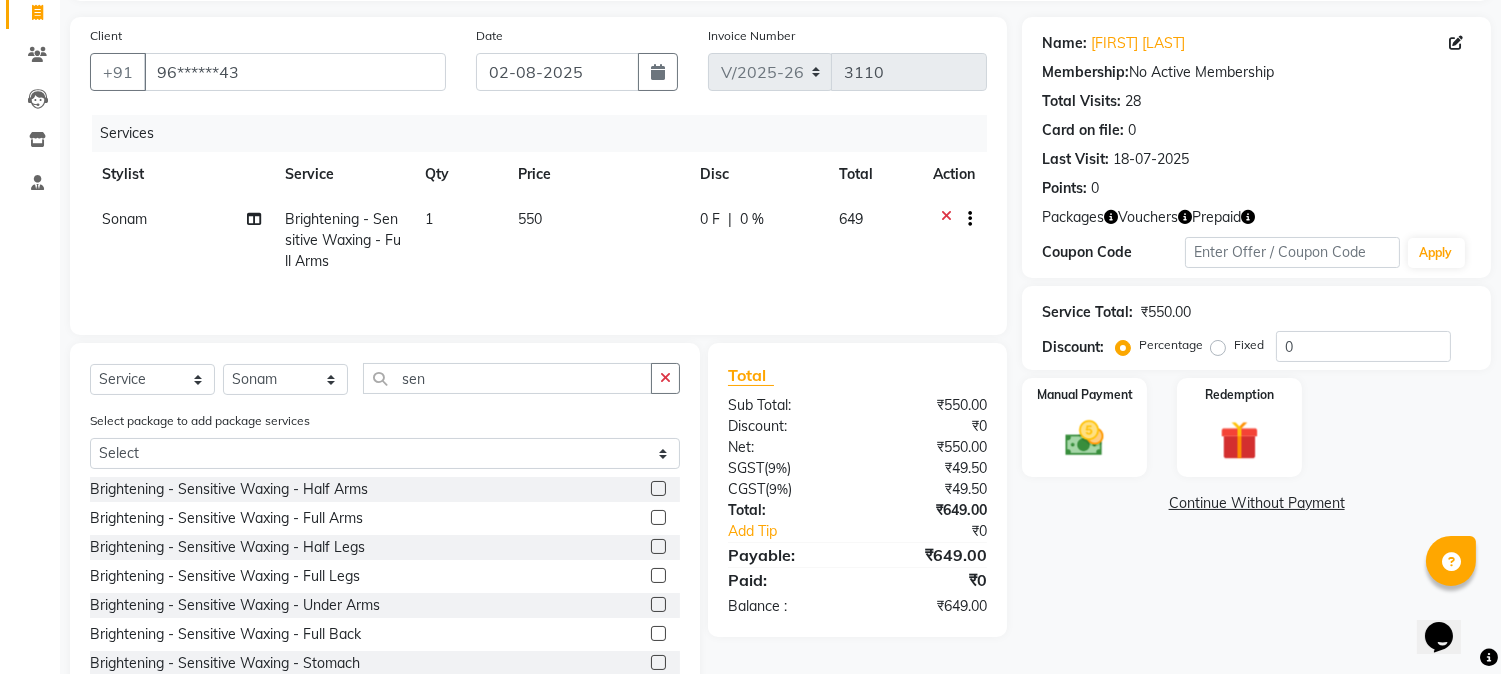 click 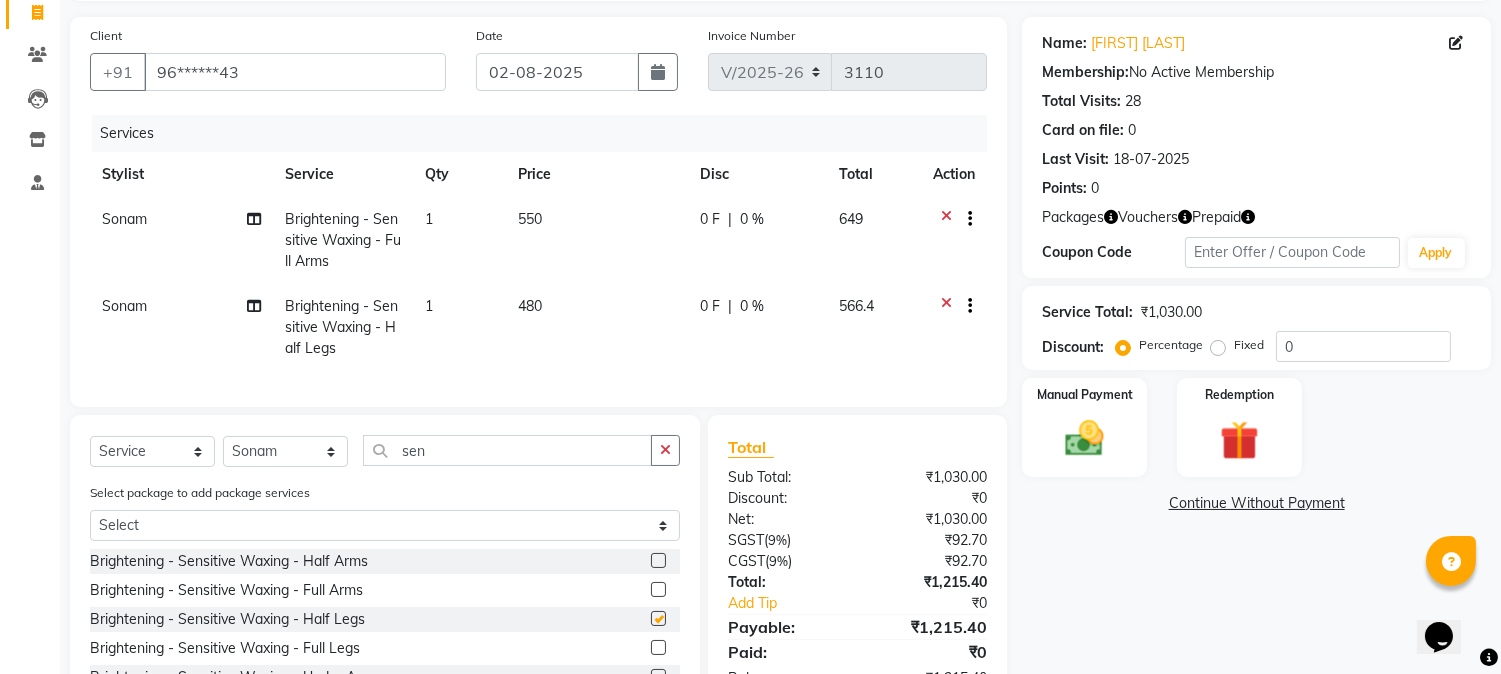 checkbox on "false" 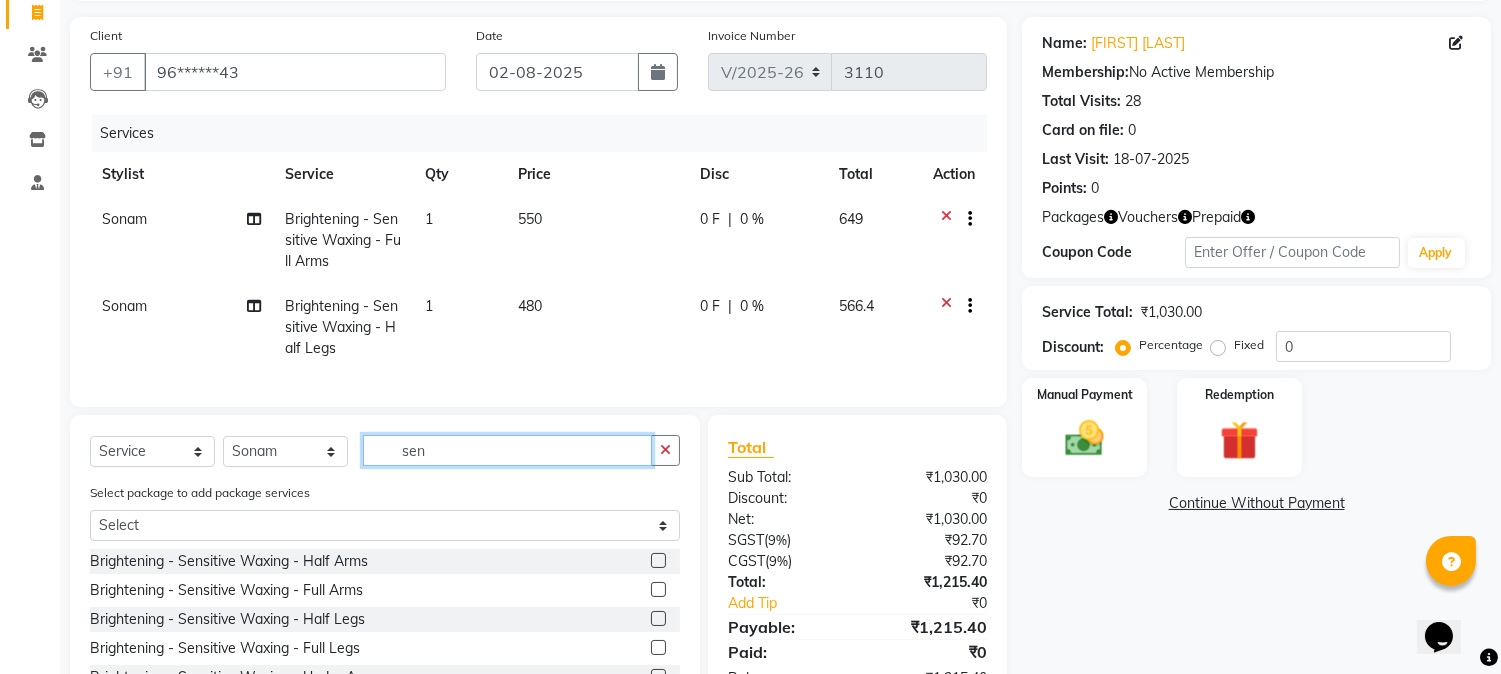 click on "sen" 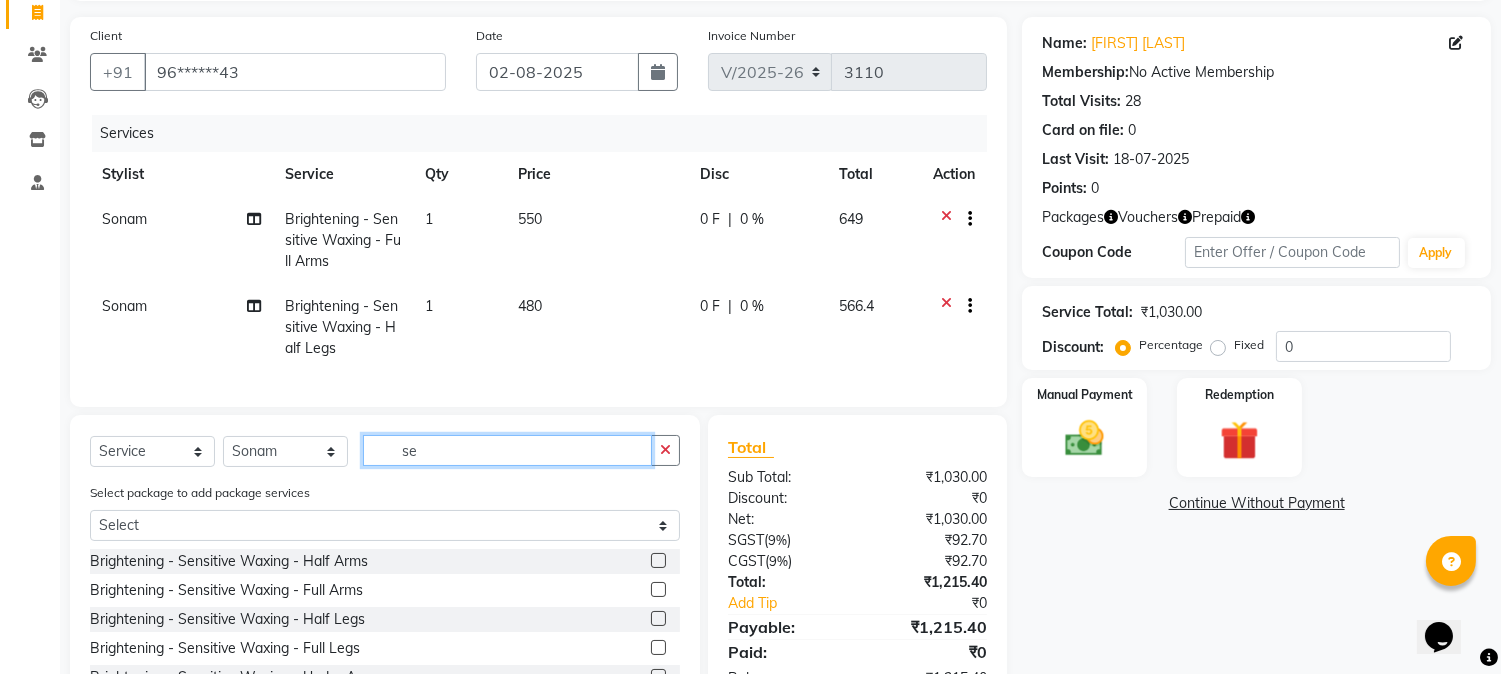 type on "s" 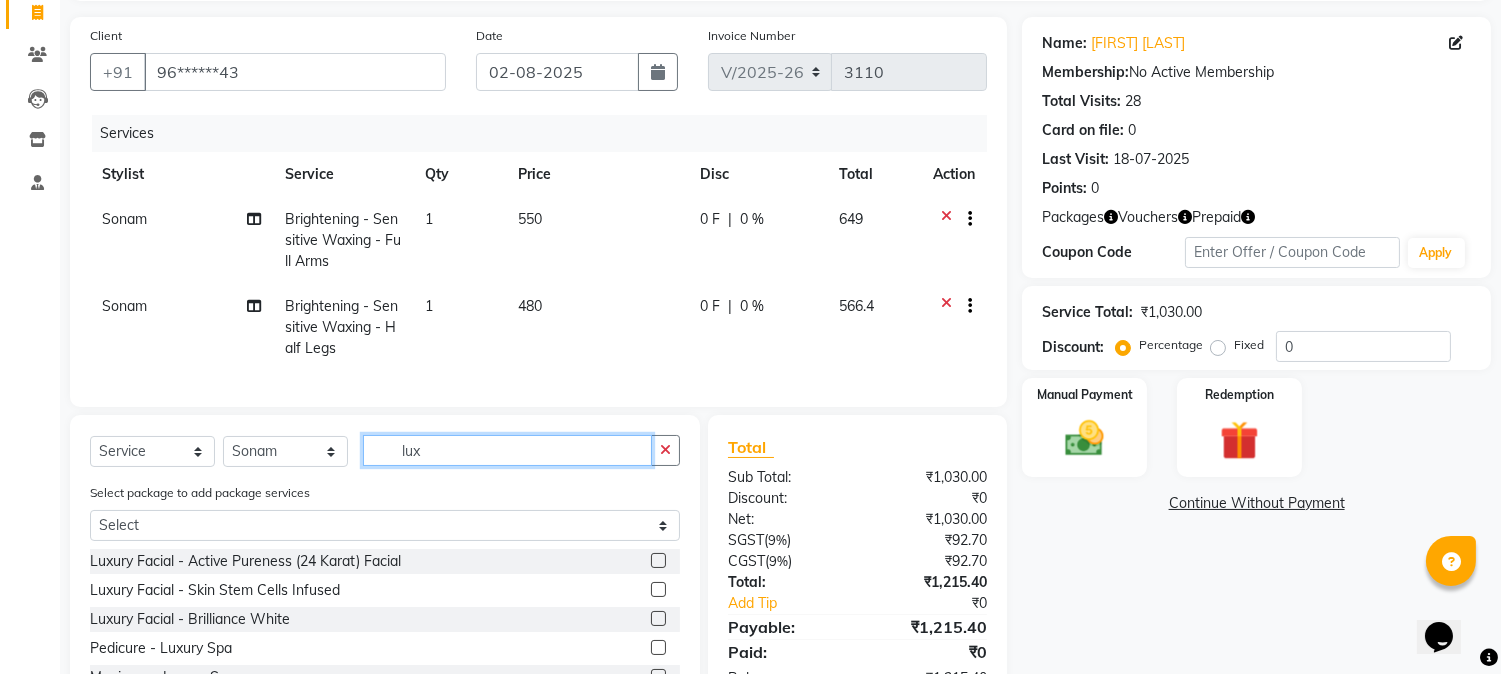 type on "lux" 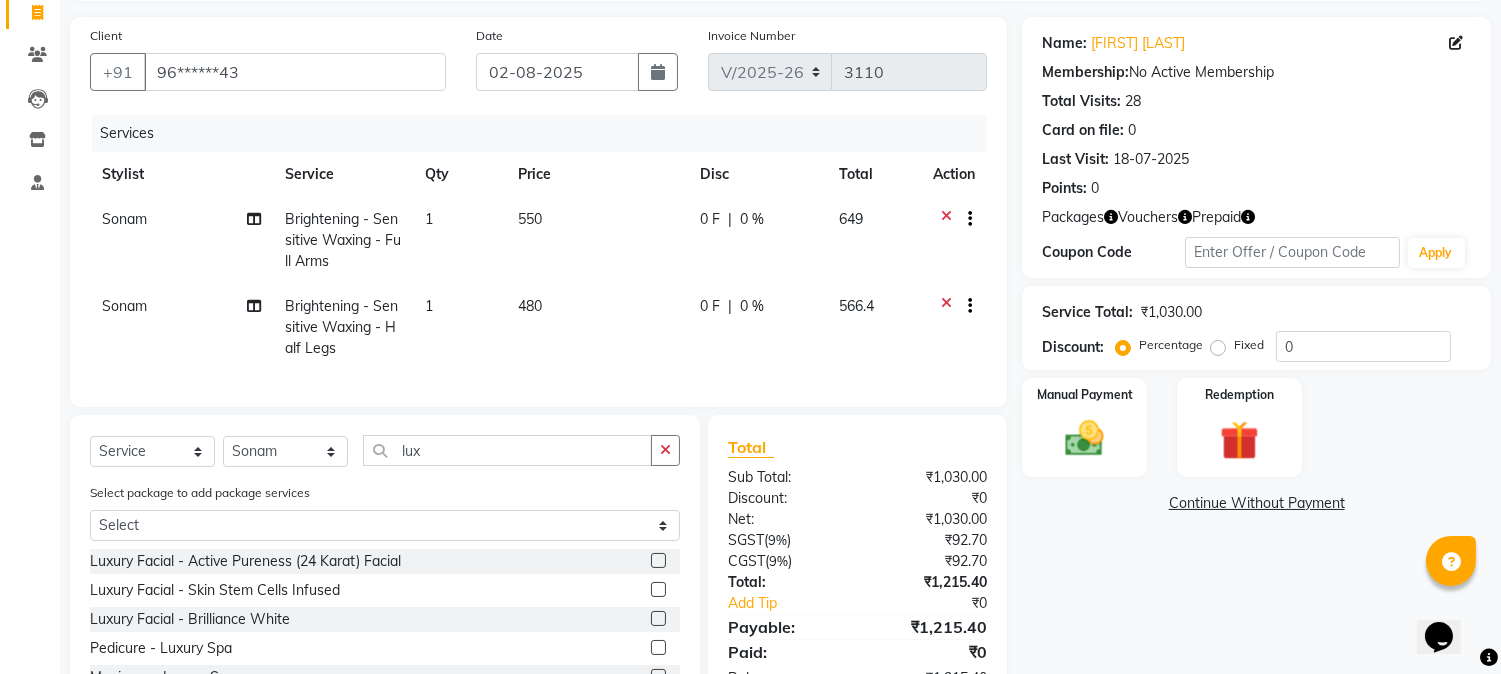 click 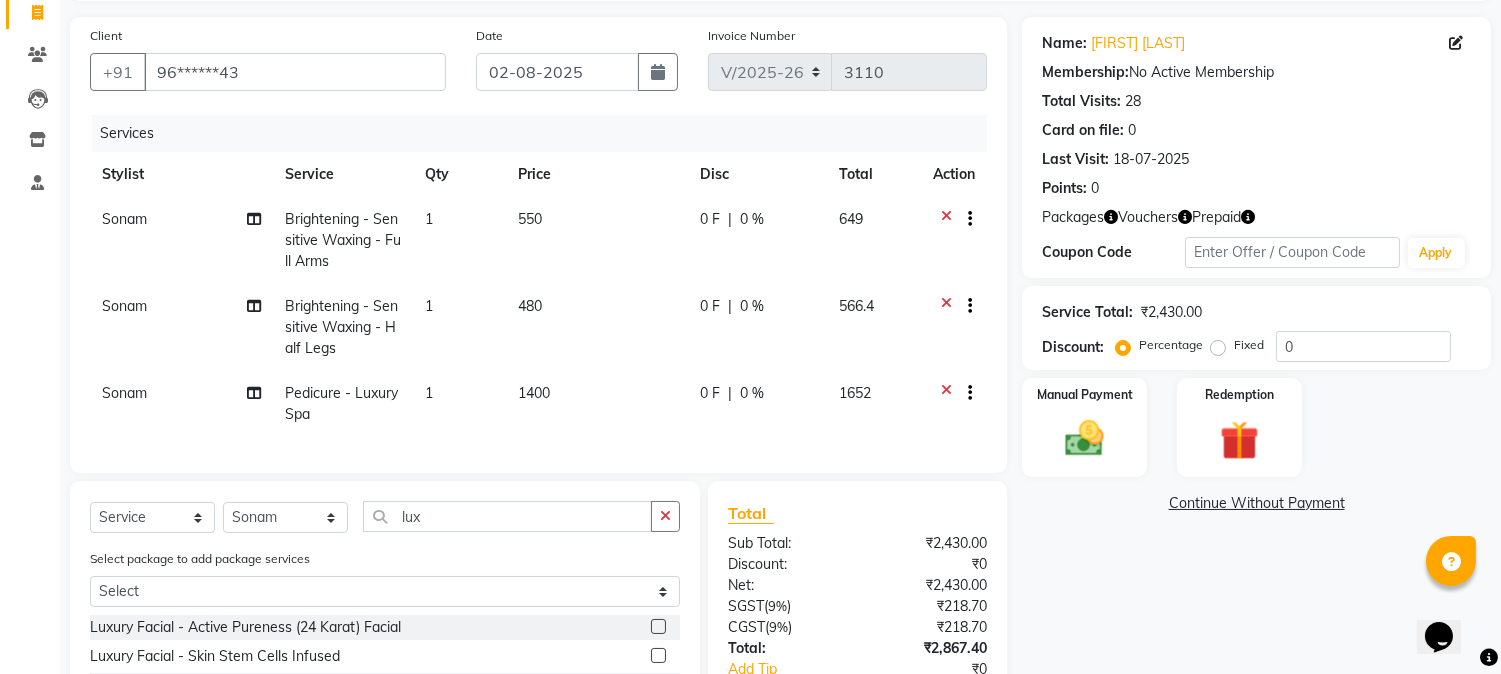 checkbox on "false" 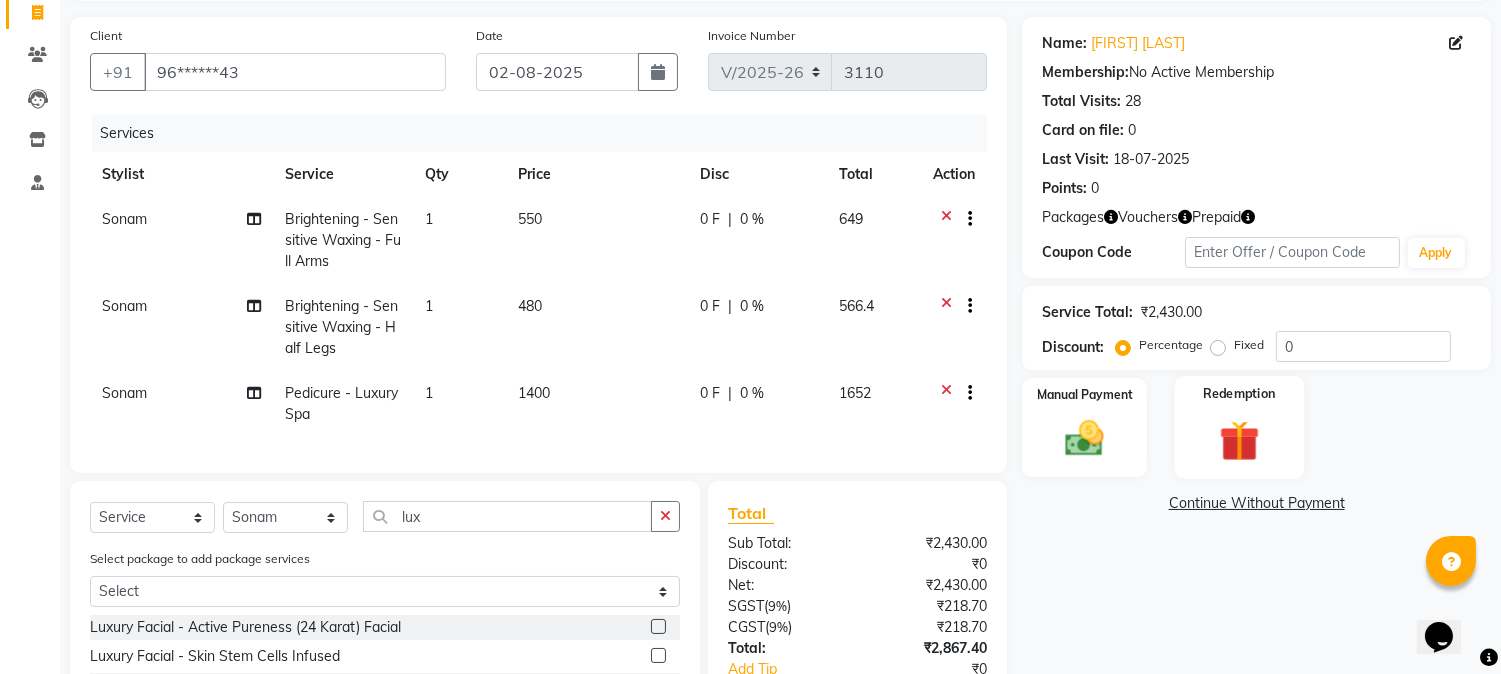 click 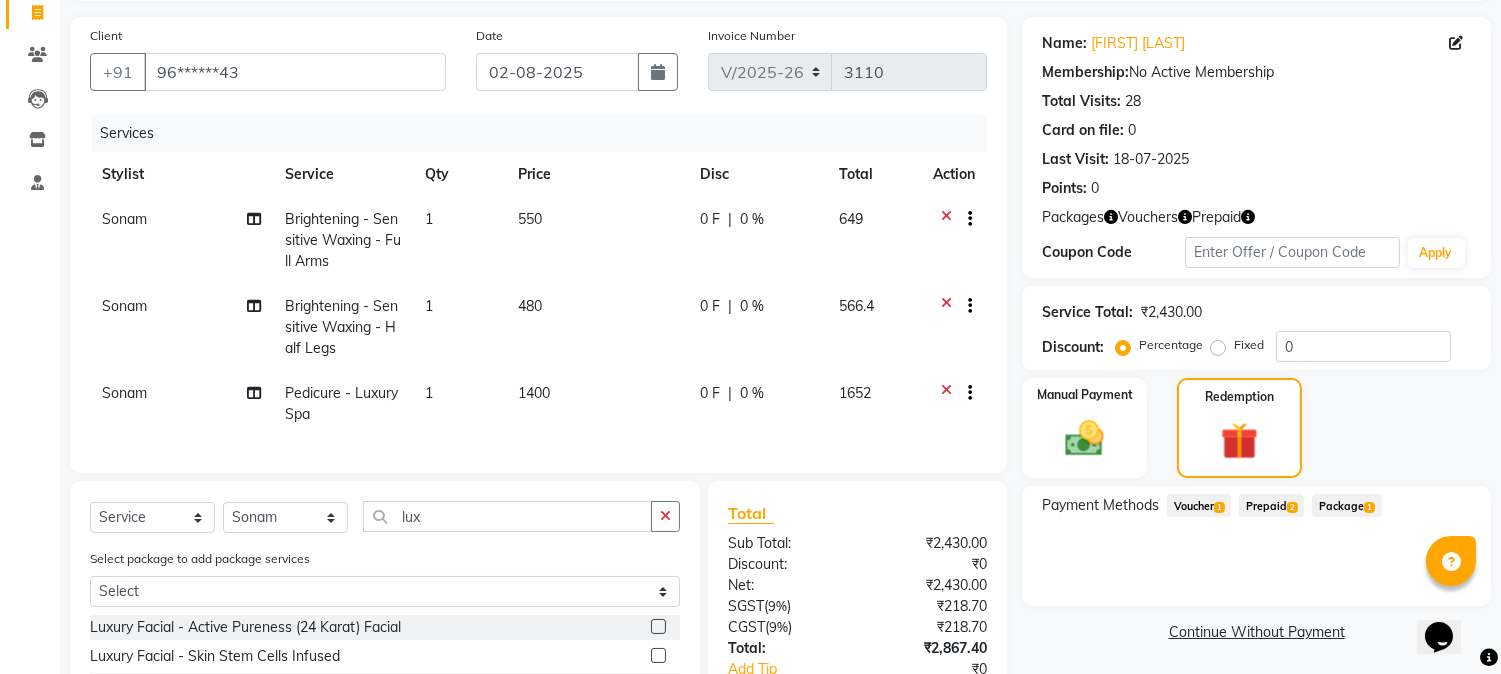 click on "Voucher  1" 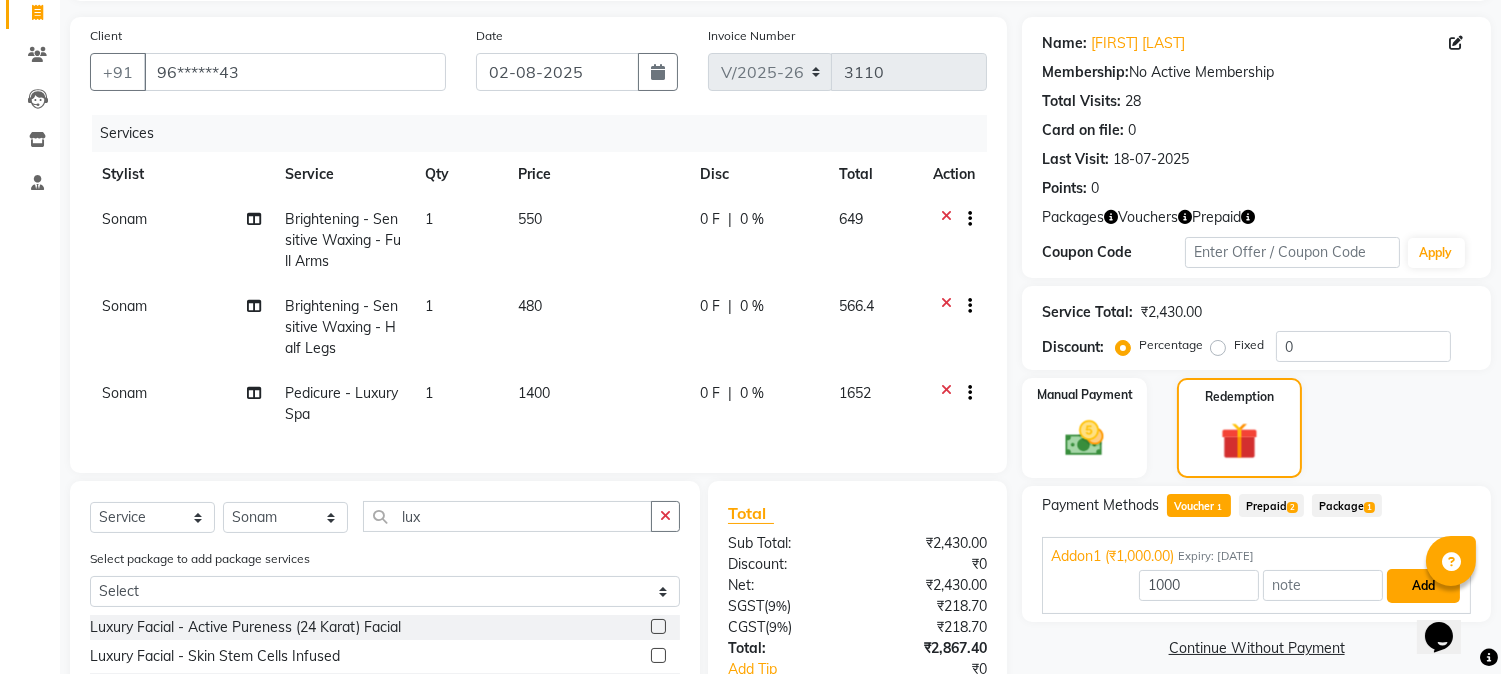 click on "Add" at bounding box center [1423, 586] 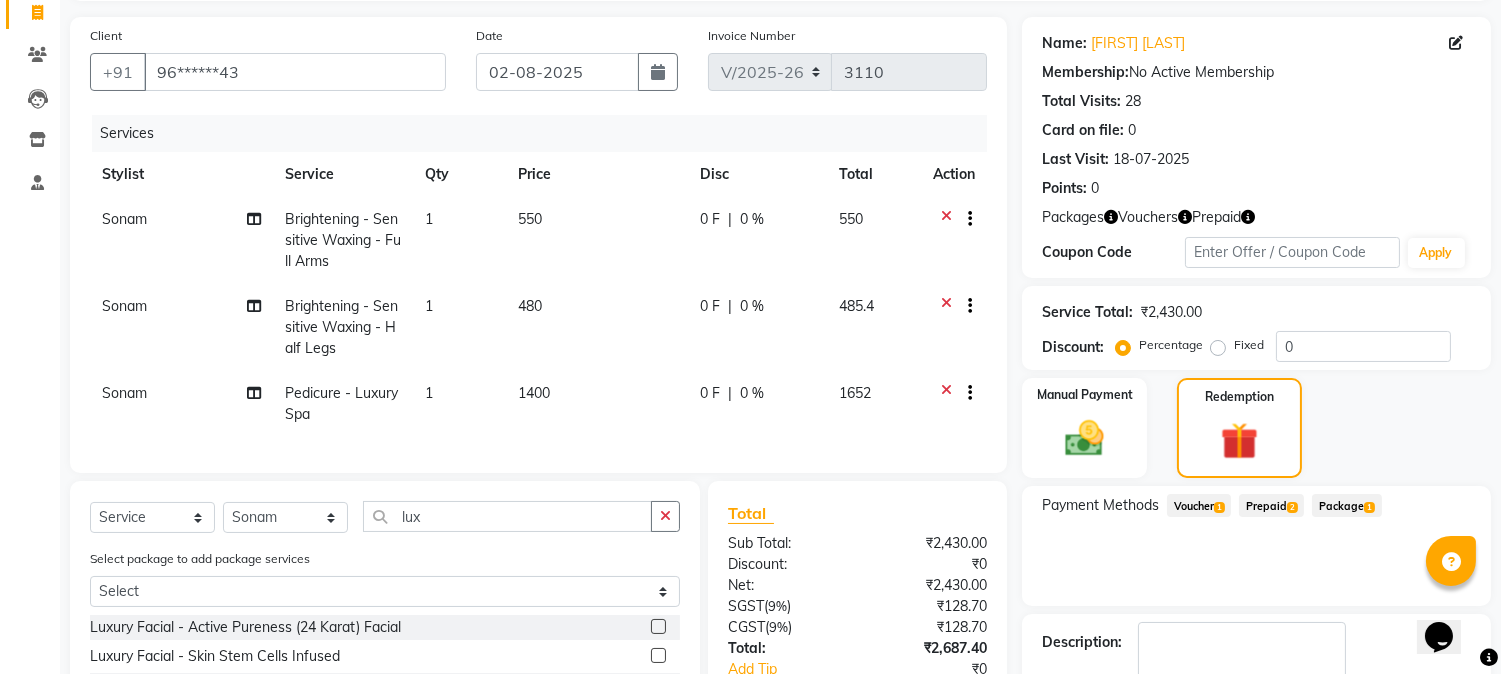 click on "Prepaid  2" 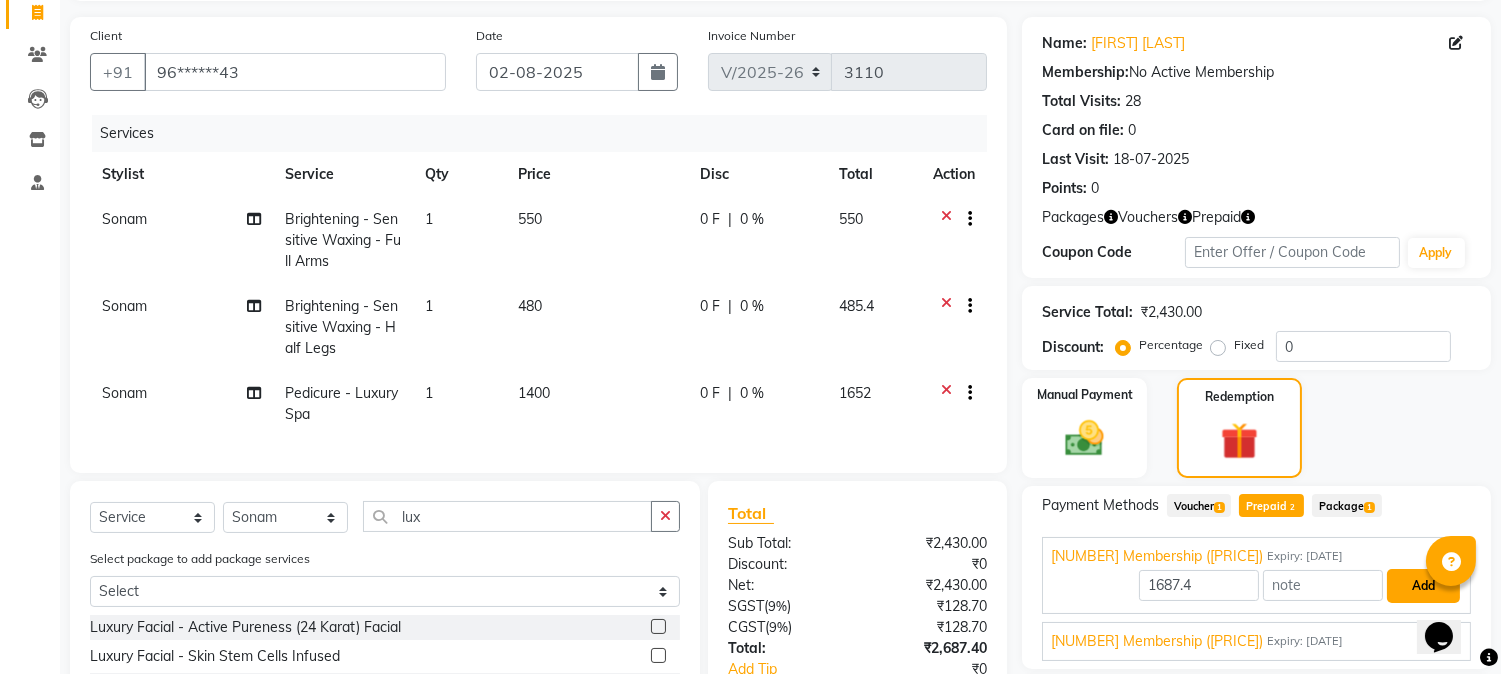 click on "Add" at bounding box center (1423, 586) 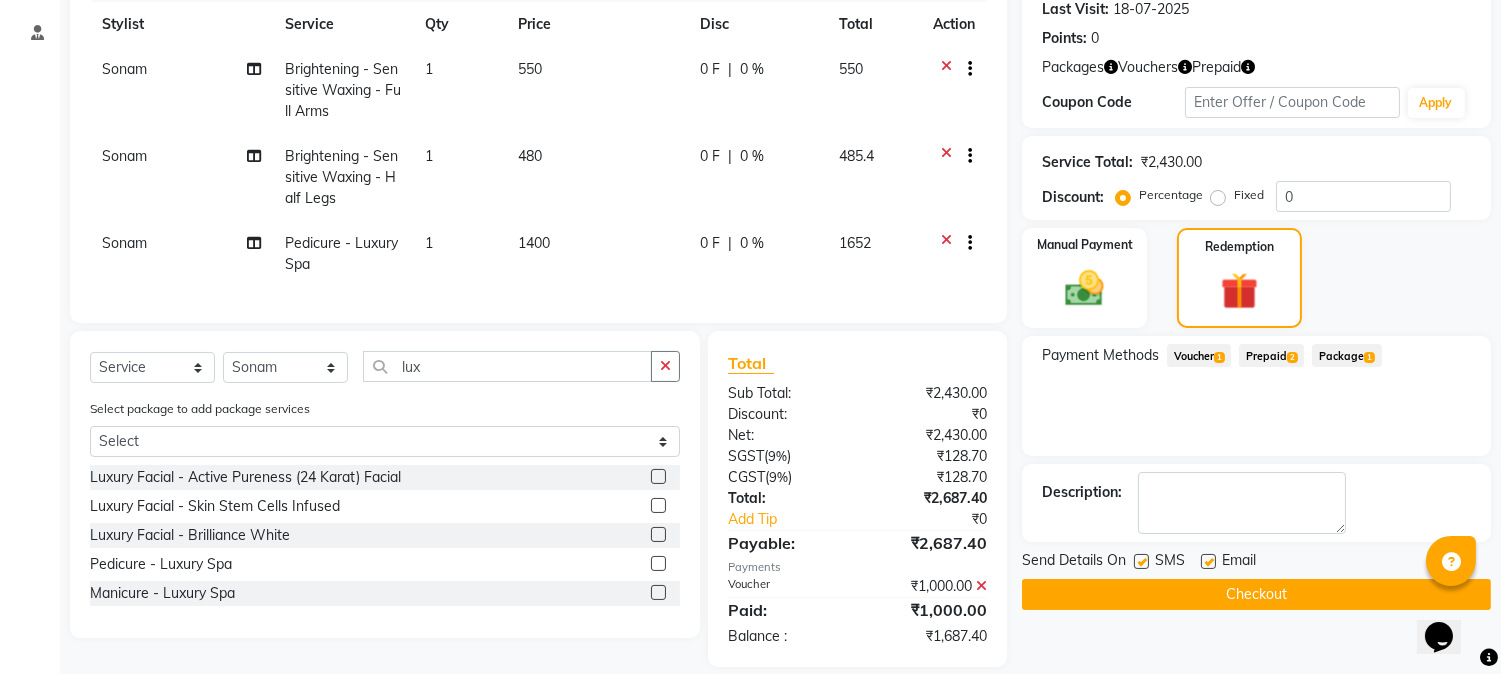 scroll, scrollTop: 322, scrollLeft: 0, axis: vertical 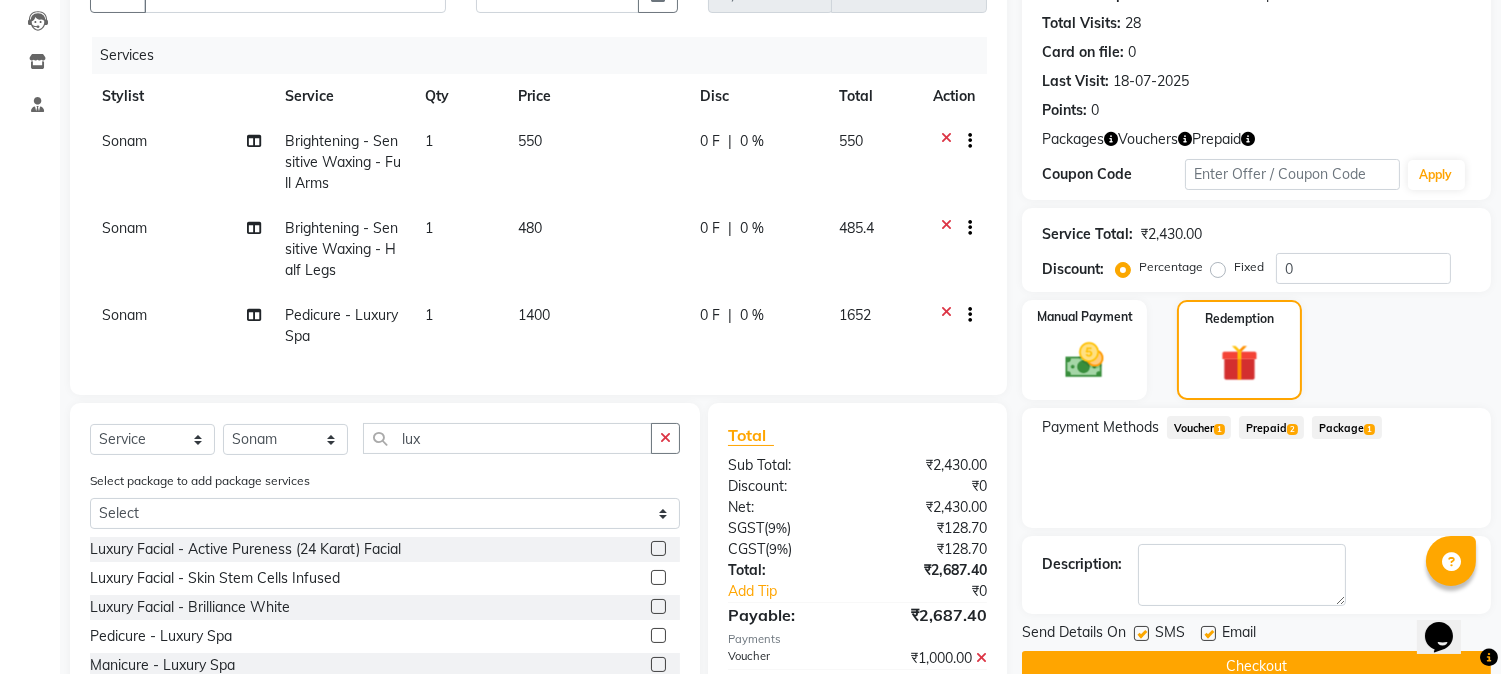 click on "1" 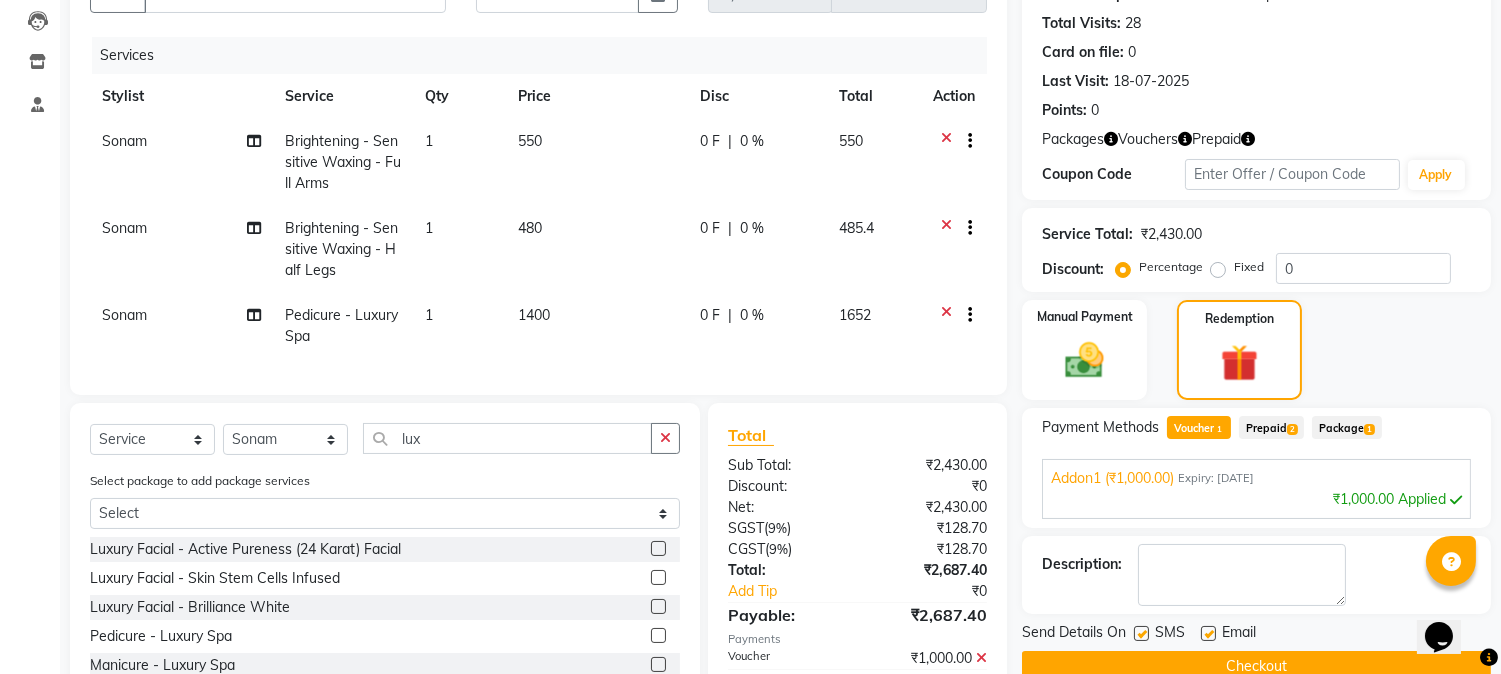 click at bounding box center (1456, 500) 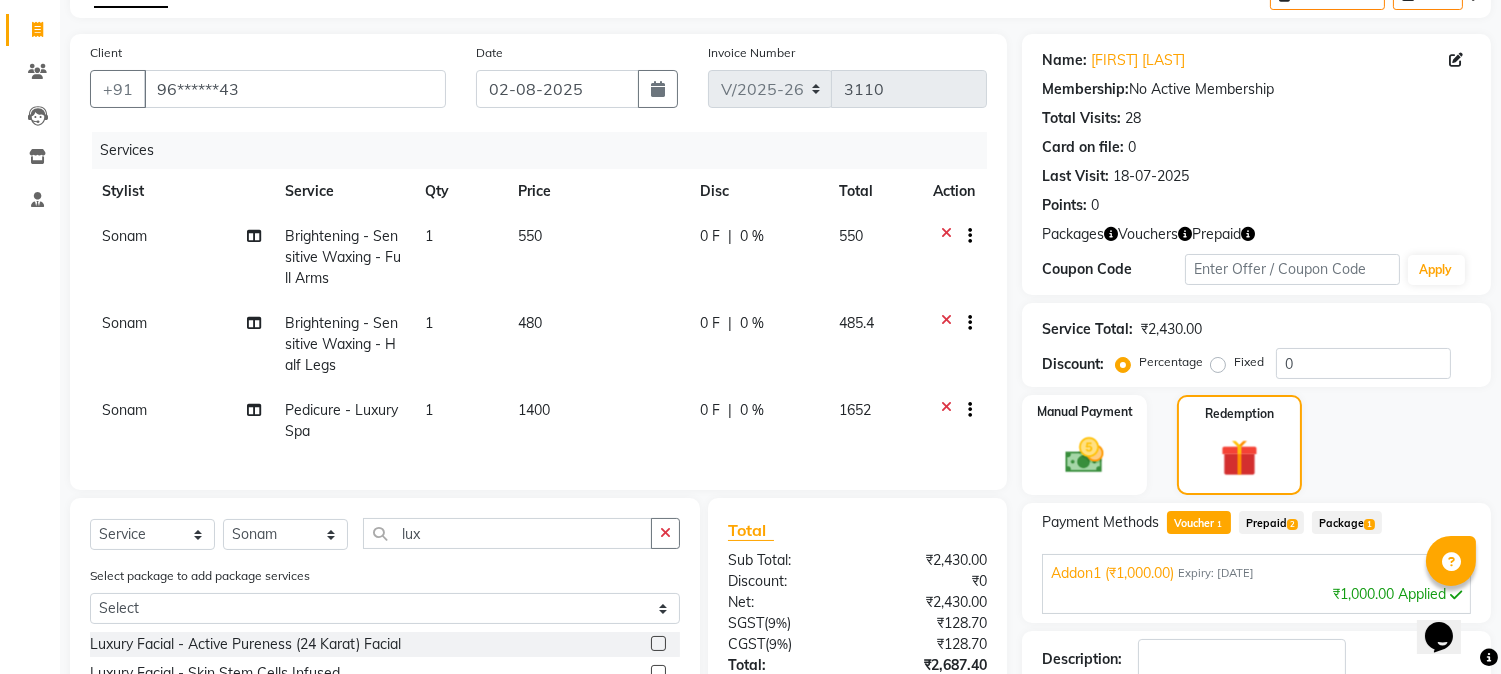 scroll, scrollTop: 211, scrollLeft: 0, axis: vertical 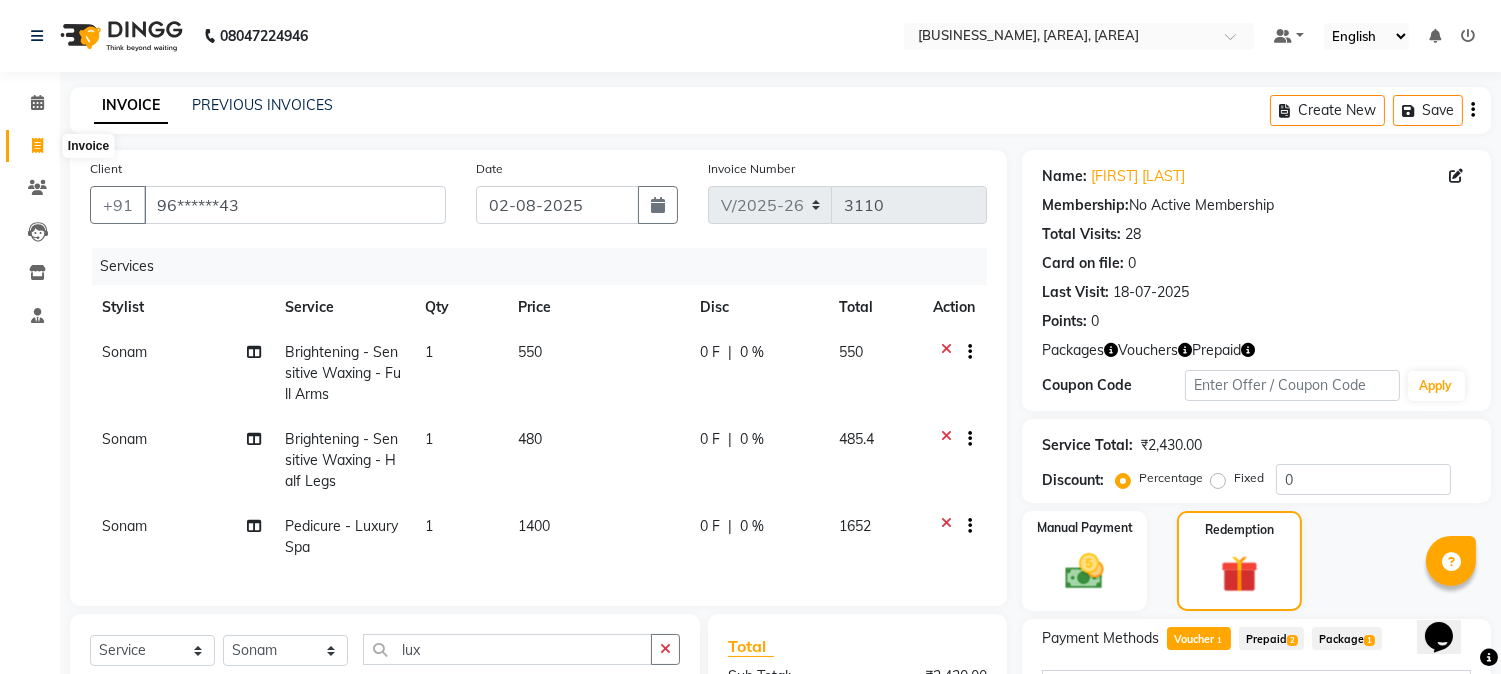 click 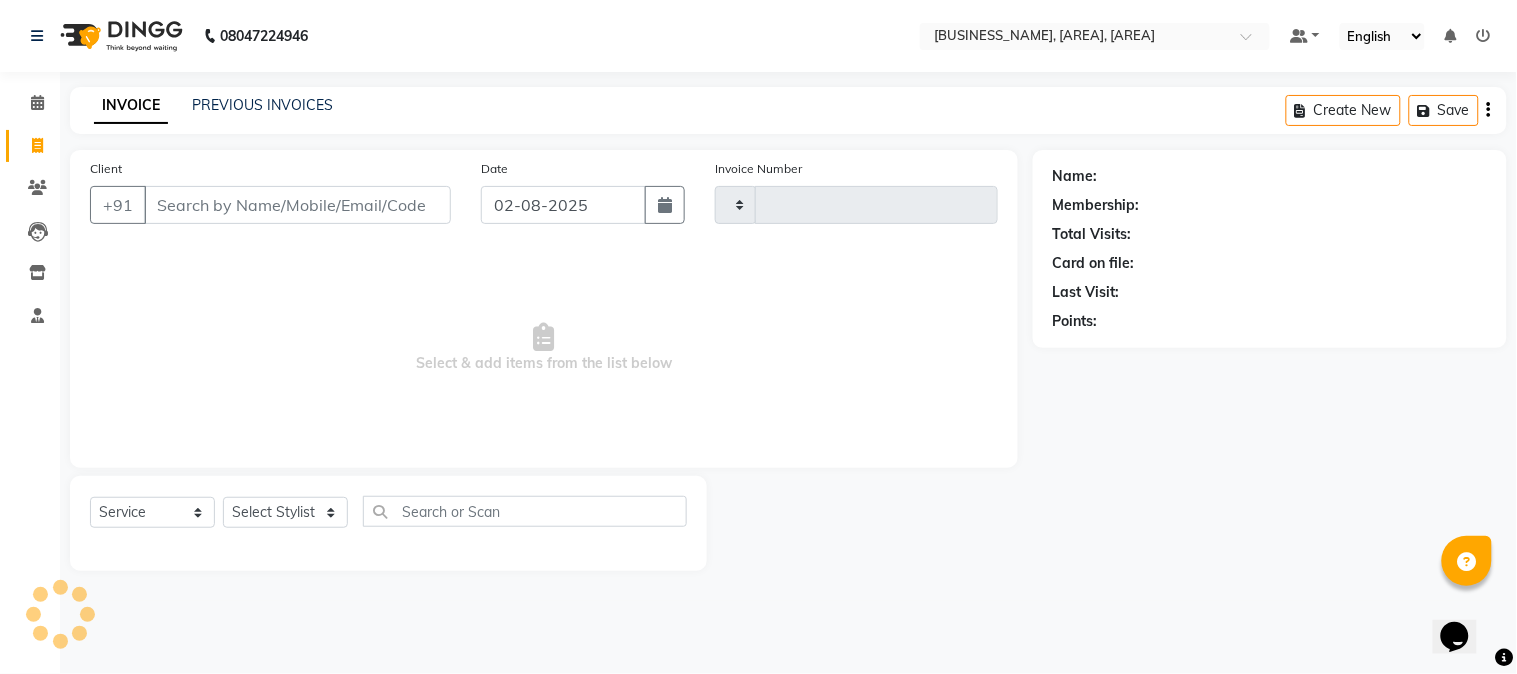 type on "3110" 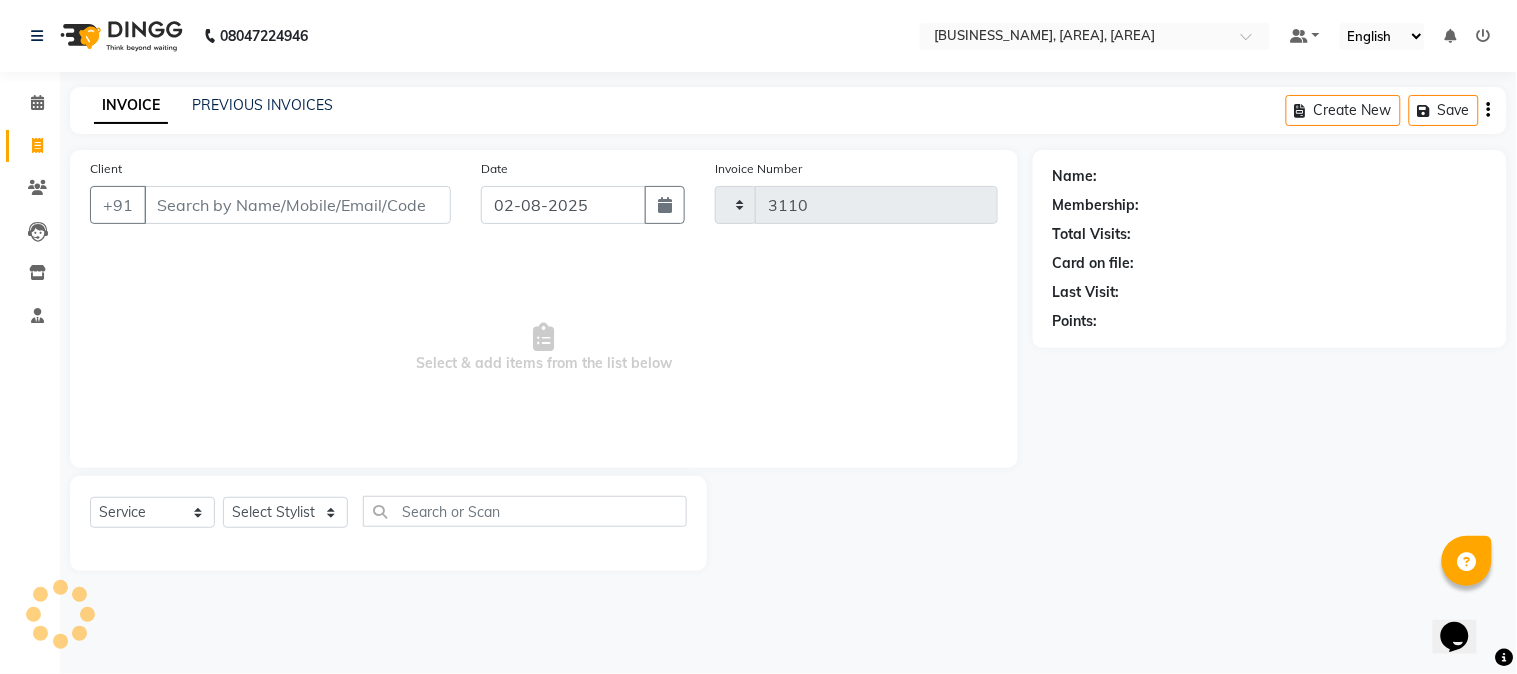 select on "5019" 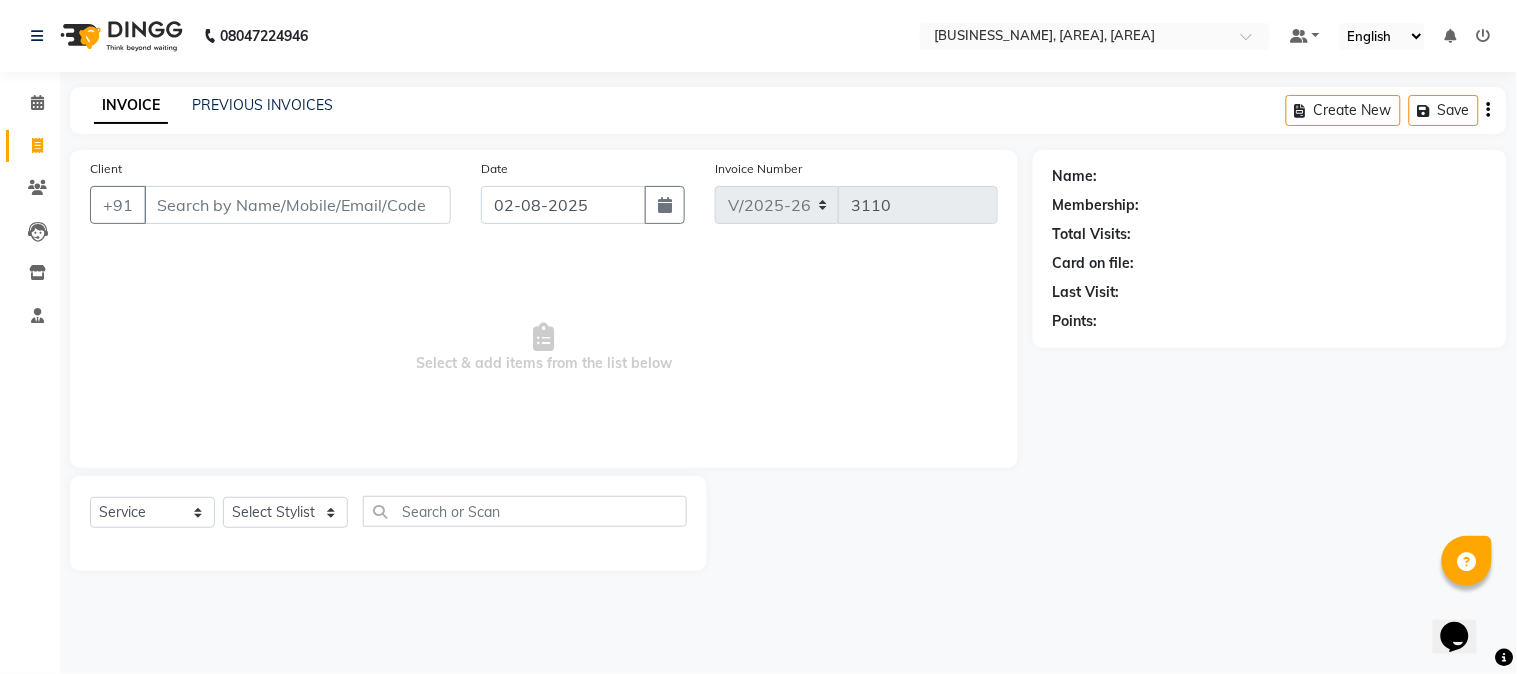 click on "INVOICE PREVIOUS INVOICES" 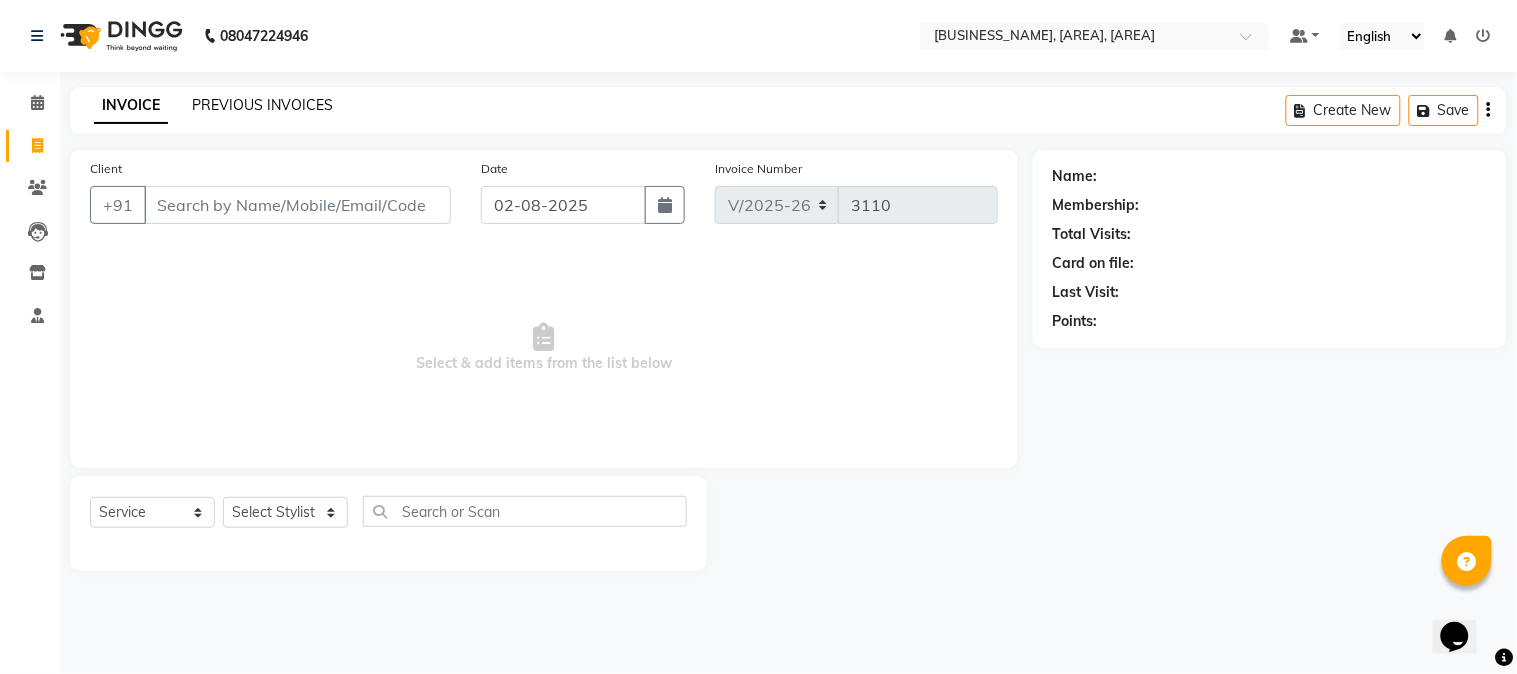 click on "PREVIOUS INVOICES" 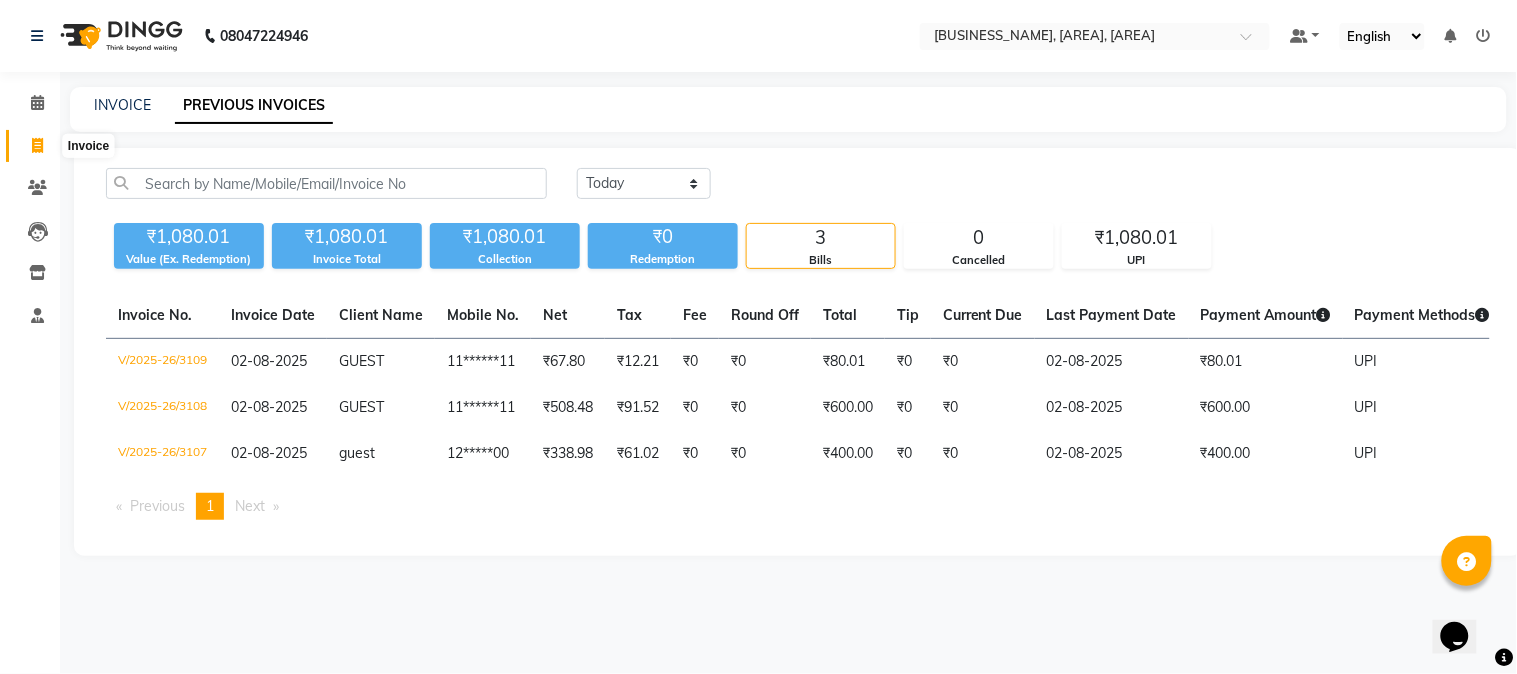 click 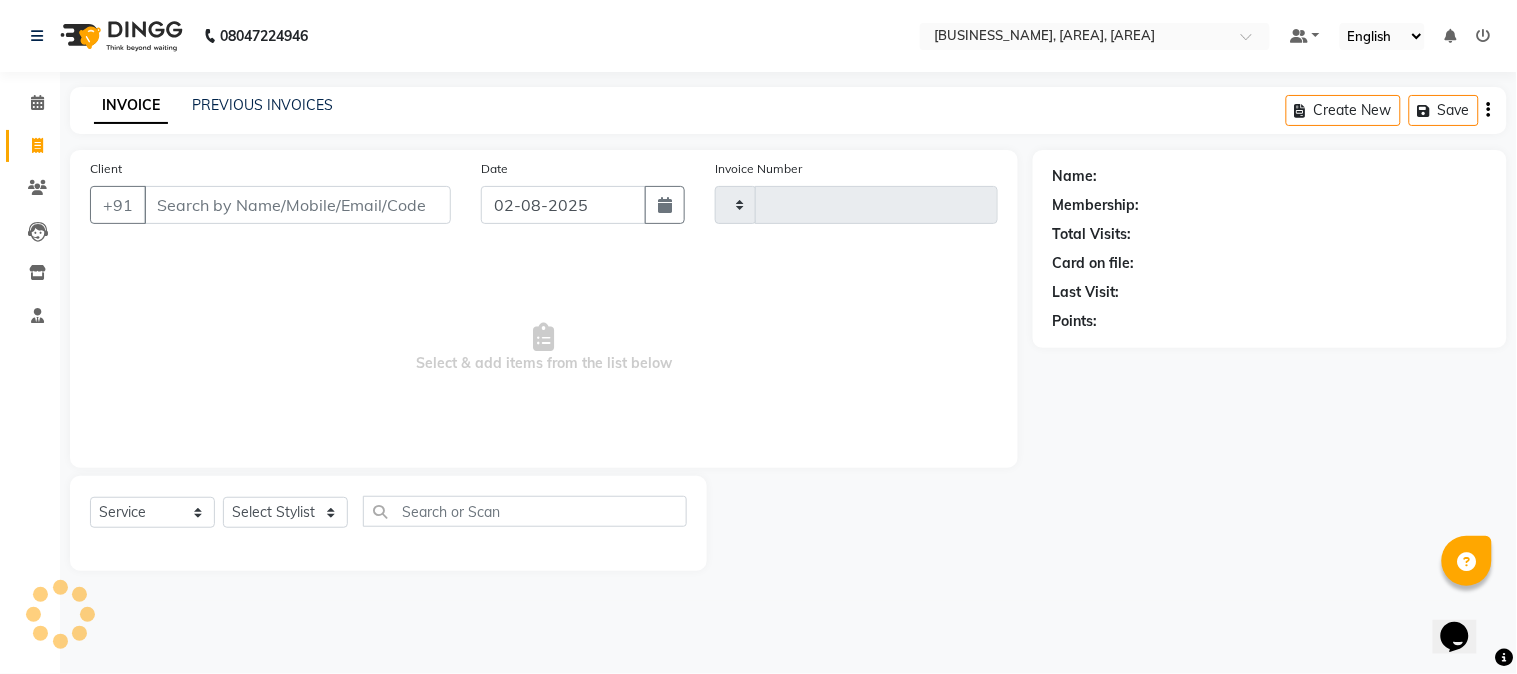 type on "3110" 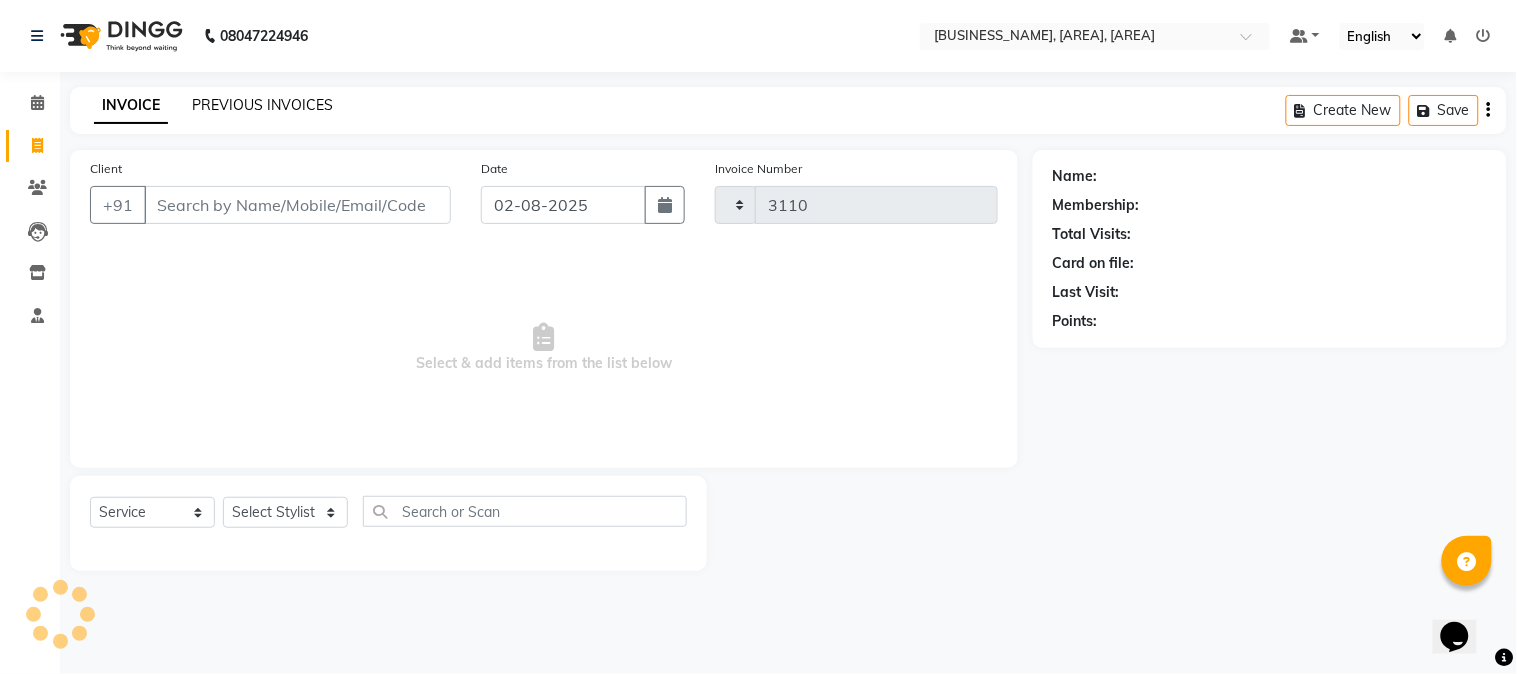 select on "5019" 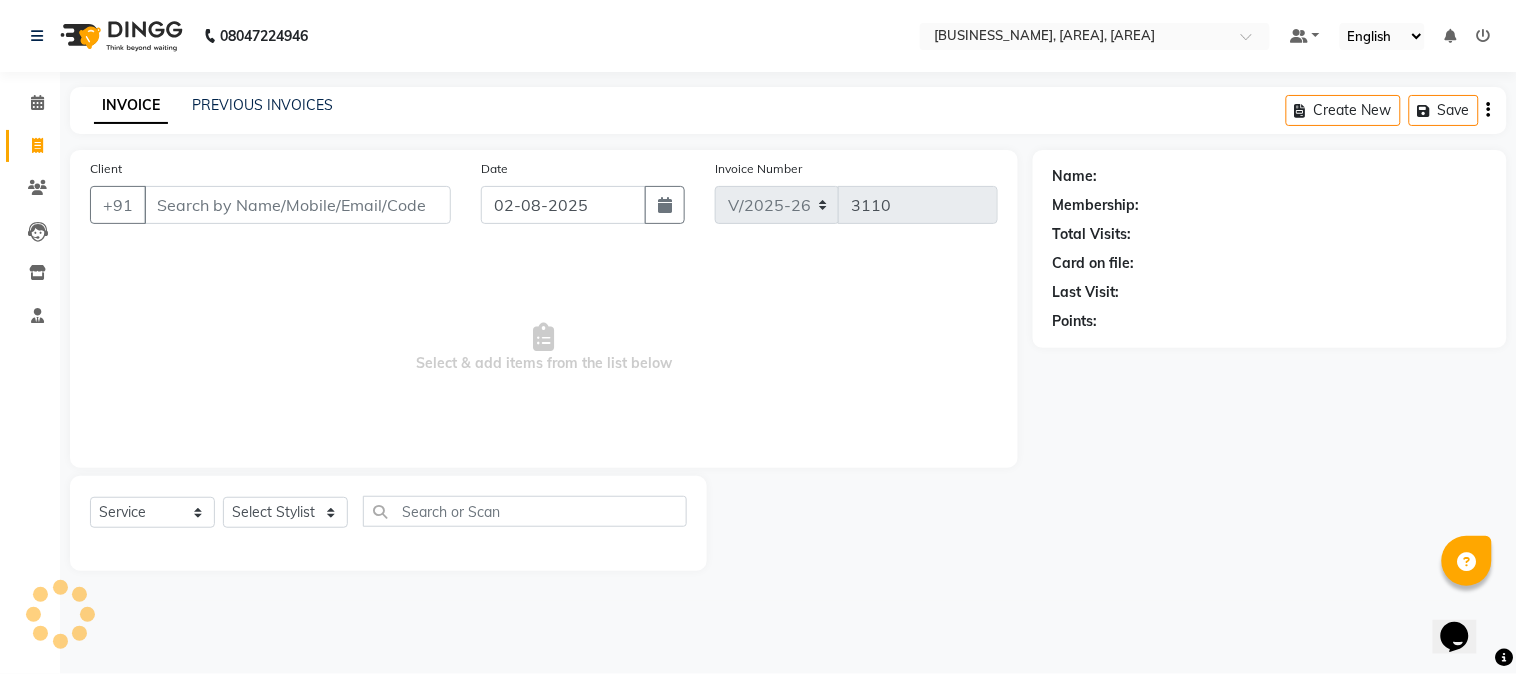 click on "Client" at bounding box center [297, 205] 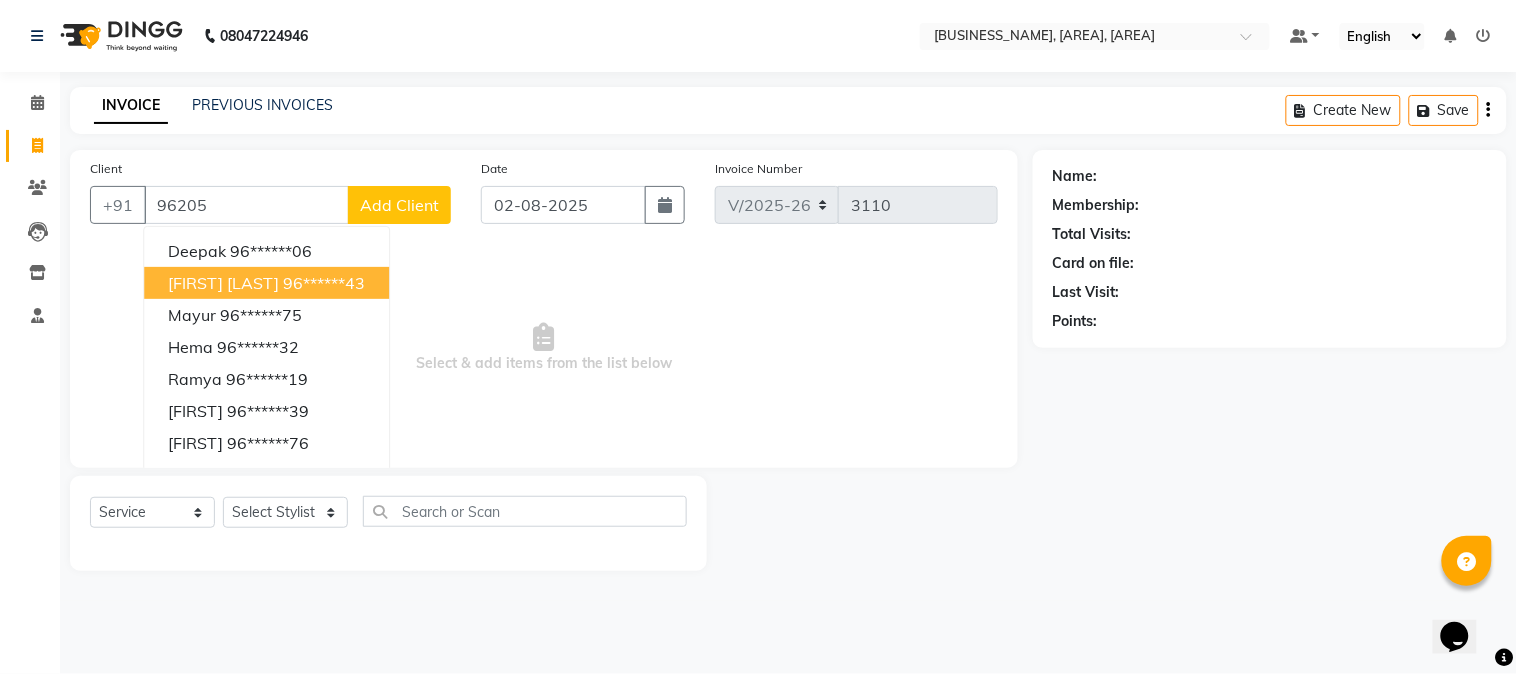 click on "96******43" at bounding box center [324, 283] 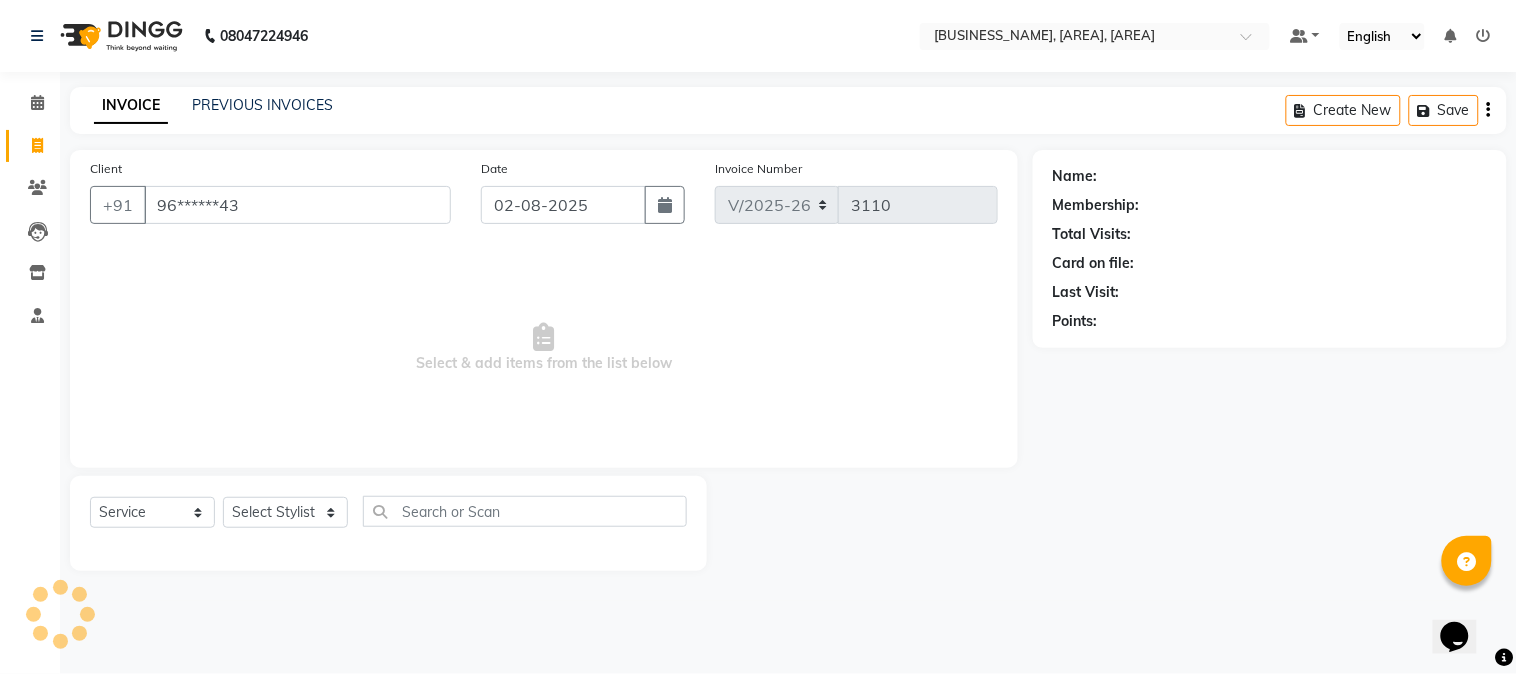 type on "96******43" 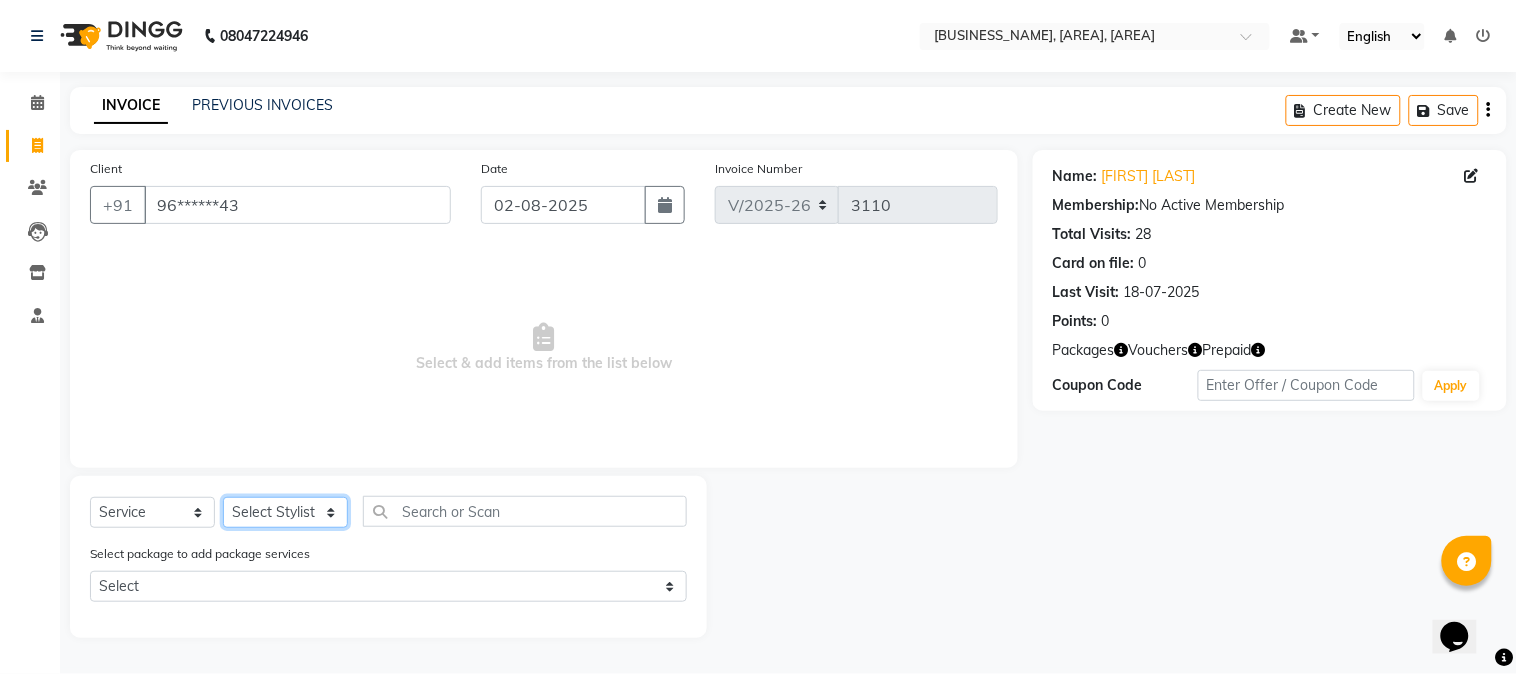 click on "Select Stylist [FIRST]  [FIRST] [FIRST] [FIRST] [FIRST] [FIRST] [FIRST] [FIRST] [FIRST] [FIRST]" 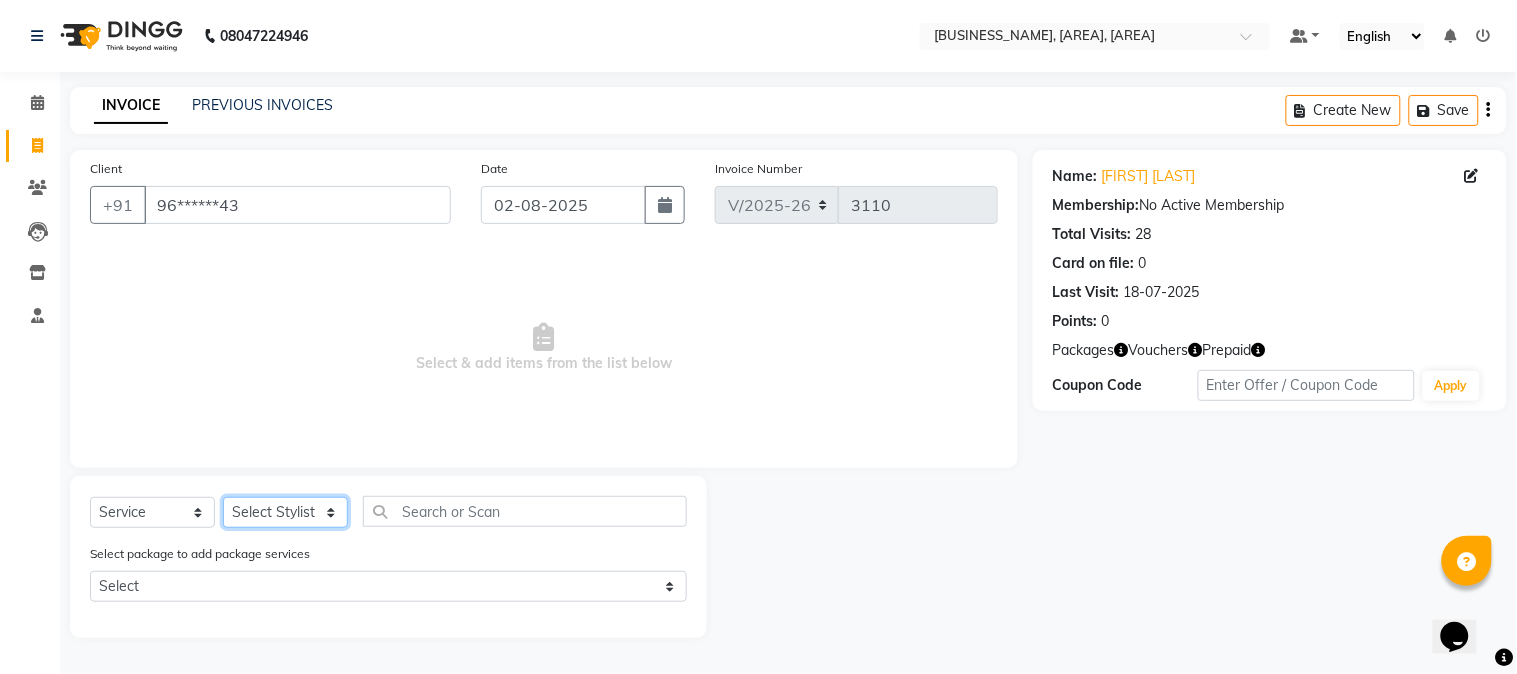 select on "32995" 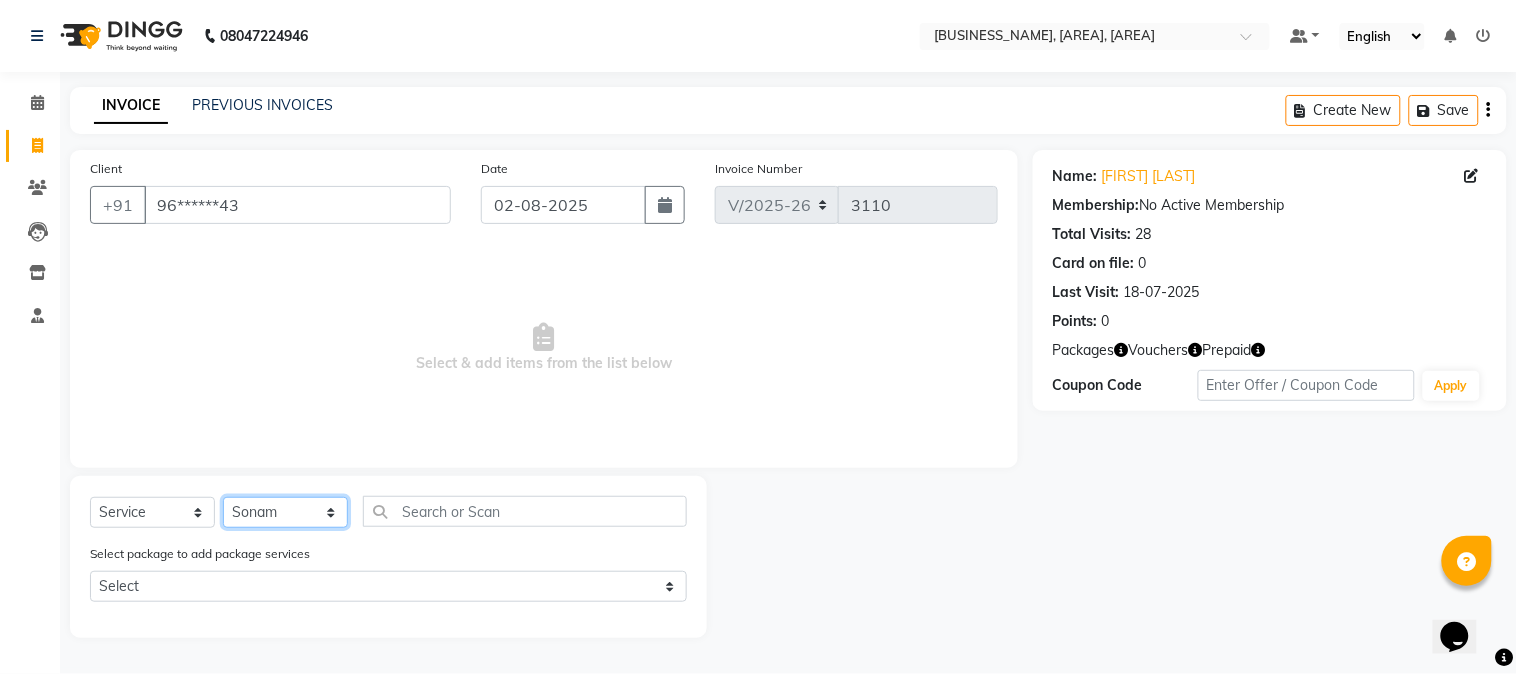 click on "Select Stylist [FIRST]  [FIRST] [FIRST] [FIRST] [FIRST] [FIRST] [FIRST] [FIRST] [FIRST] [FIRST]" 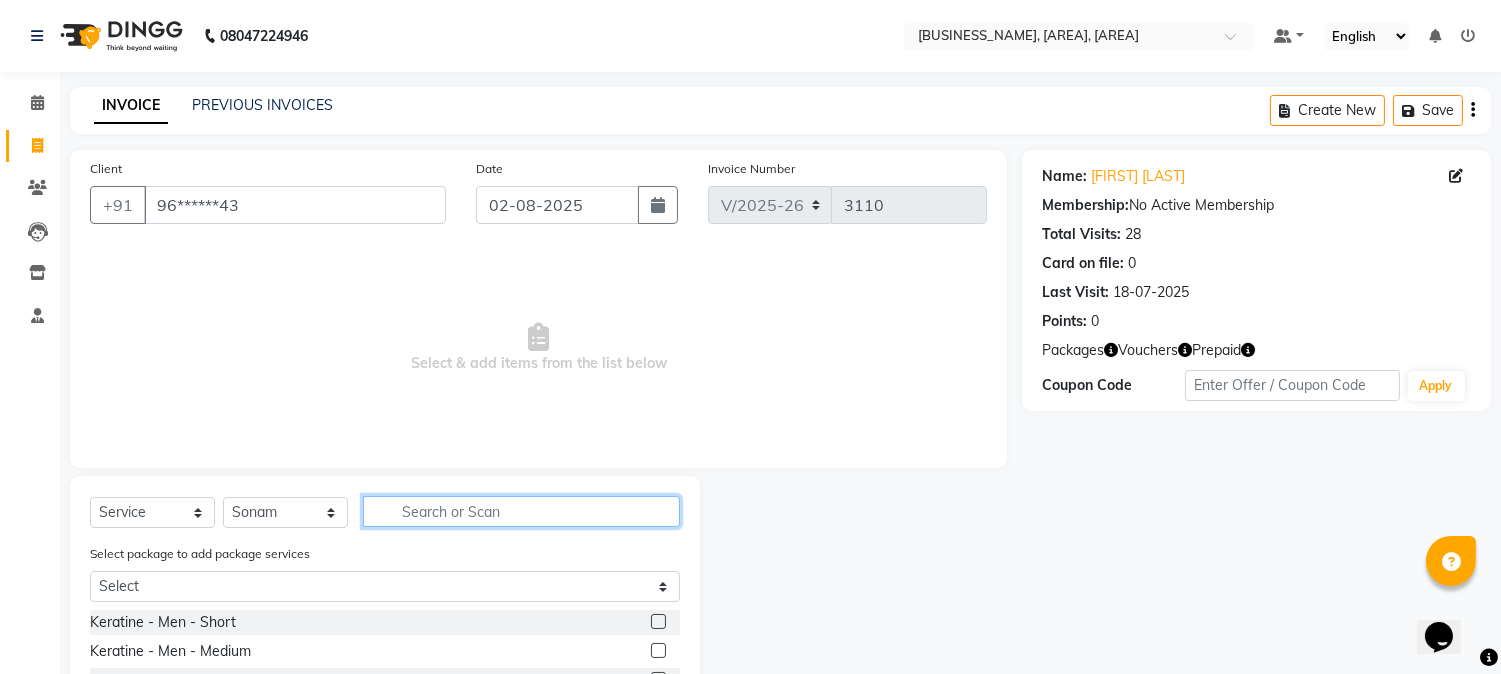 click 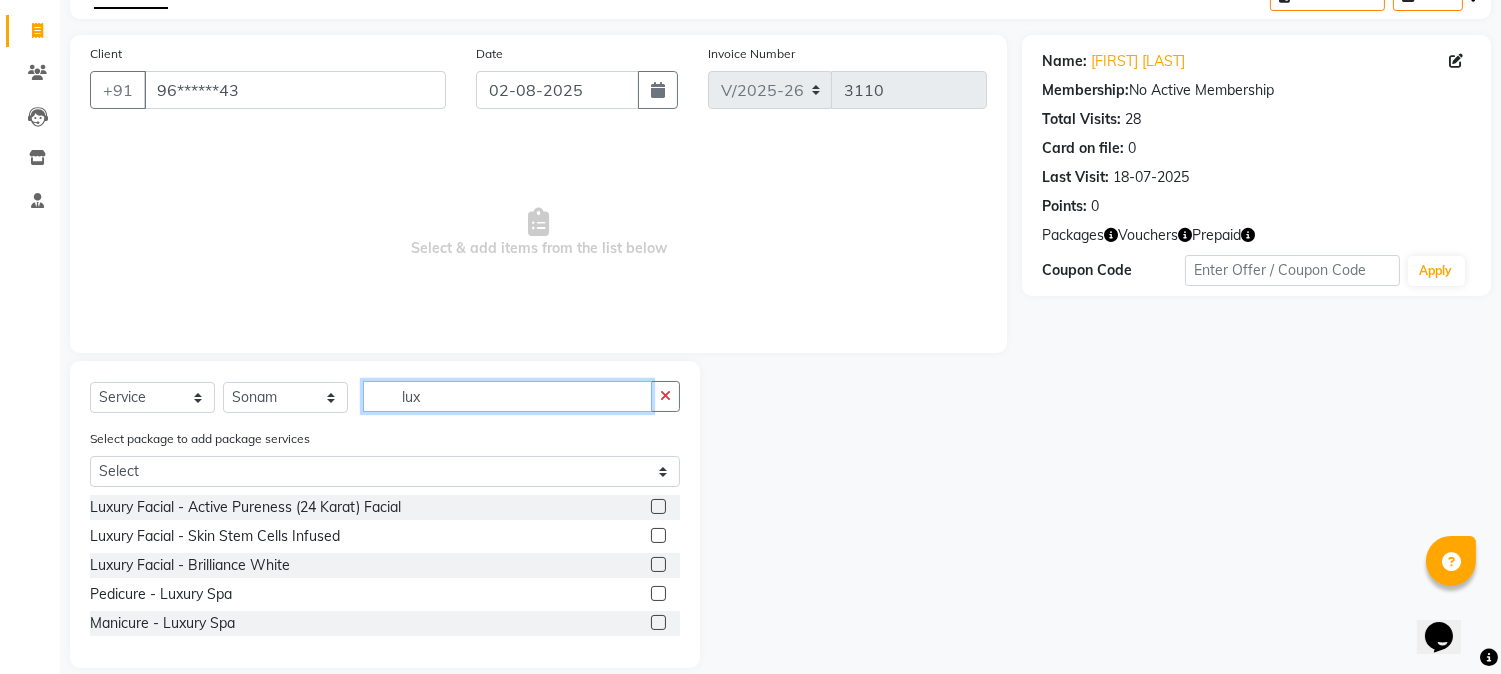 scroll, scrollTop: 133, scrollLeft: 0, axis: vertical 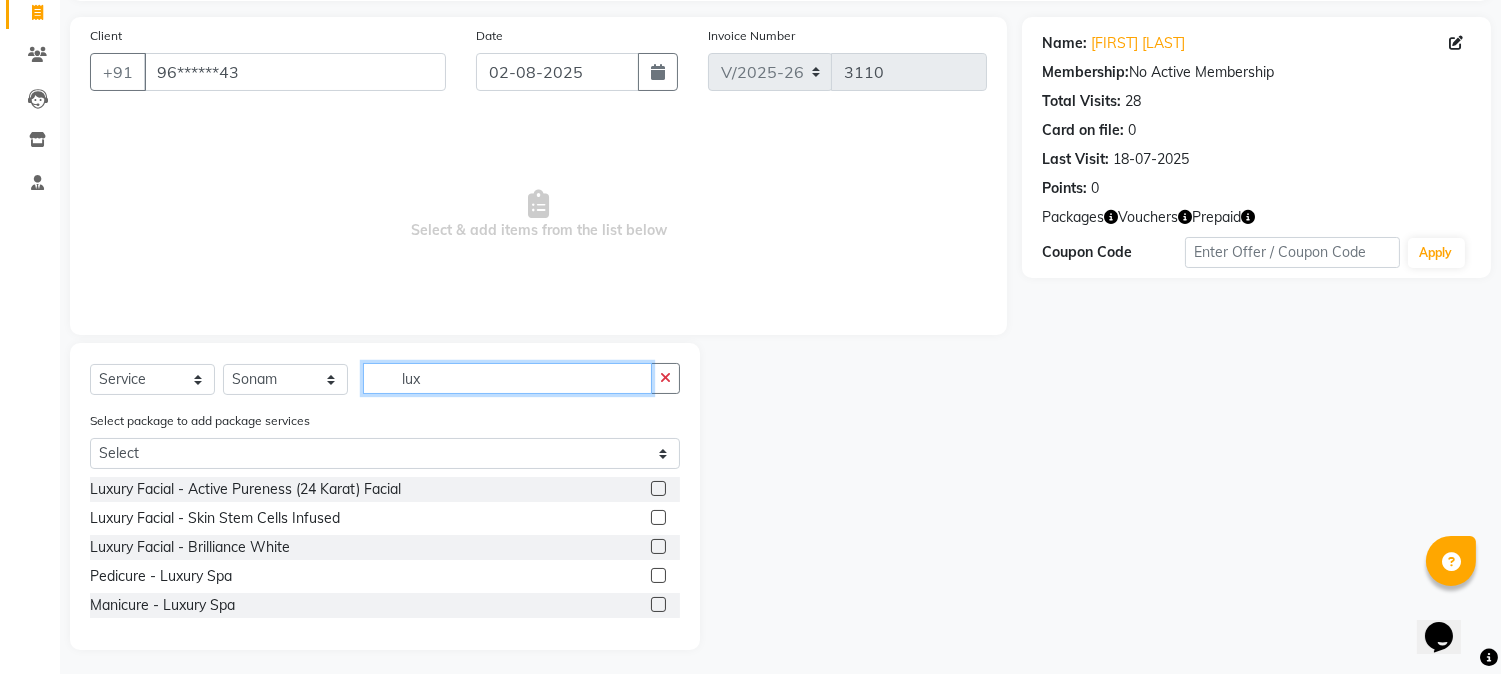 type on "lux" 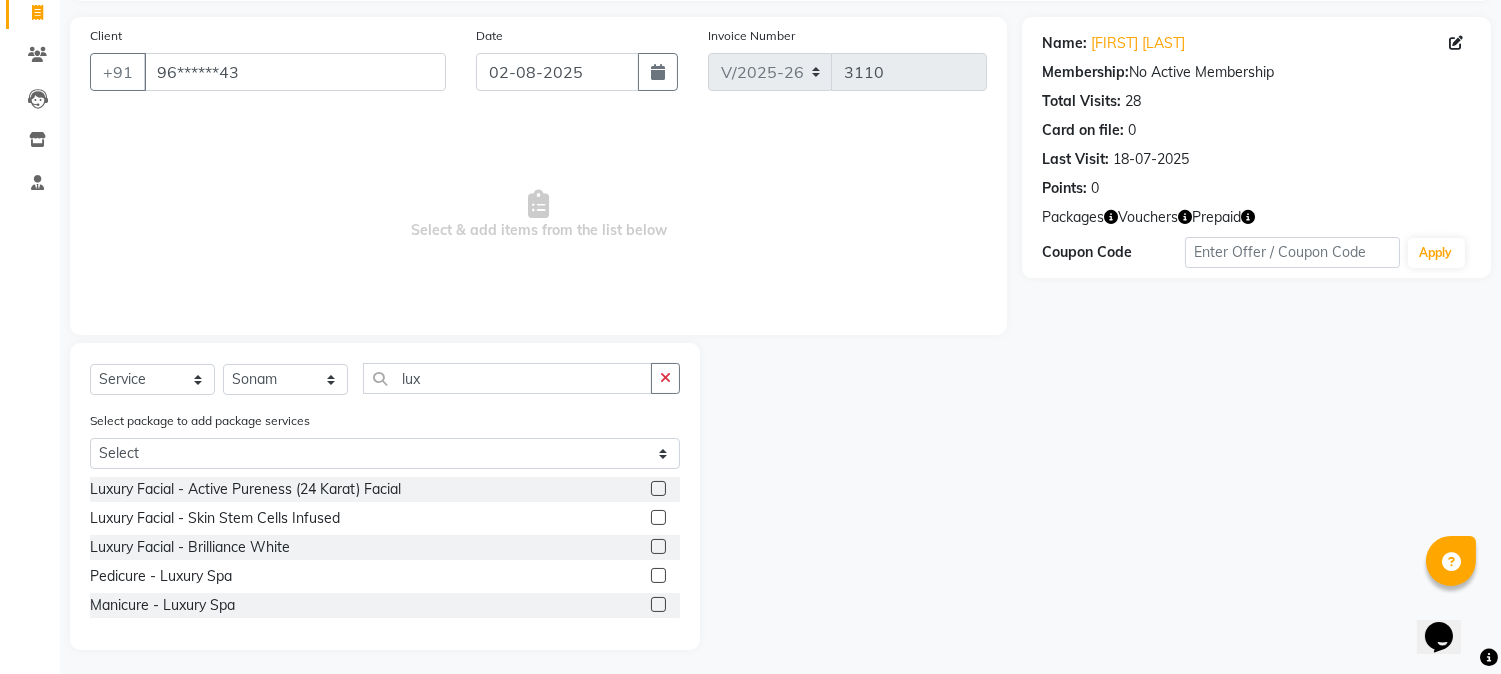 click 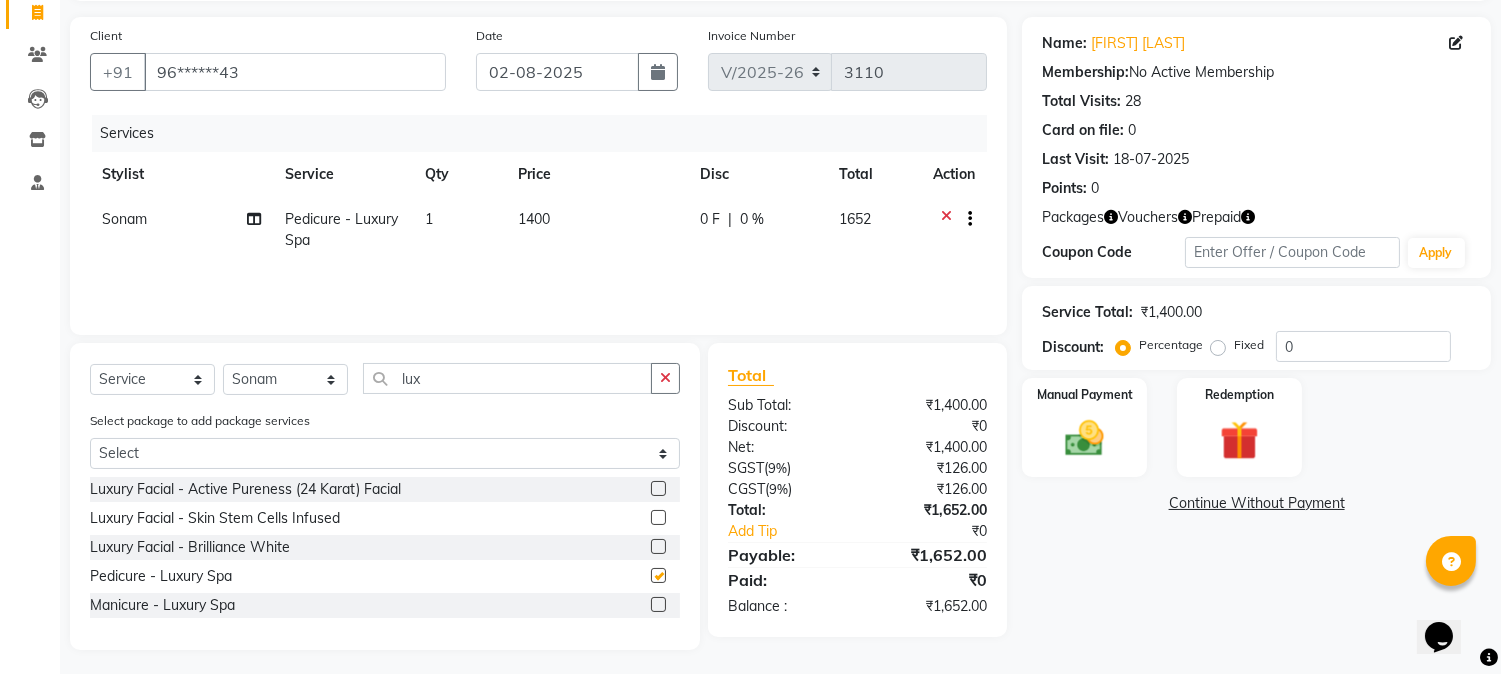 checkbox on "false" 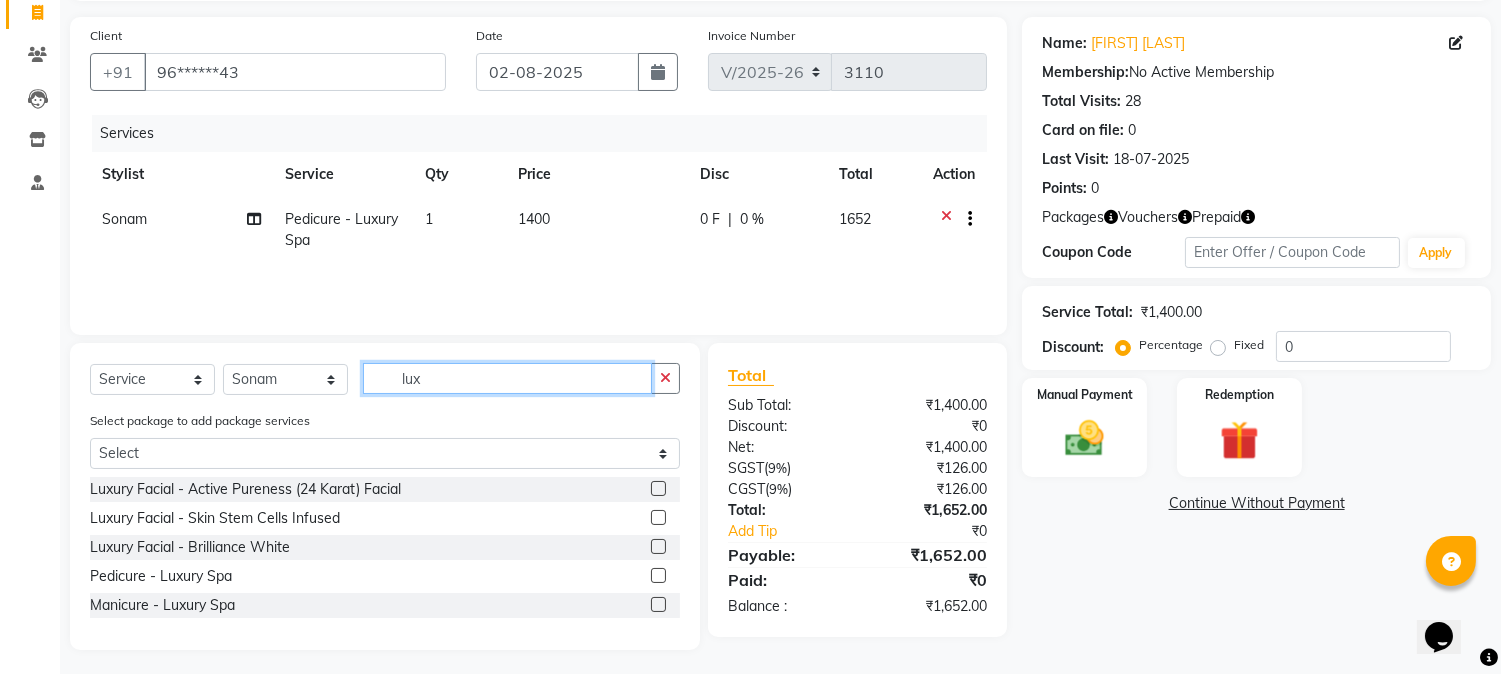 click on "lux" 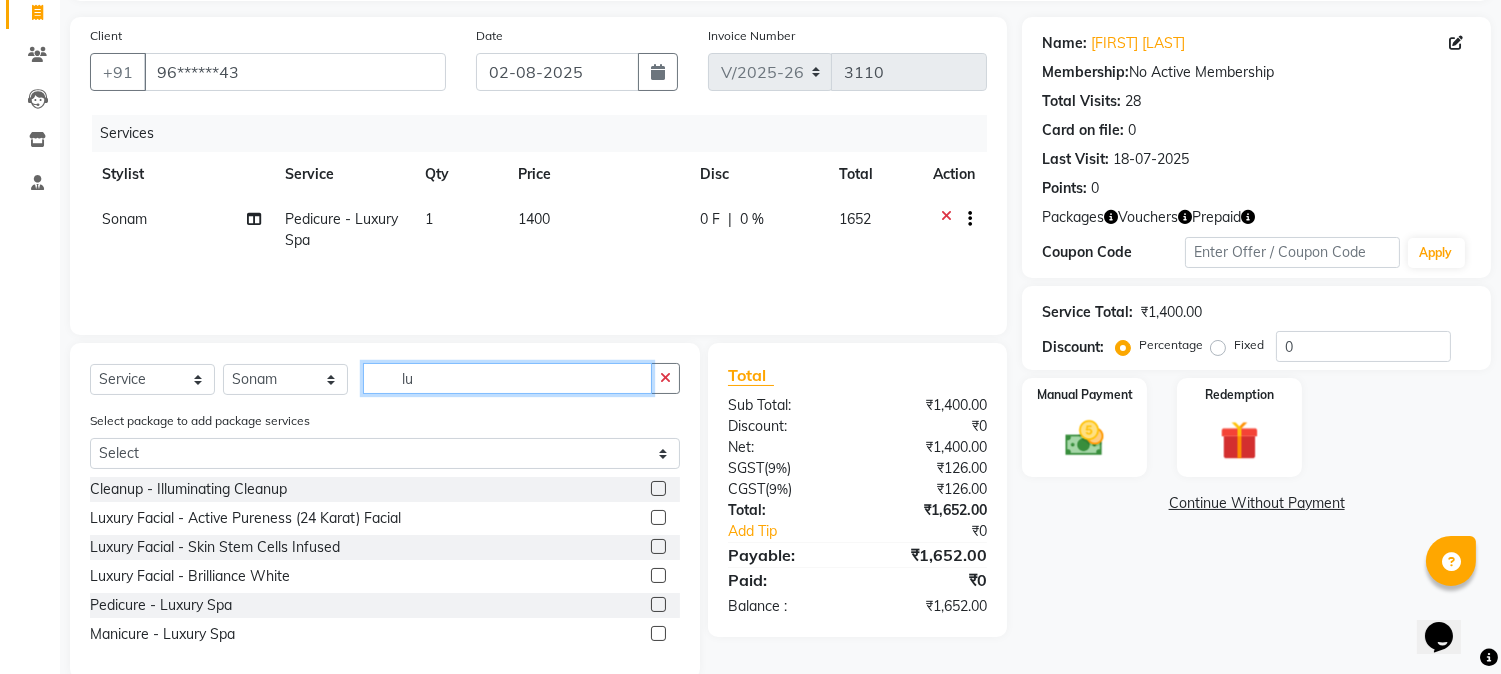 type on "l" 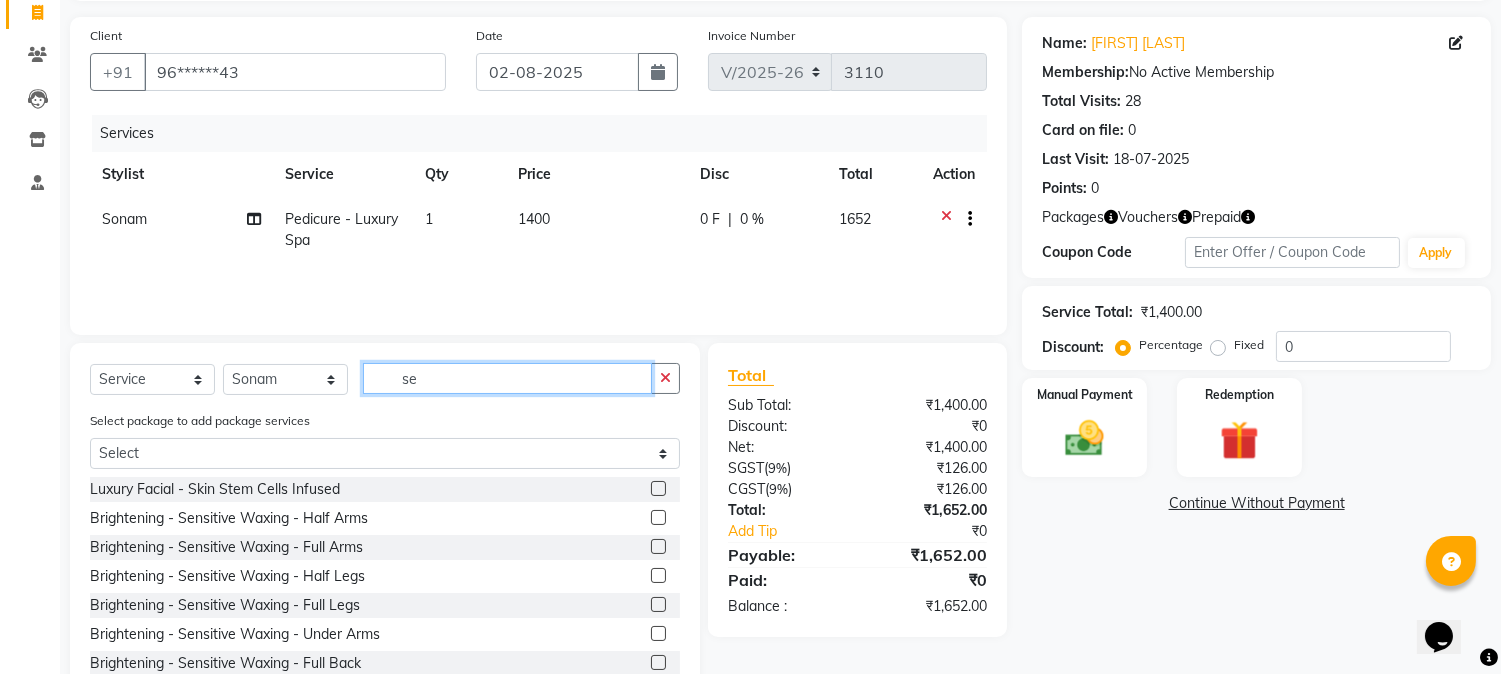 type on "se" 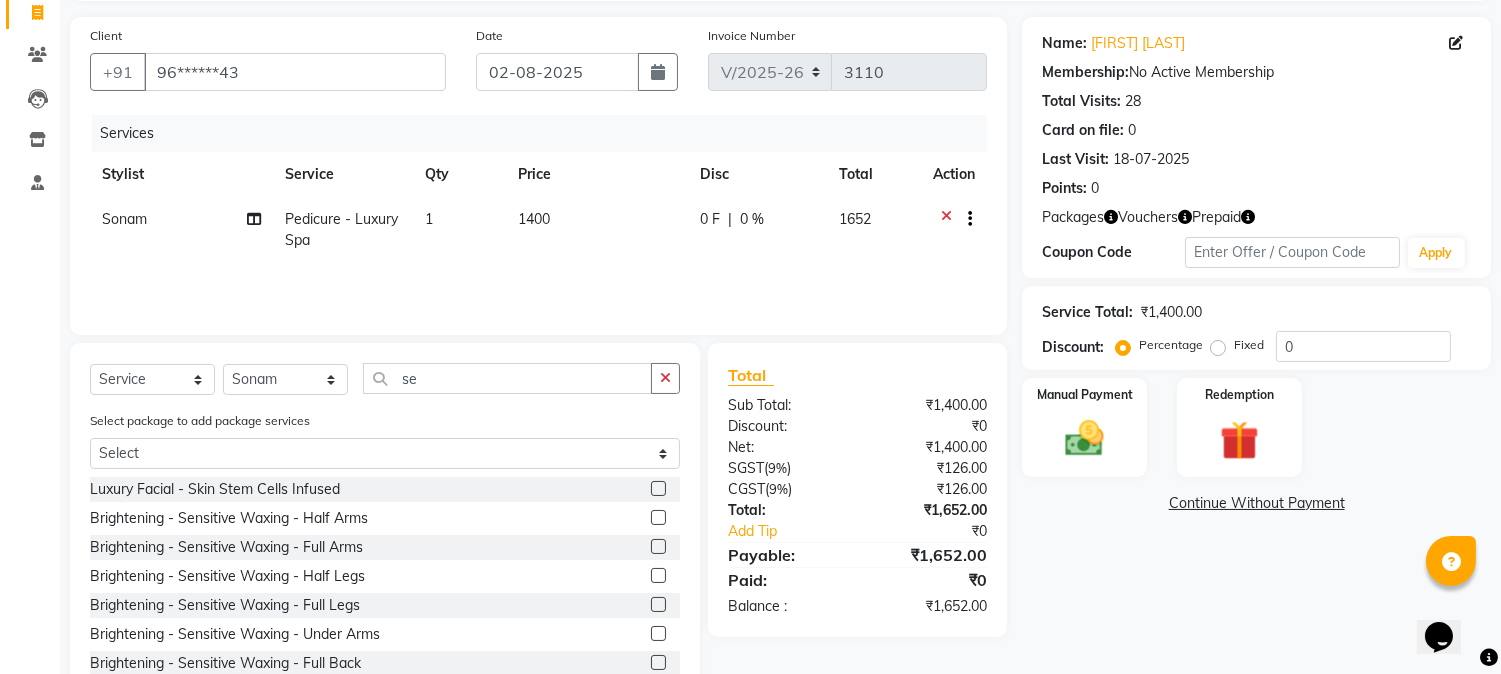 click 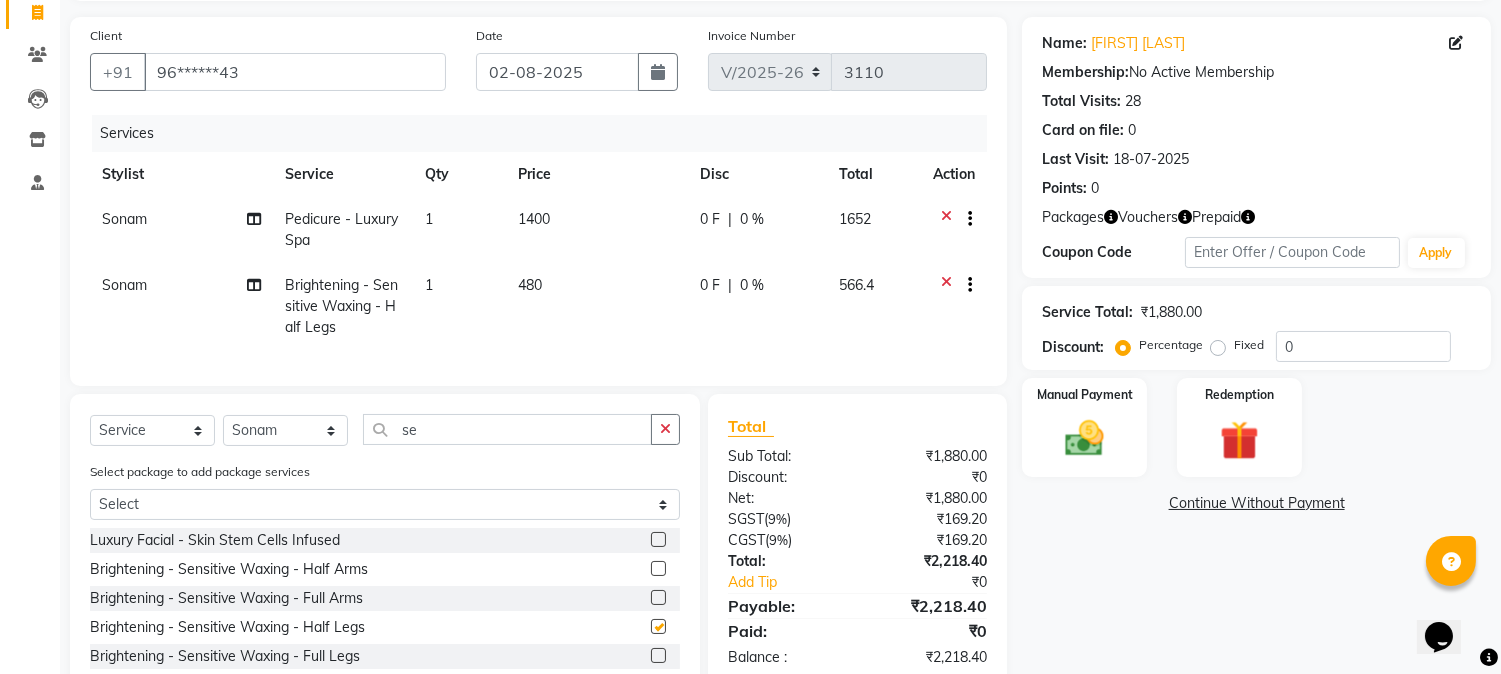 checkbox on "false" 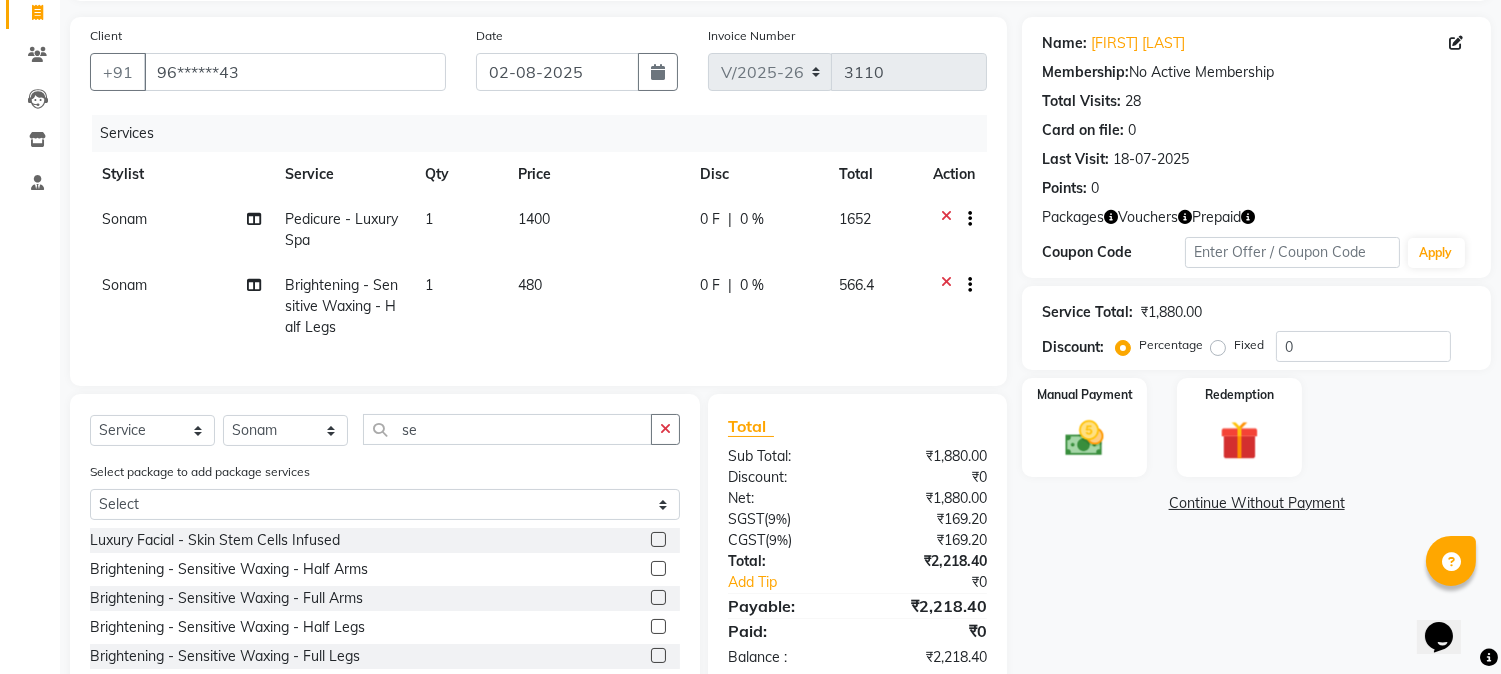 click 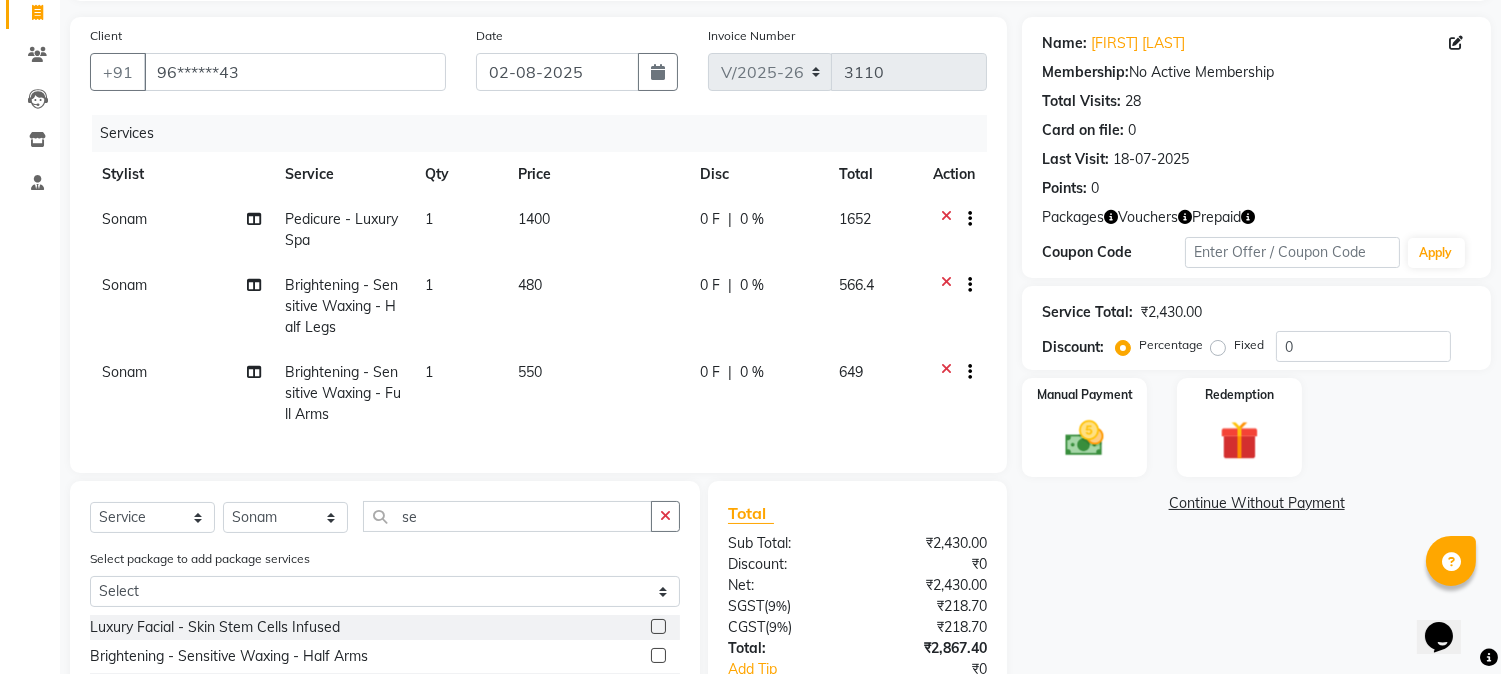checkbox on "false" 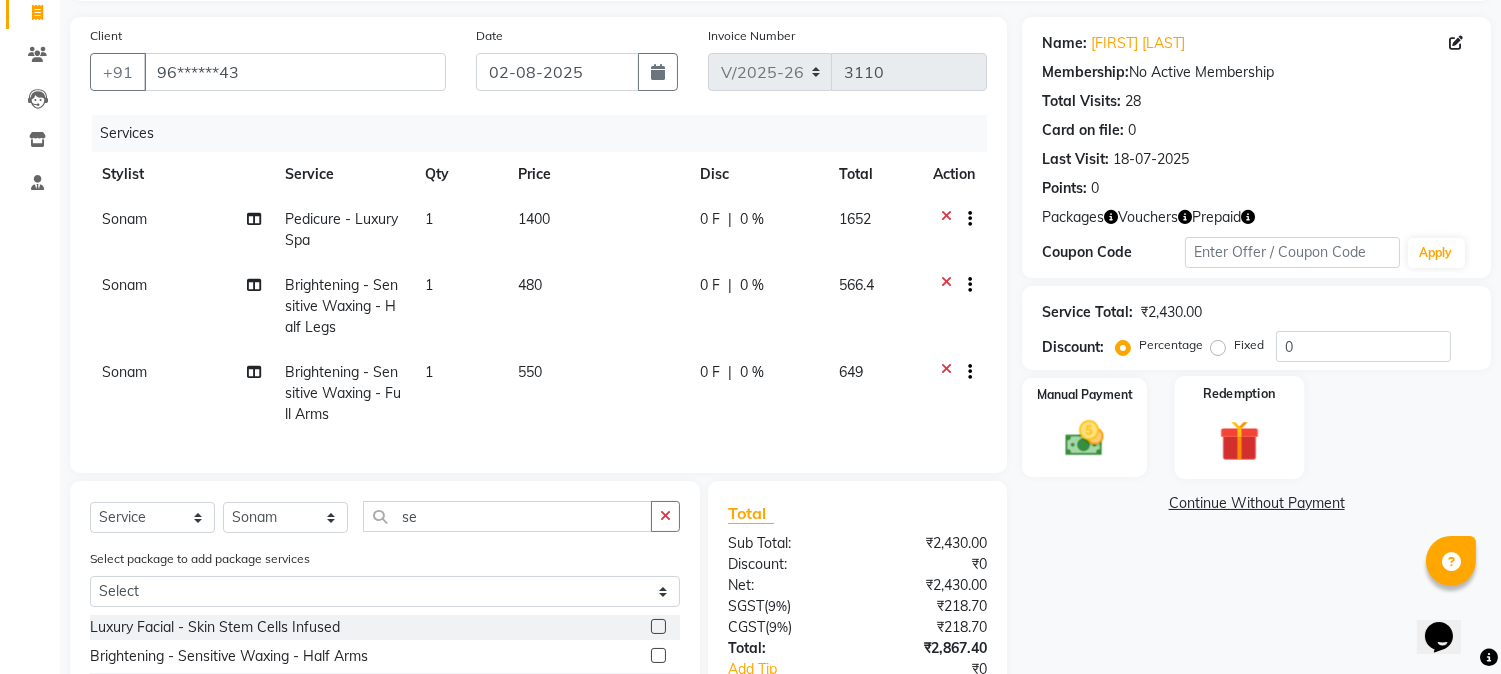 click 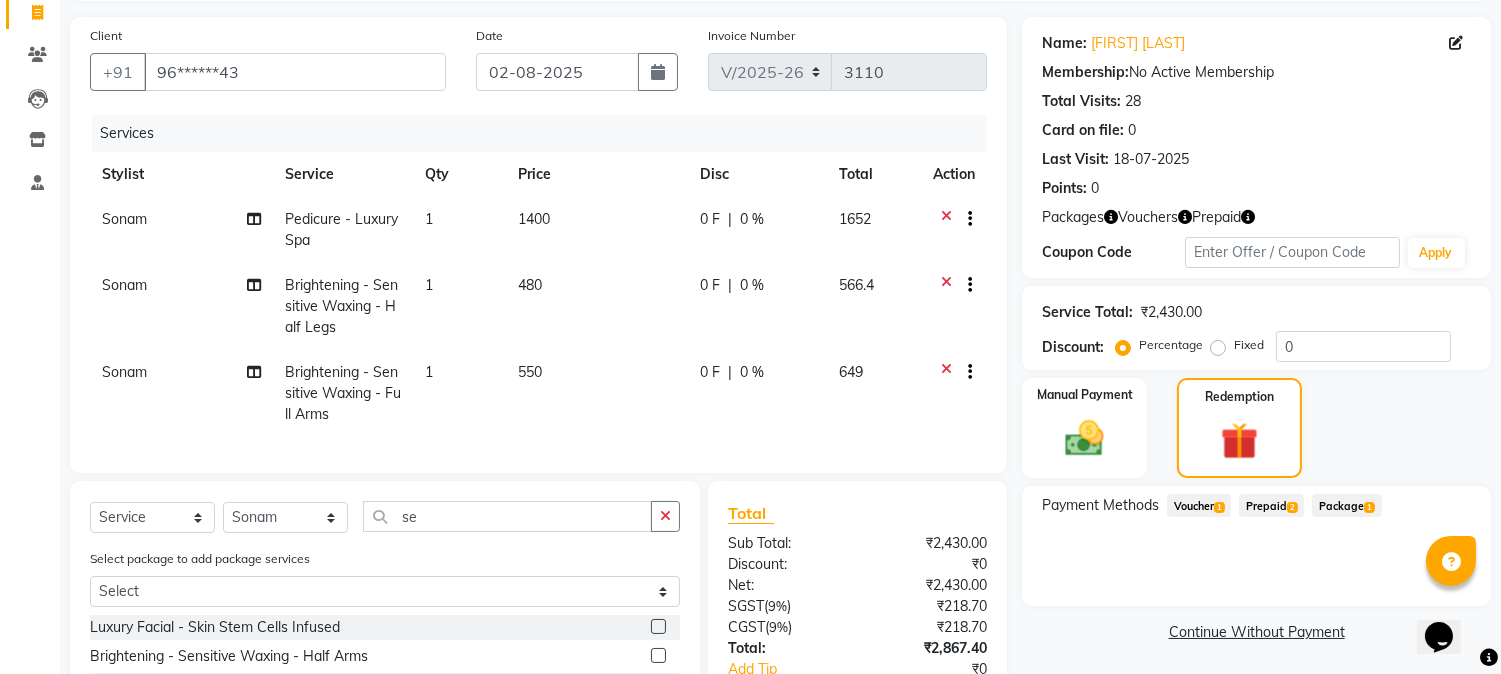 click on "Prepaid  2" 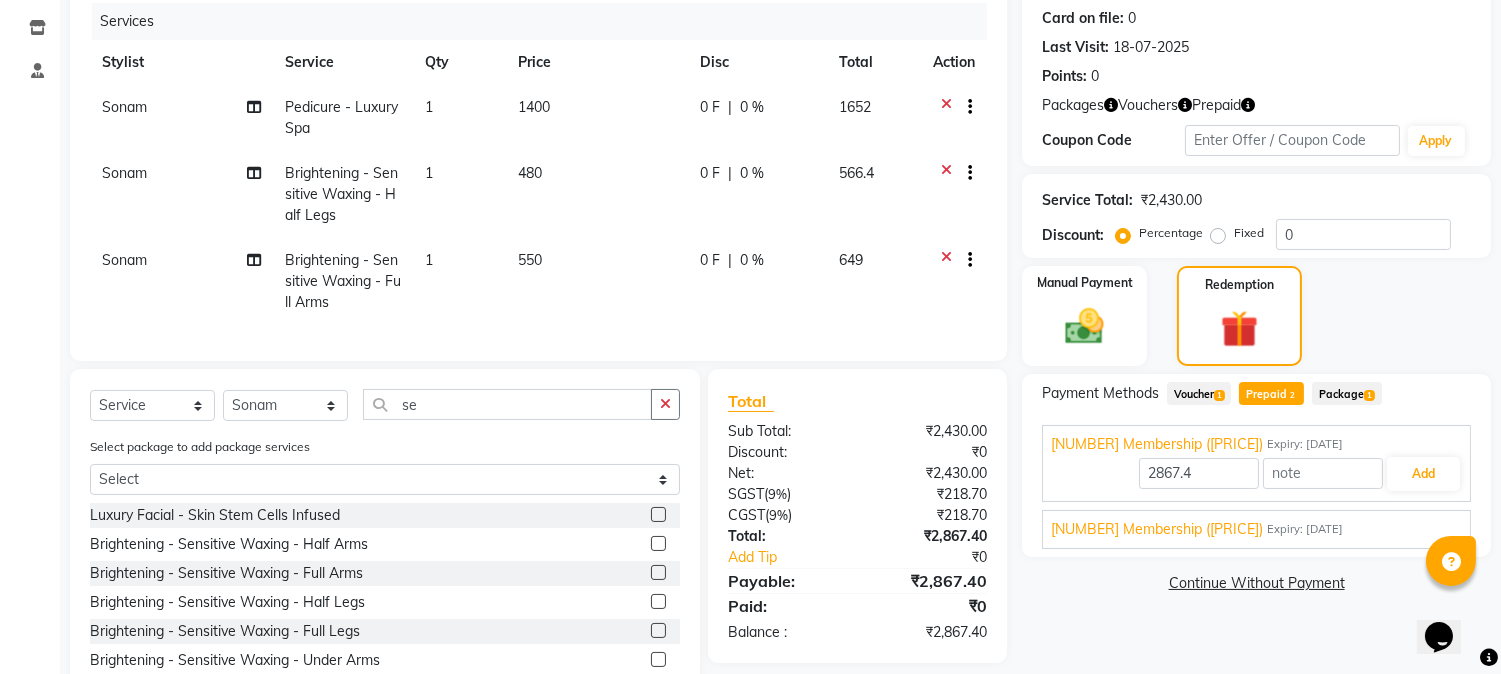 scroll, scrollTop: 266, scrollLeft: 0, axis: vertical 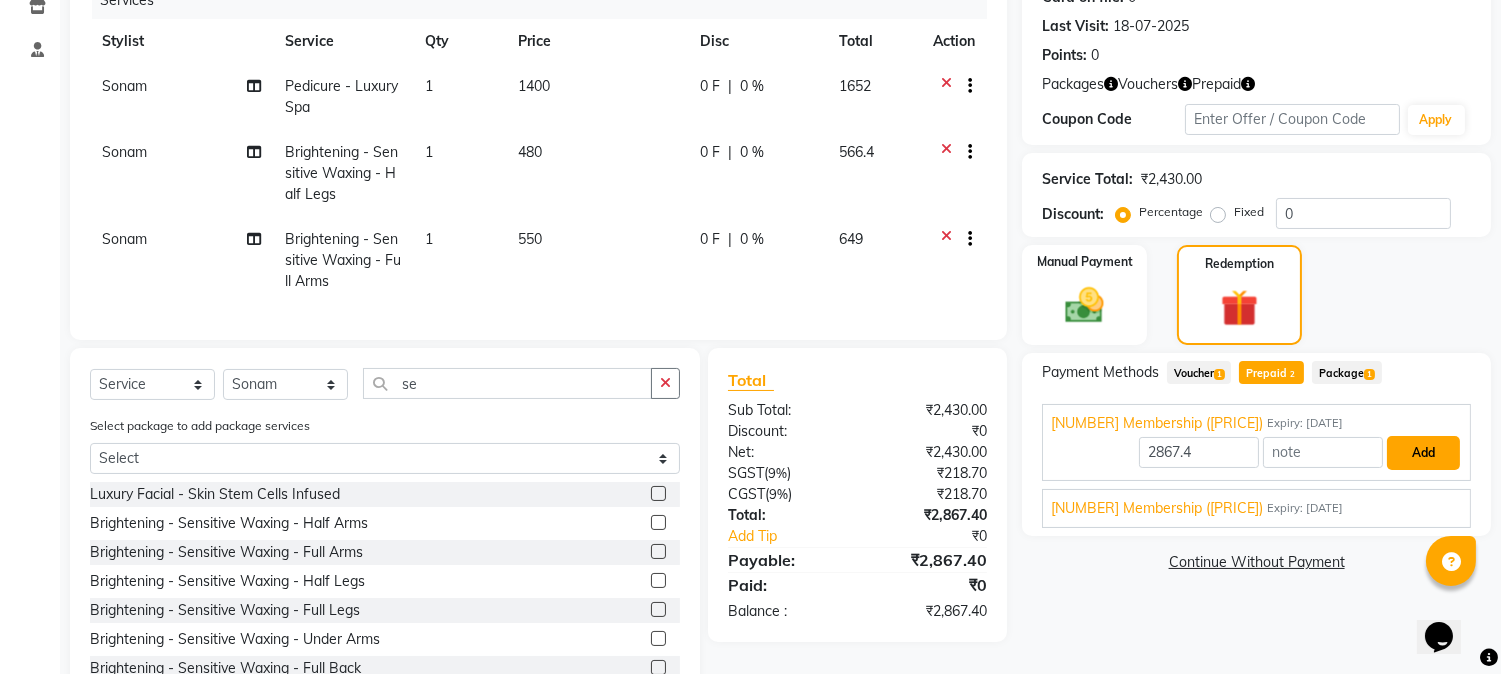 click on "Add" at bounding box center [1423, 453] 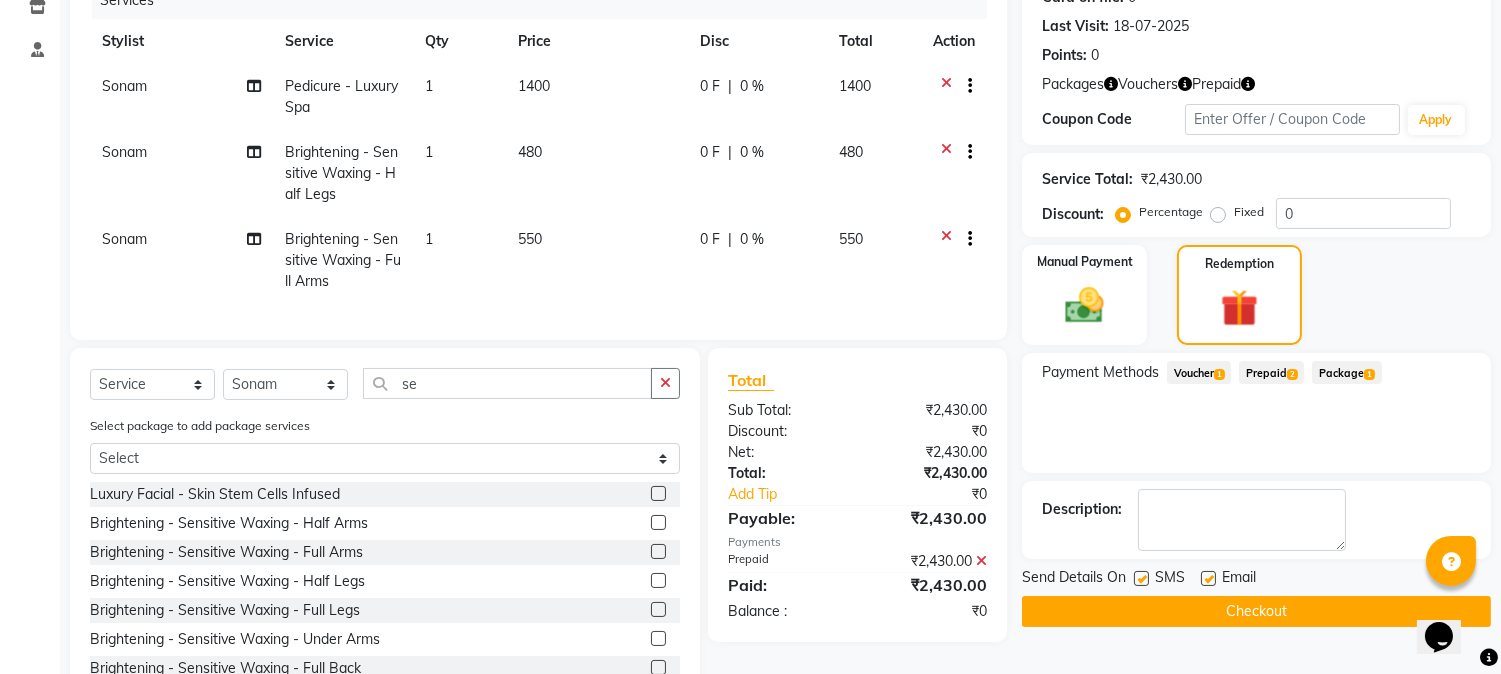click on "SMS" 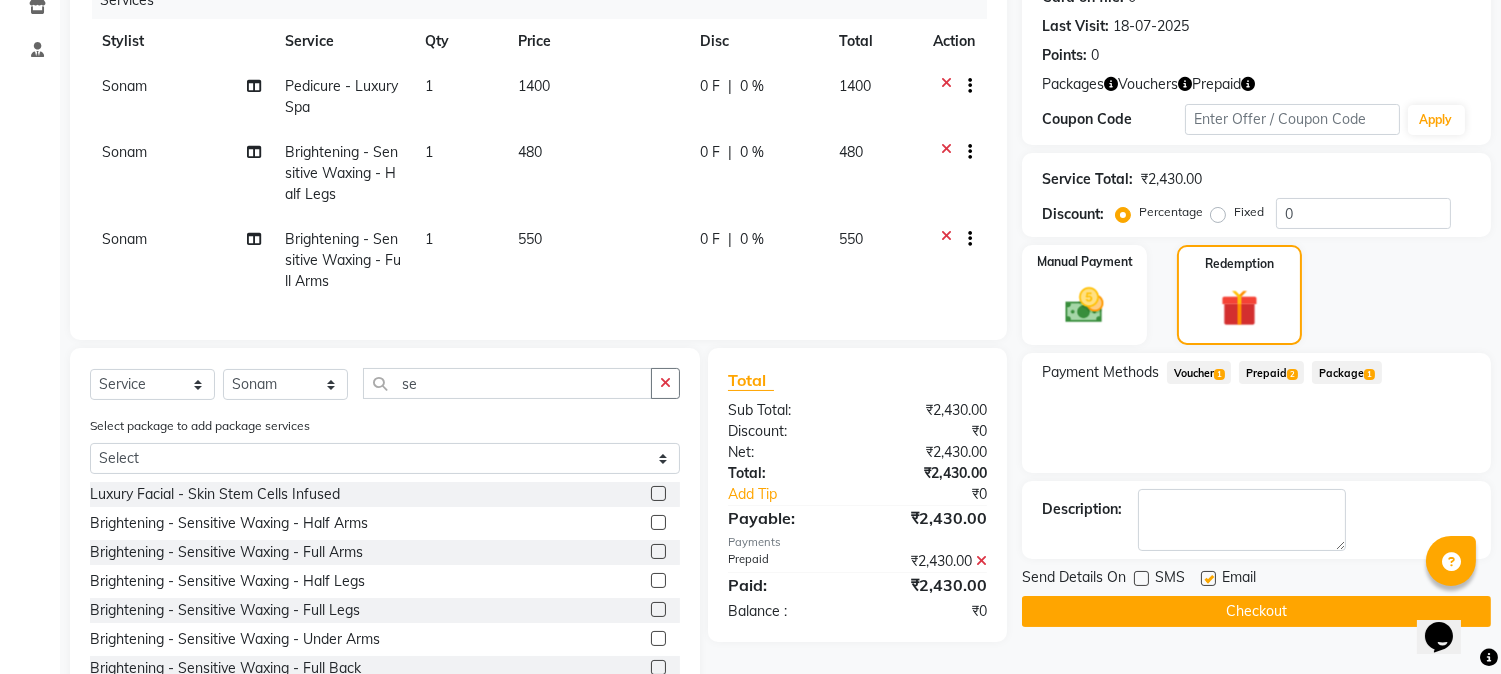 click on "Checkout" 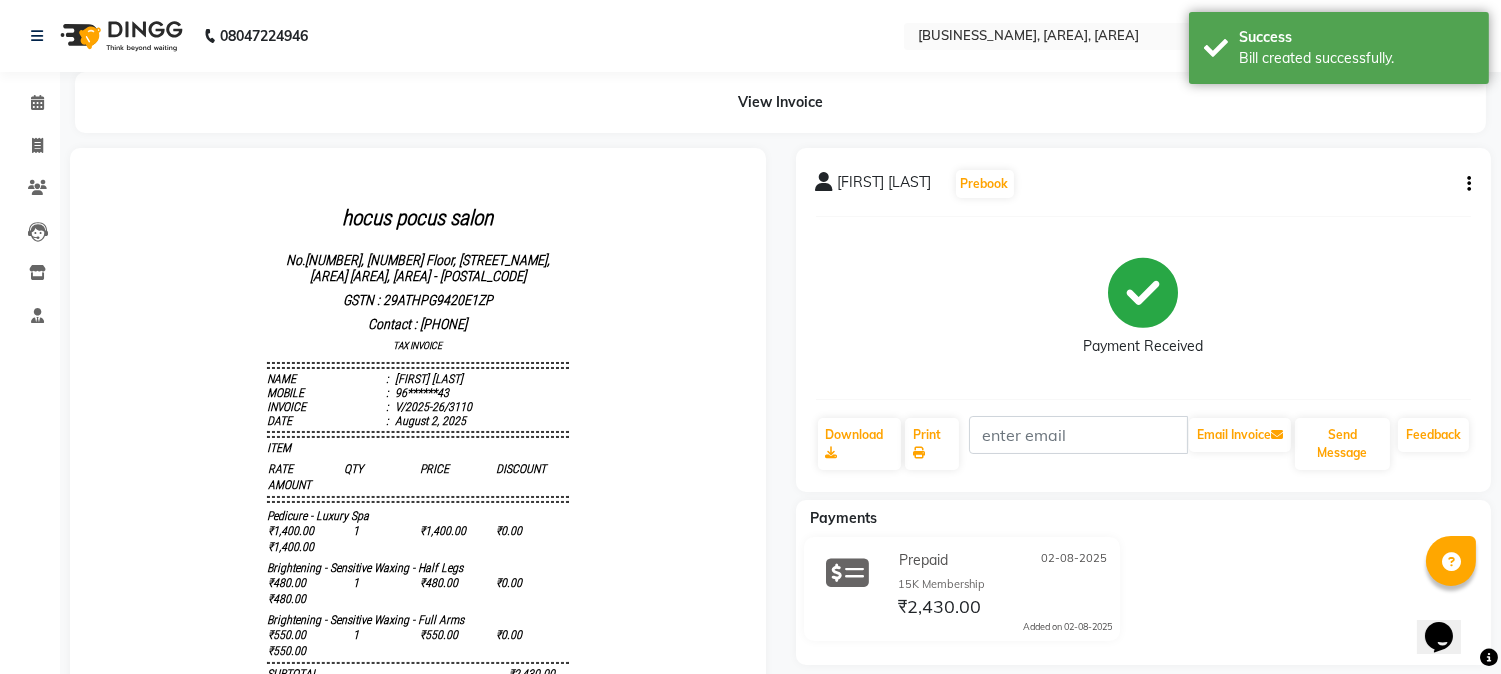 scroll, scrollTop: 0, scrollLeft: 0, axis: both 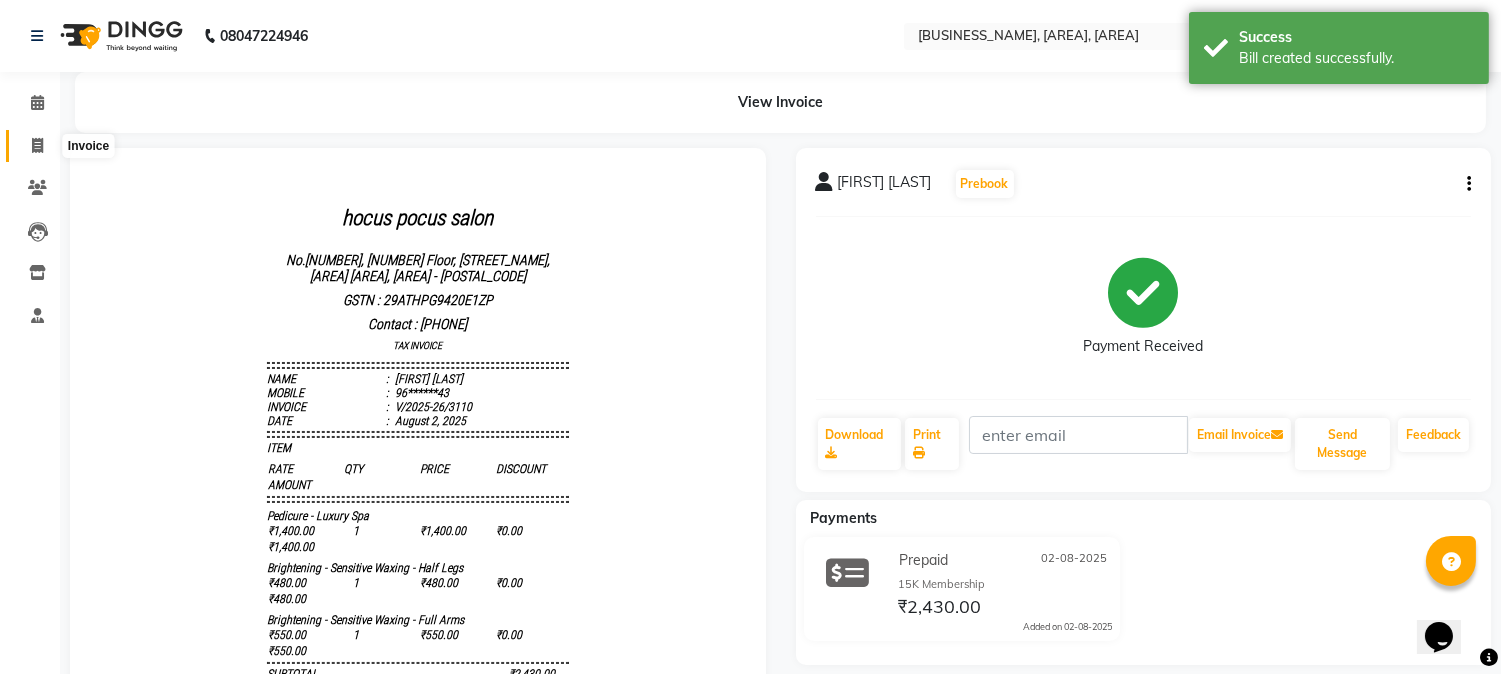 click 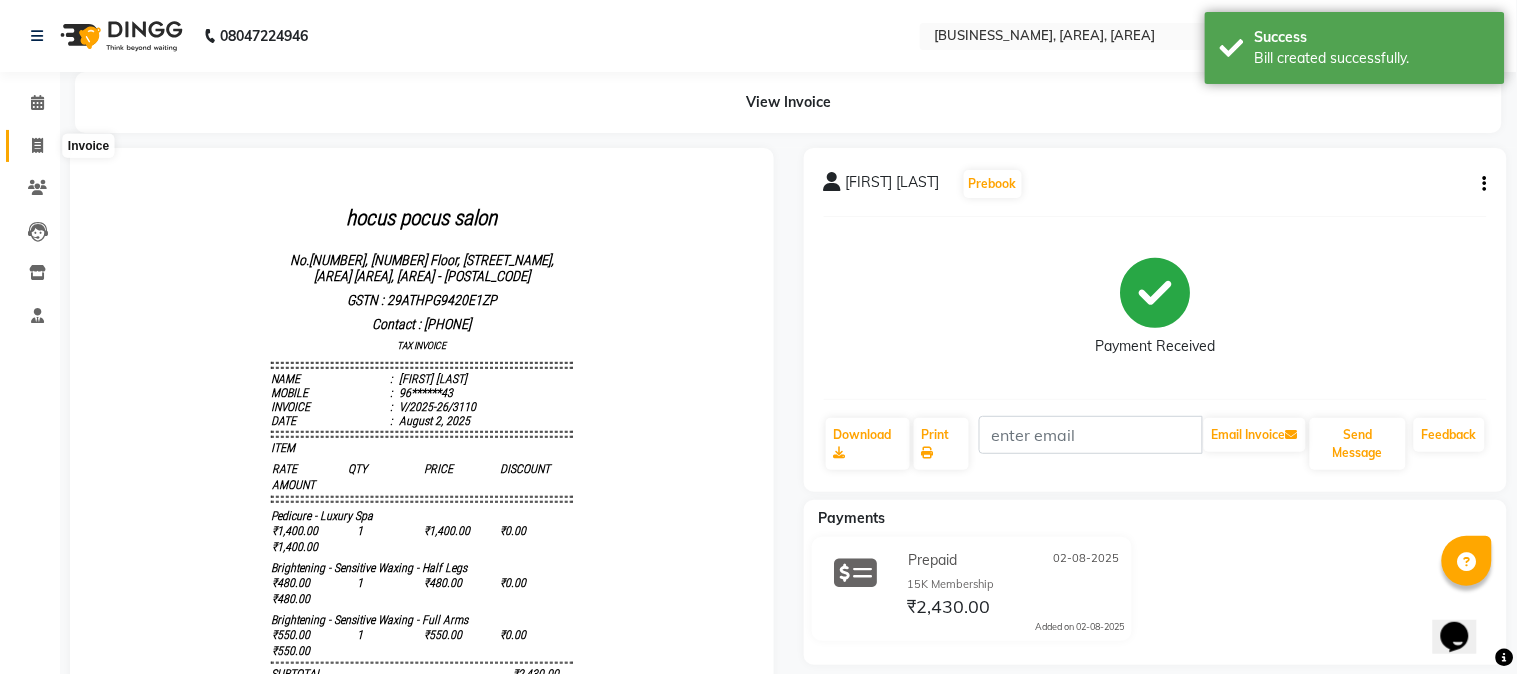 select on "5019" 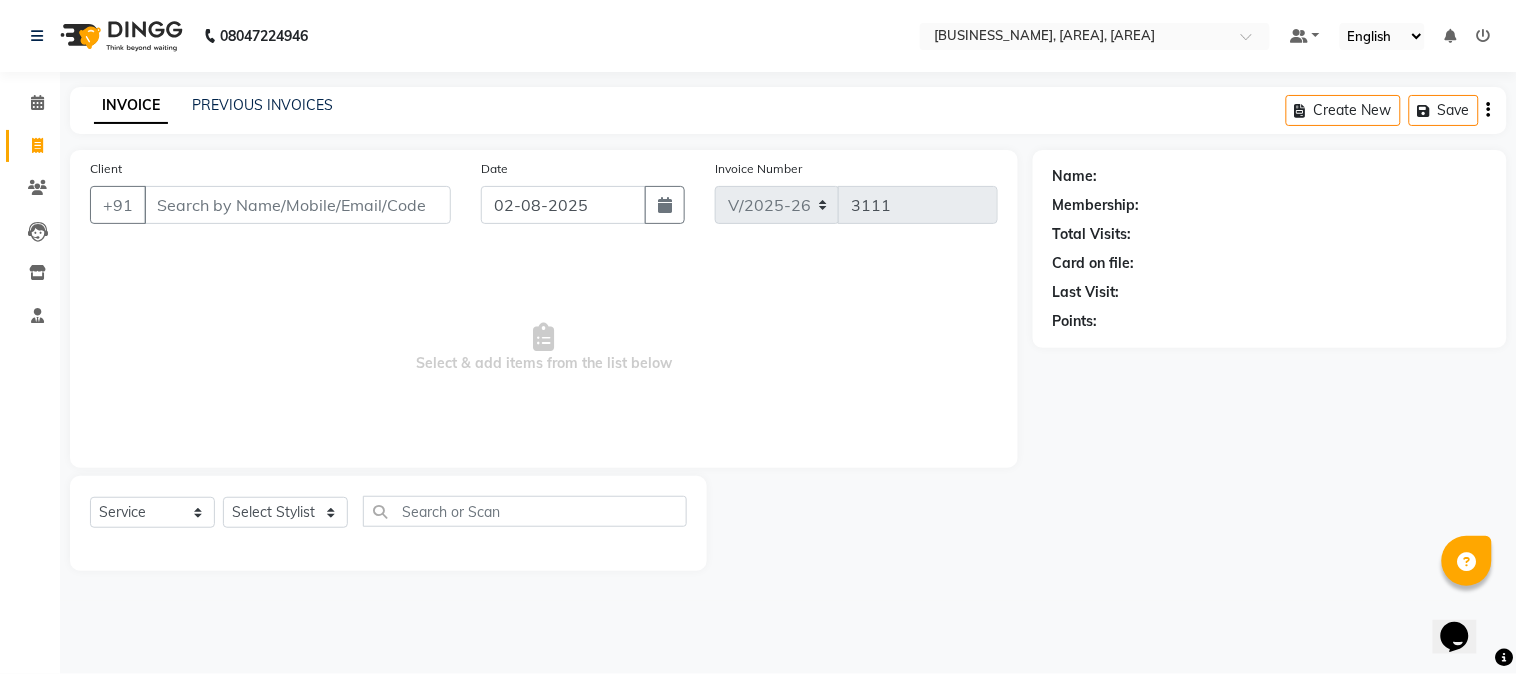 click on "Client" at bounding box center [297, 205] 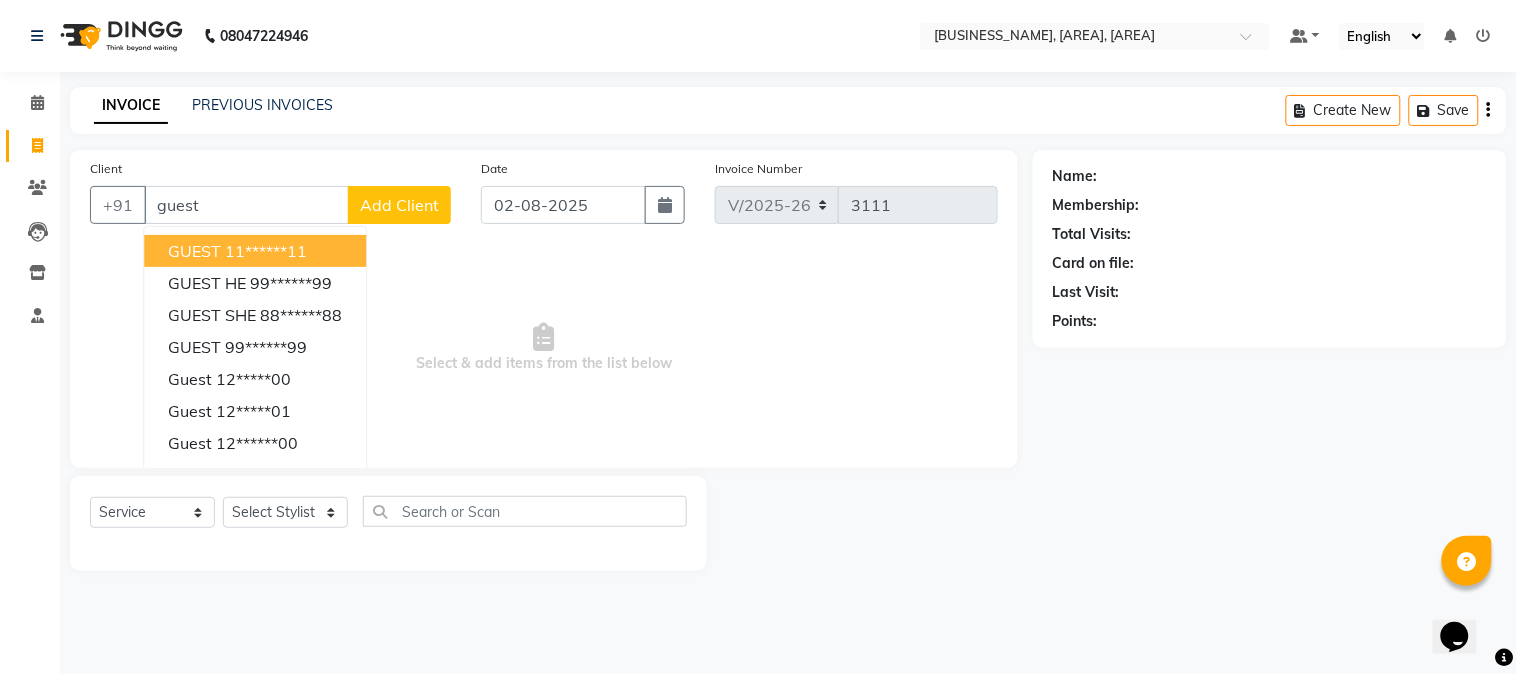 click on "11******11" at bounding box center [266, 251] 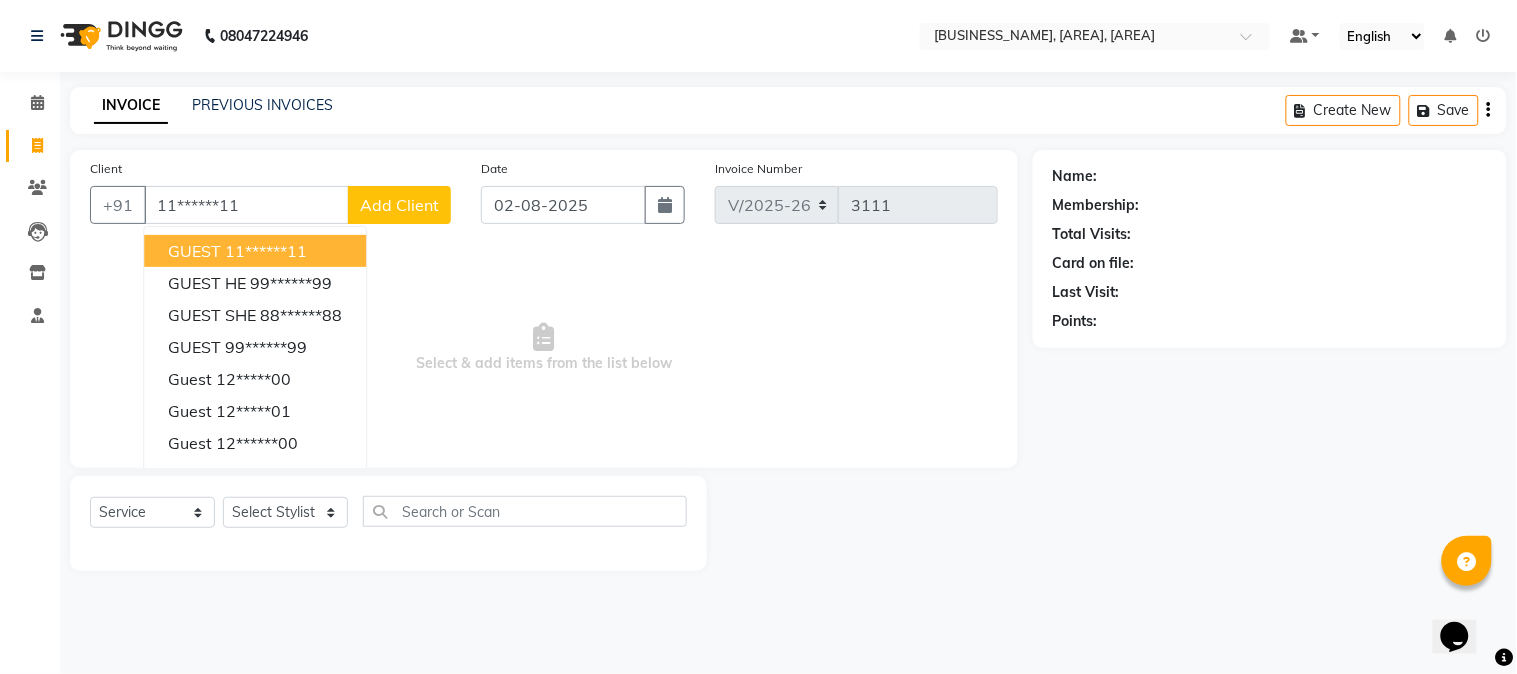 type on "11******11" 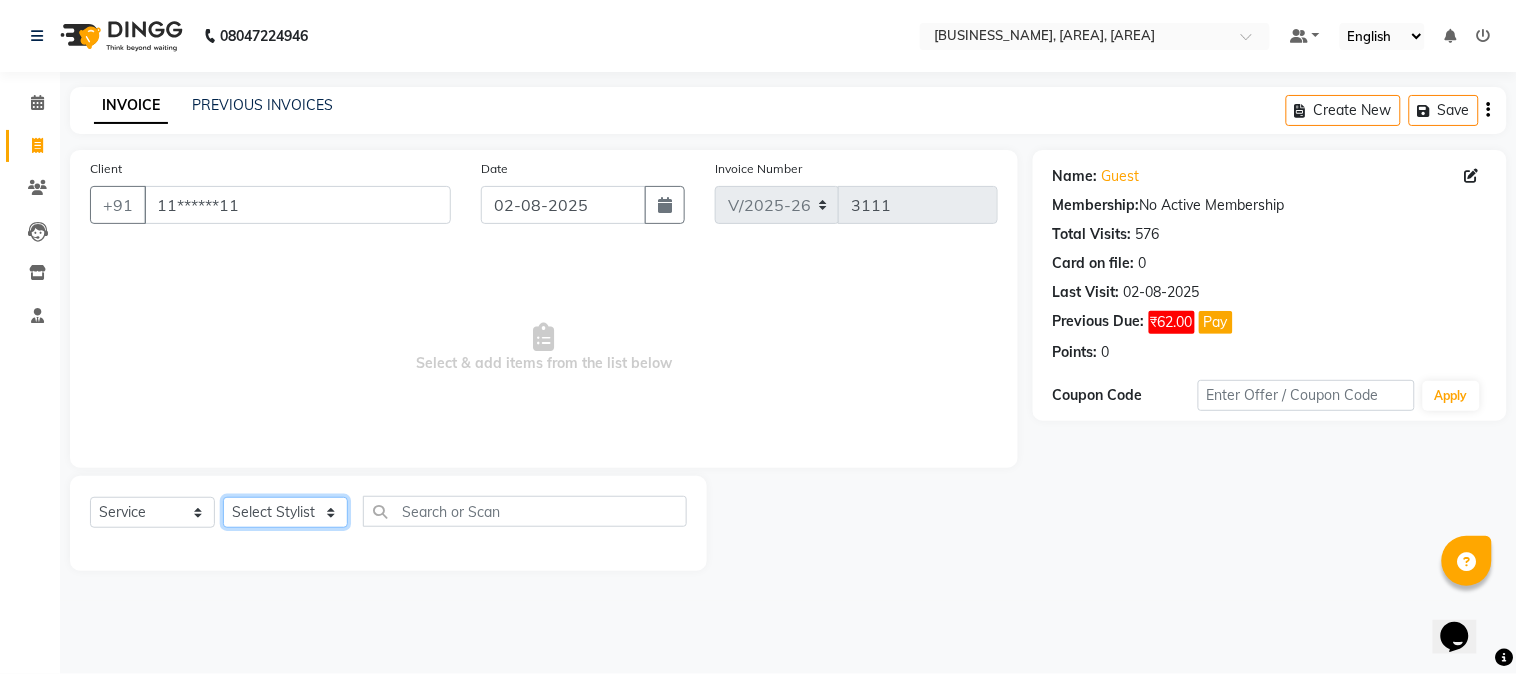 click on "Select Stylist [FIRST]  [FIRST] [FIRST] [FIRST] [FIRST] [FIRST] [FIRST] [FIRST] [FIRST] [FIRST]" 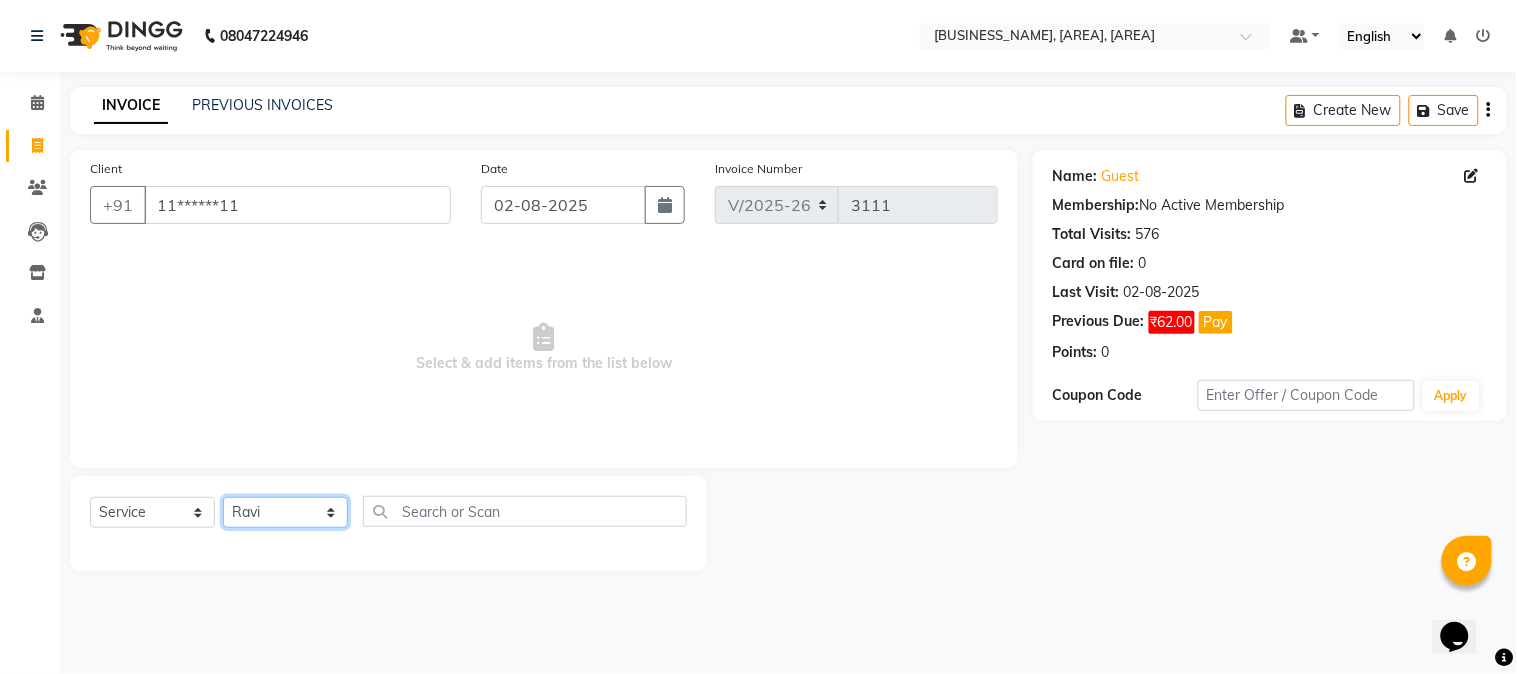 click on "Select Stylist [FIRST]  [FIRST] [FIRST] [FIRST] [FIRST] [FIRST] [FIRST] [FIRST] [FIRST] [FIRST]" 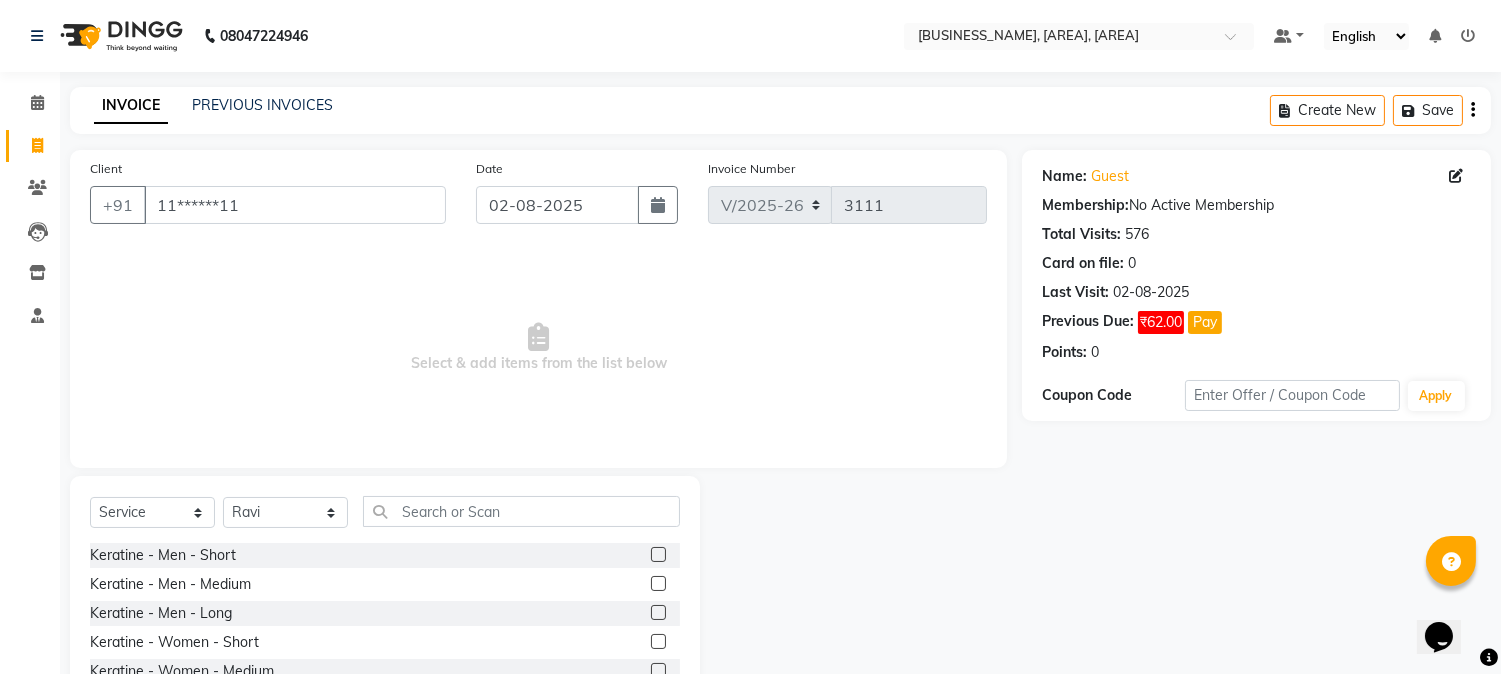 click on "Select  Service  Product  Membership  Package Voucher Prepaid Gift Card  Select Stylist [FIRST]  [FIRST] [FIRST] [FIRST] [FIRST] [FIRST] [FIRST] [FIRST] [FIRST] [FIRST] Keratine - Men - Short  Keratine - Men - Medium  Keratine - Men - Long  Keratine - Women - Short  Keratine - Women - Medium  Keratine - Women - Long  Keratine - Women - Very Long  Smoothing Treatment - Men  - Short  Smoothing Treatment - Men  - Medium  Smoothing Treatment - Men  - Long  Rebounding/Smoothening/Straightening - Women  - Short  Rebounding/Smoothening/Straightening - Women  - Medium  Rebounding/Smoothening/Straightening - Women  - Long  Rebounding/Smoothening/Straightening - Women  - Very Long  Fringe - Short  Fringe - Medium  Fringe - Long  Fringe - Very Long  Cuts Men - Hair Cut  Cuts Men - Head Shave  Cuts Men - Beard Shave/Trim/Styling  Cuts Men VIP - Hair Cut  Cuts Boy - Hair Cut  Cuts Girl - Hair Cut  Cuts Men - Hair Cut & Trim  Cuts Women  - Hair Cut  Cuts Women  - Fringe Cut  Styling - Short  - Blowdry w/o Shampoo  Face Massage" 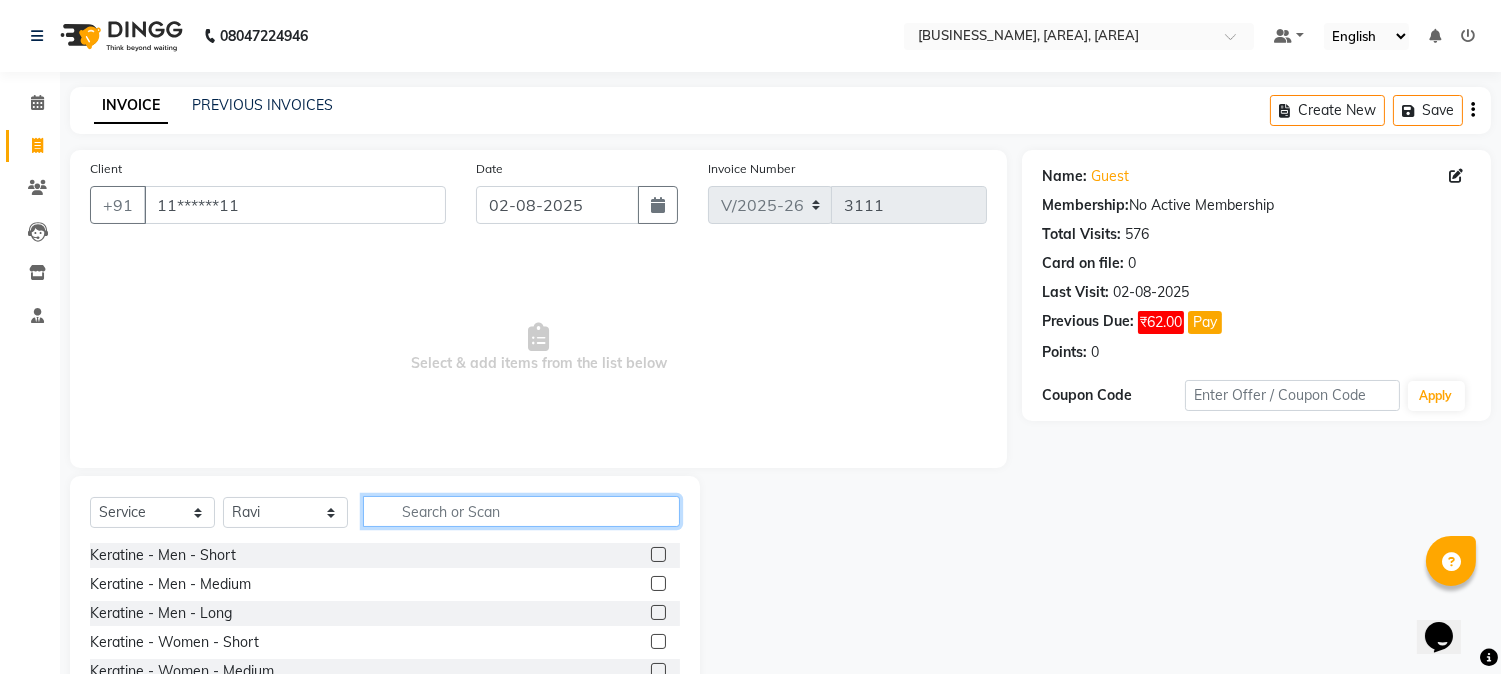 click 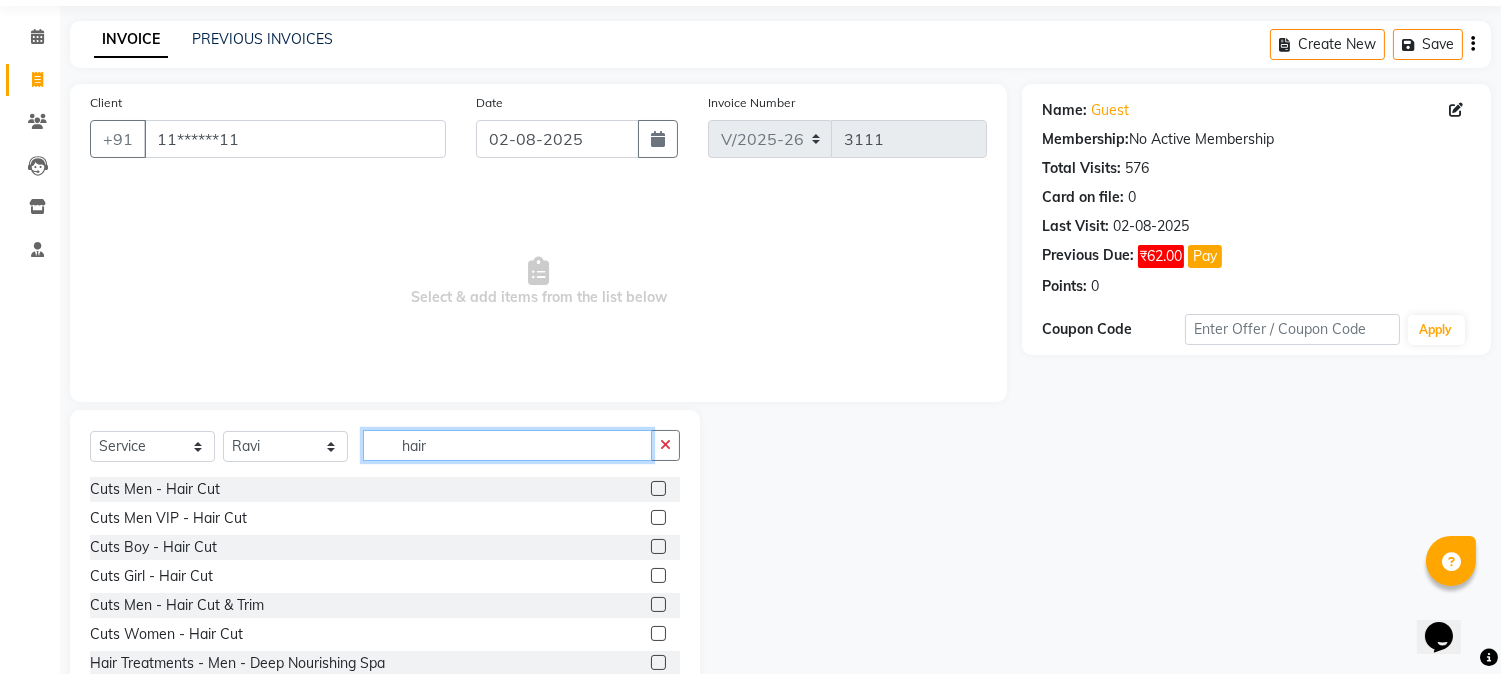 scroll, scrollTop: 88, scrollLeft: 0, axis: vertical 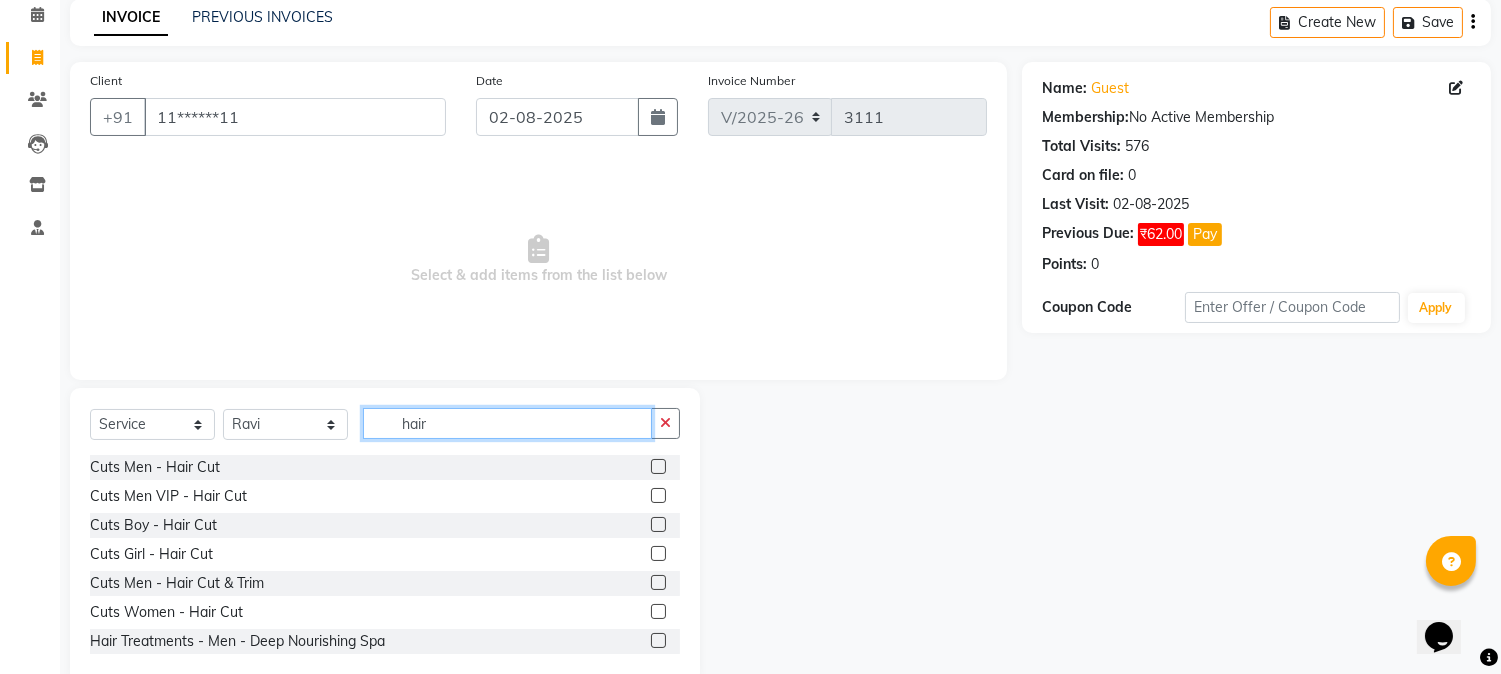 type on "hair" 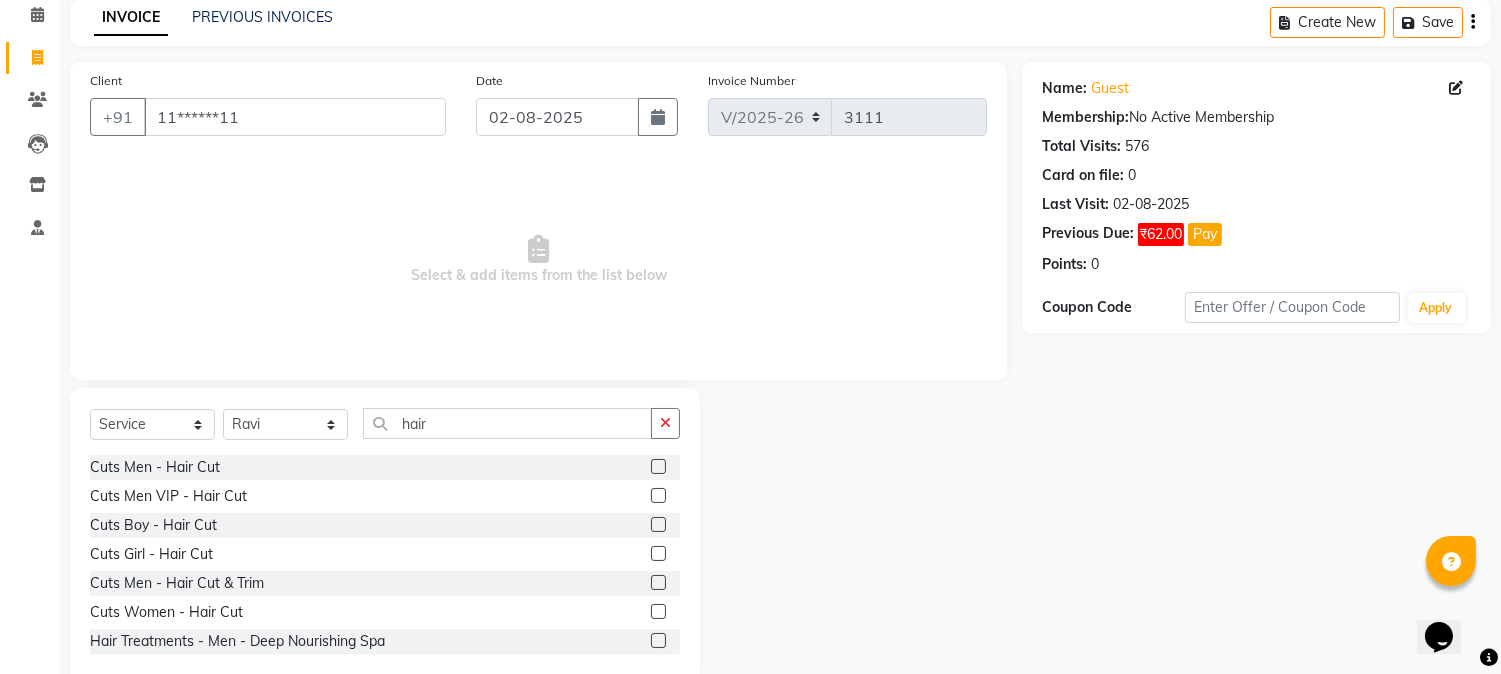 click 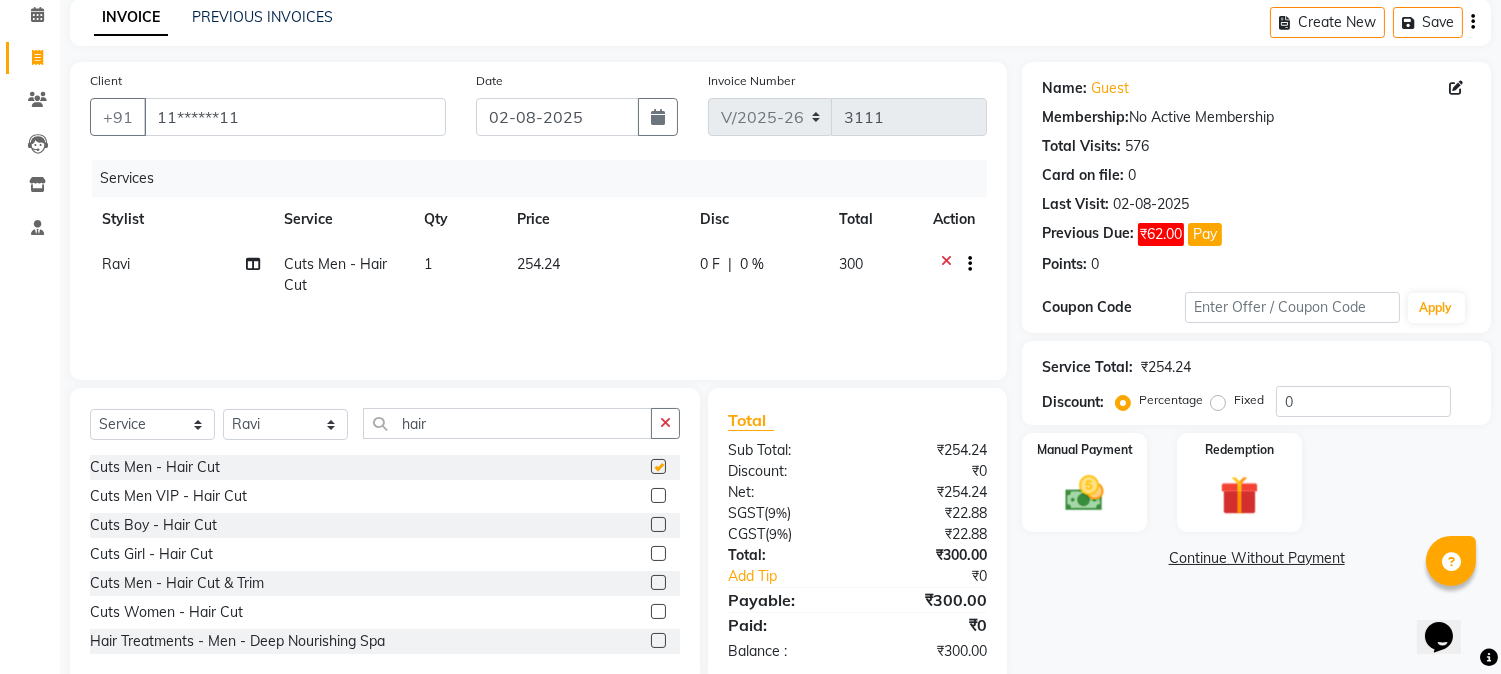 checkbox on "false" 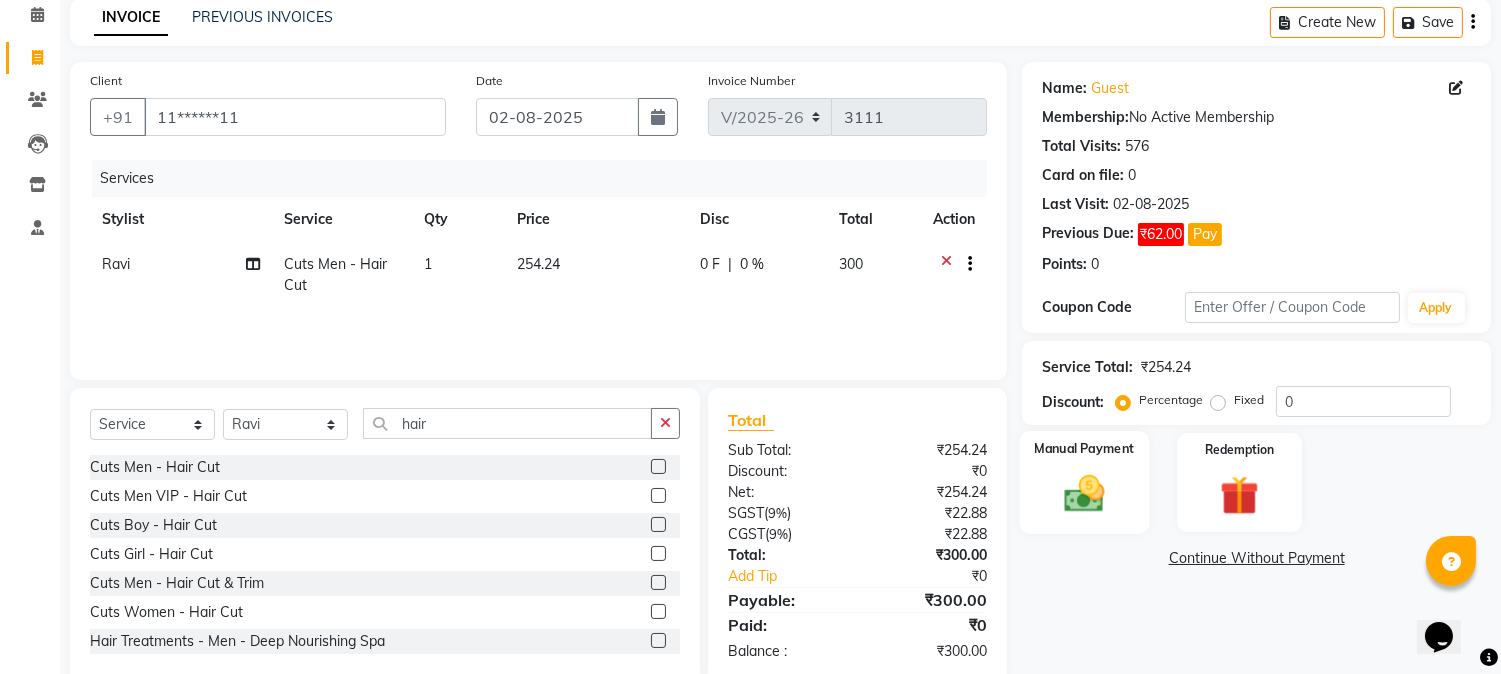 click 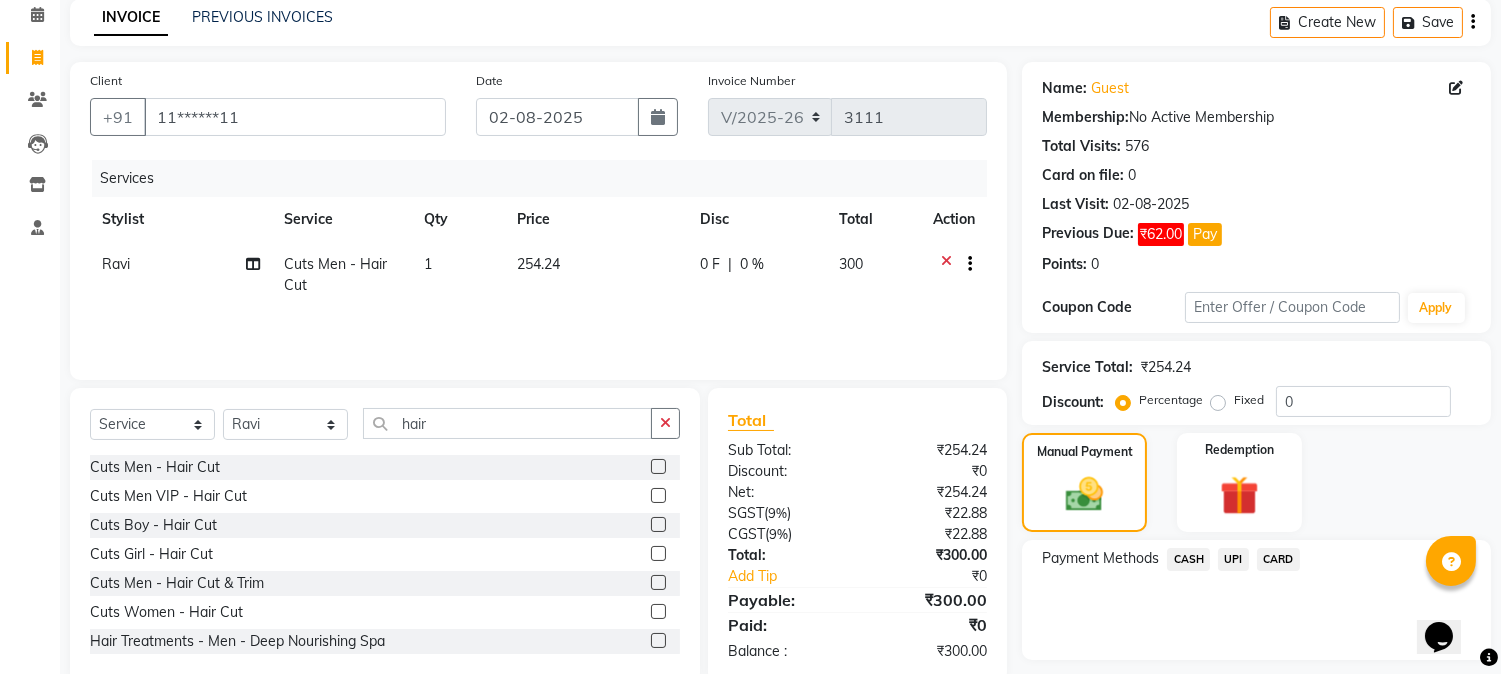 click on "CARD" 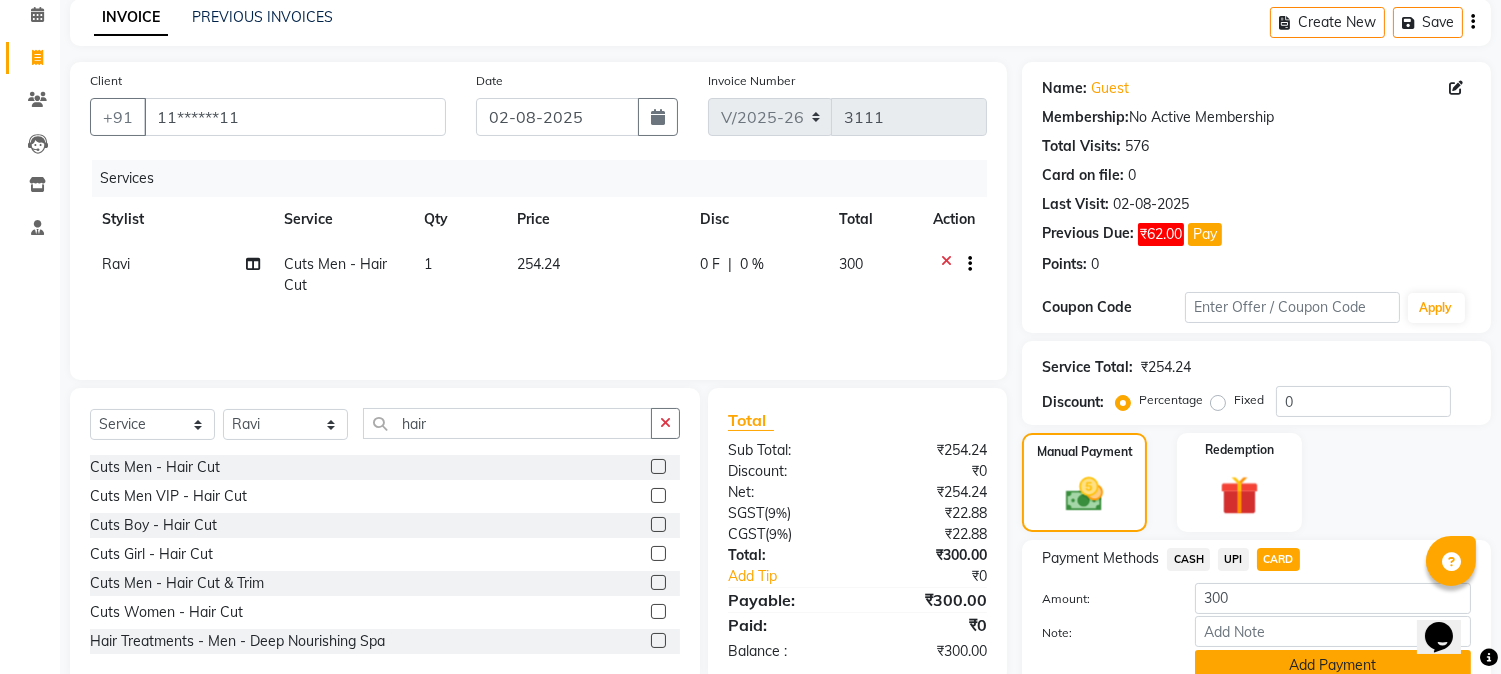 click on "Add Payment" 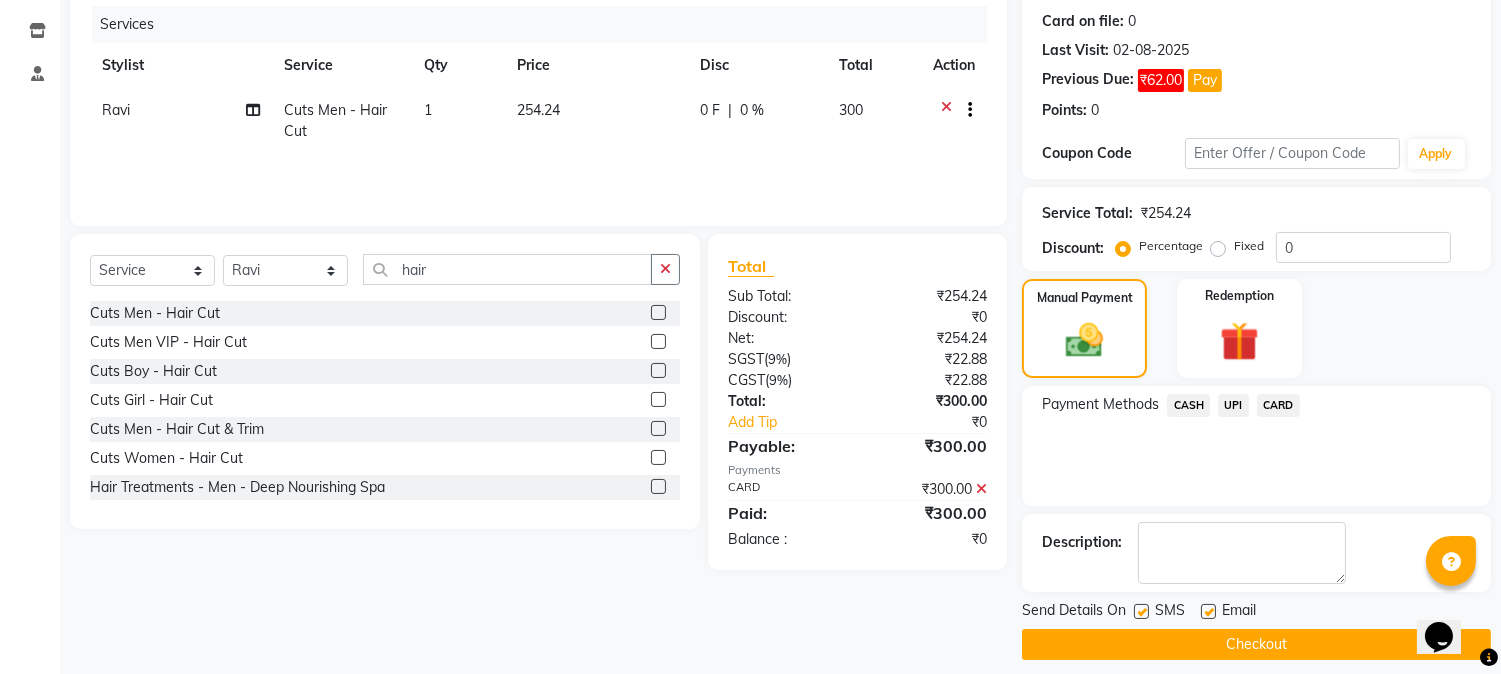 scroll, scrollTop: 257, scrollLeft: 0, axis: vertical 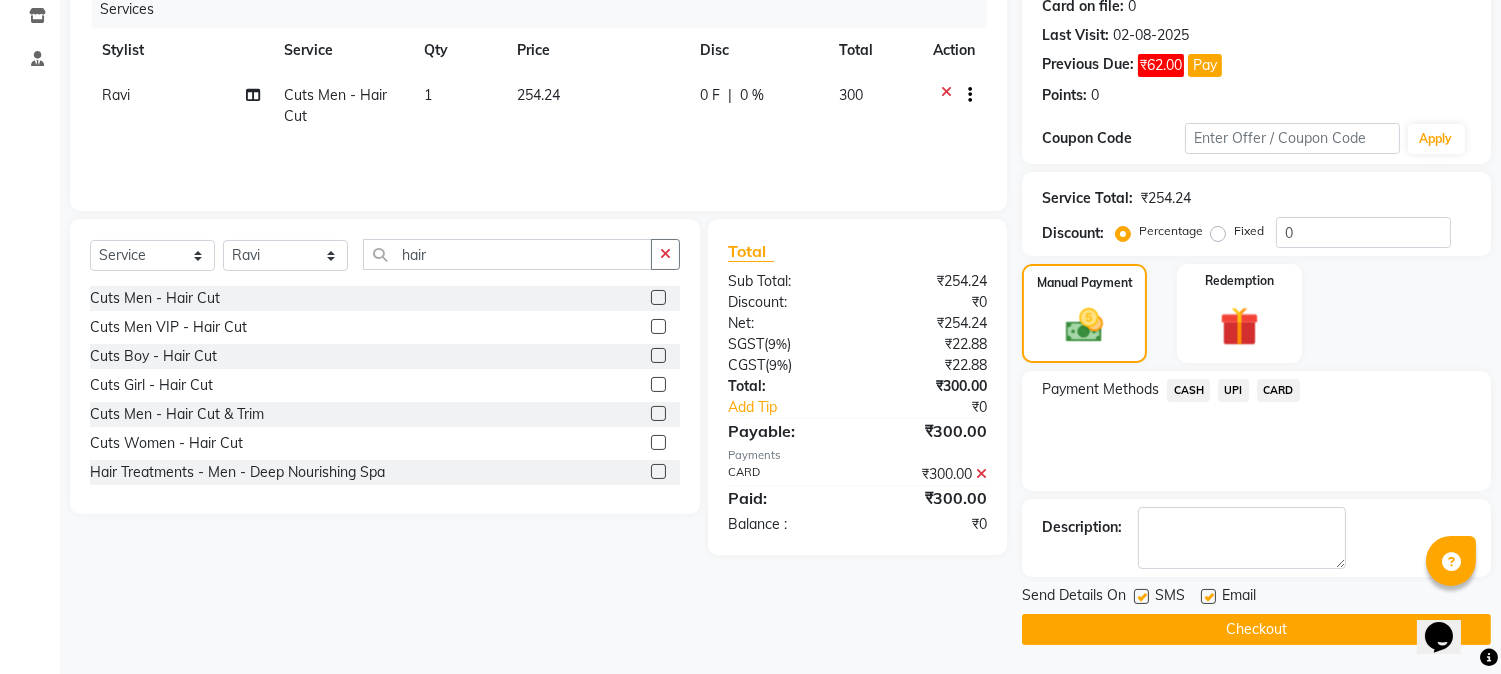 click 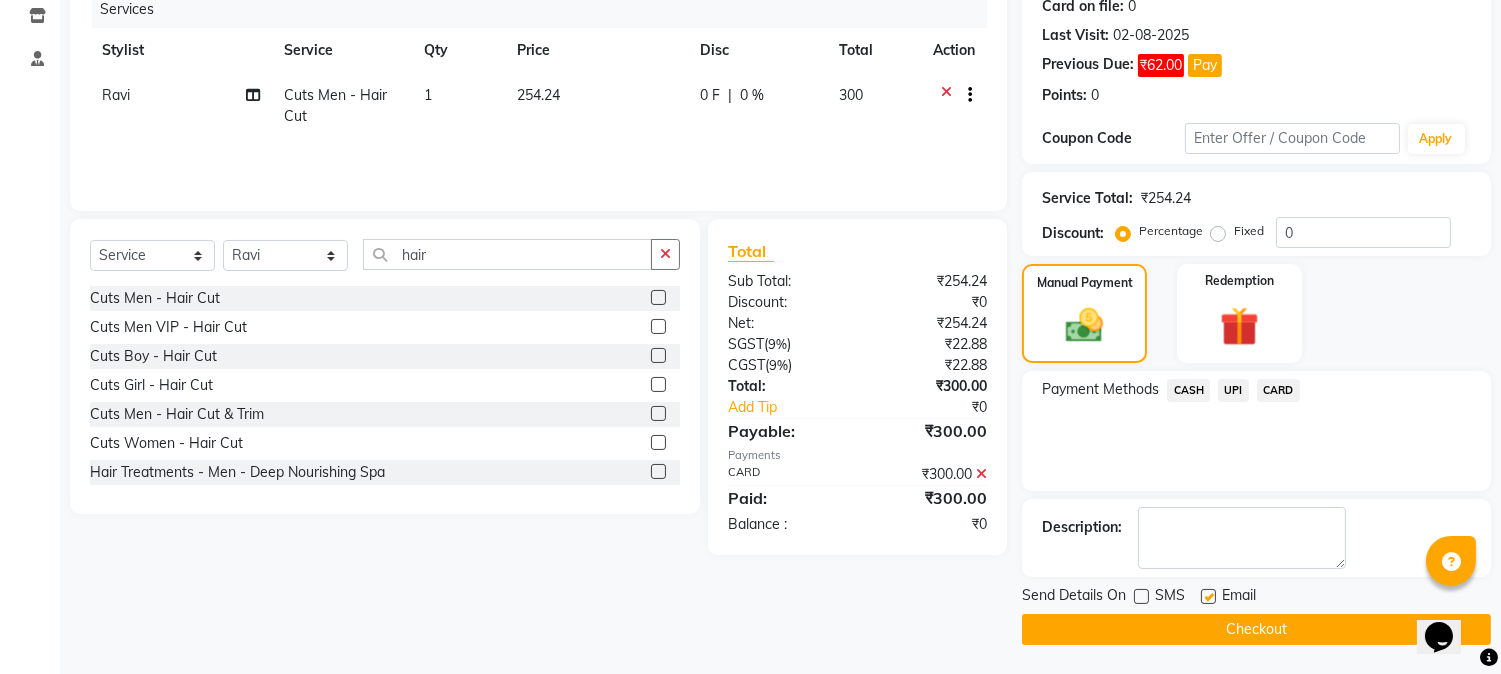 click on "Checkout" 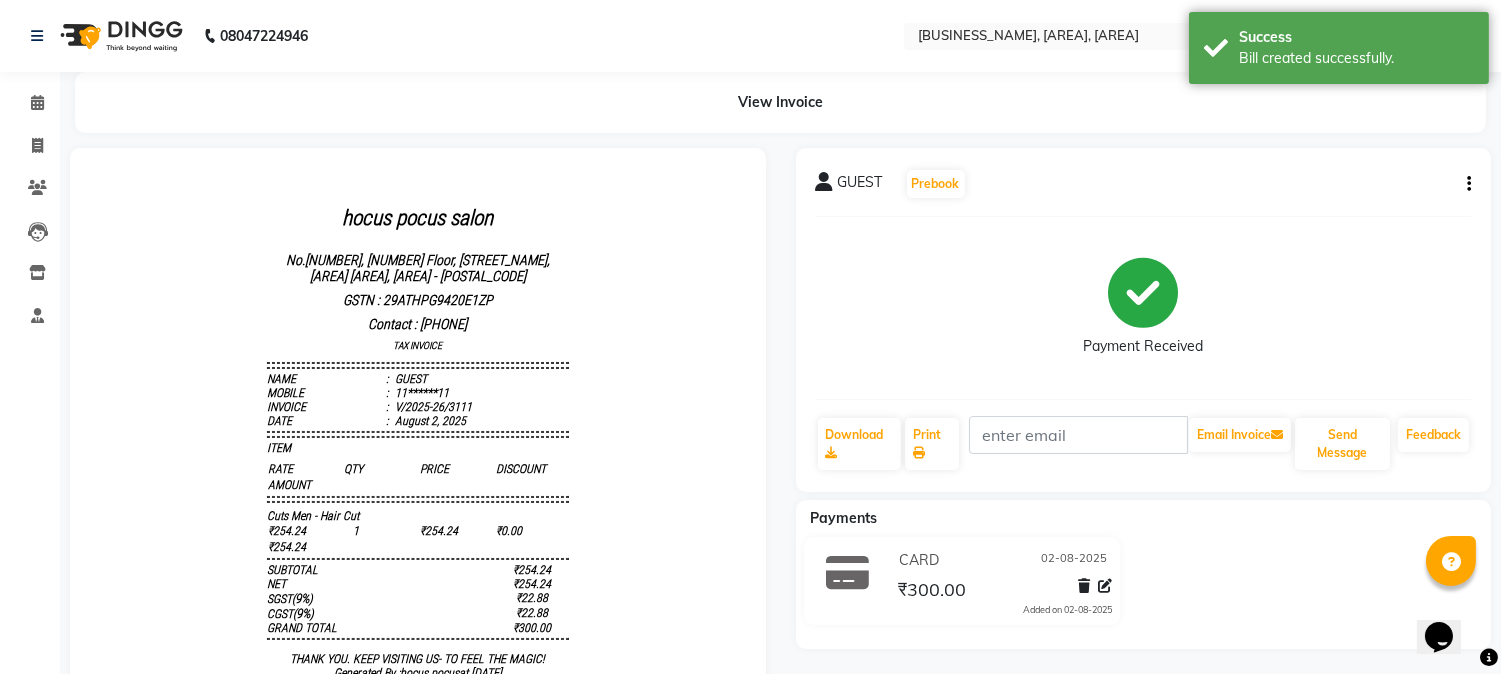 scroll, scrollTop: 0, scrollLeft: 0, axis: both 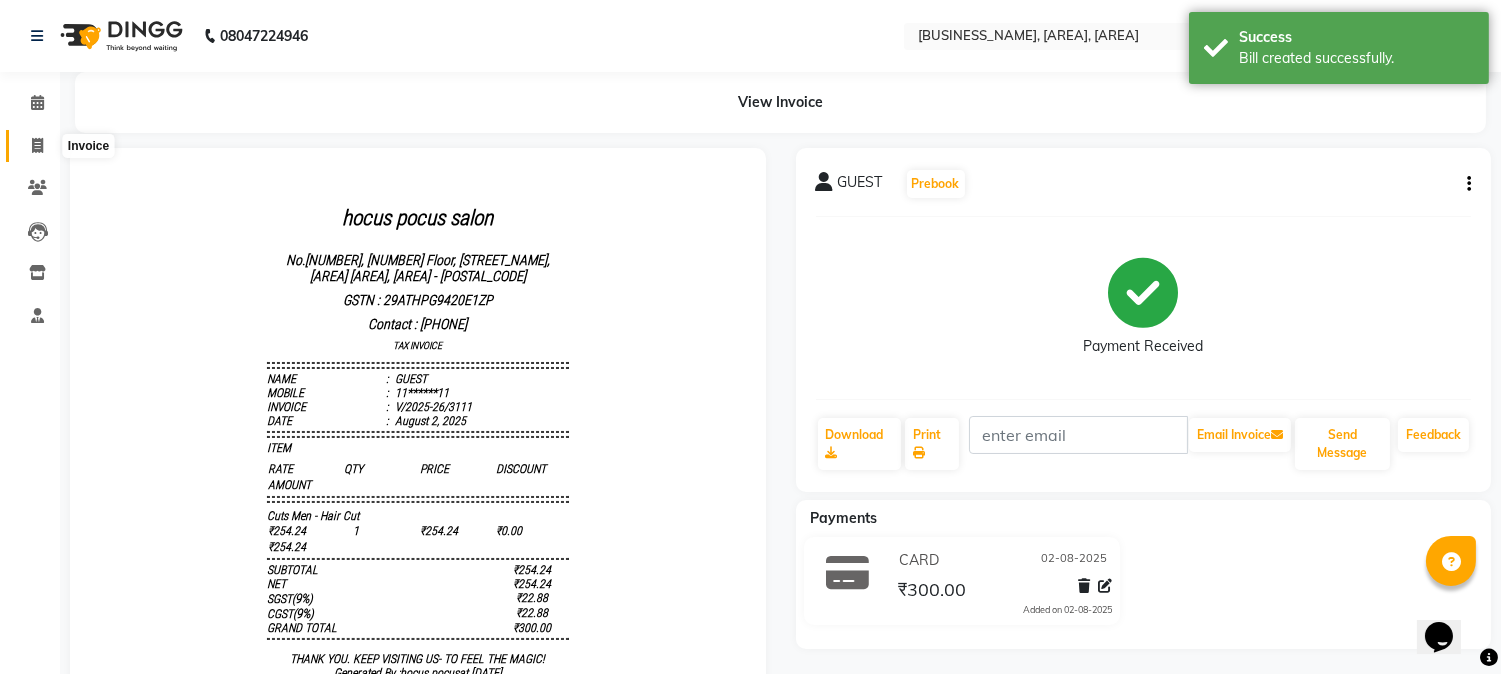 click 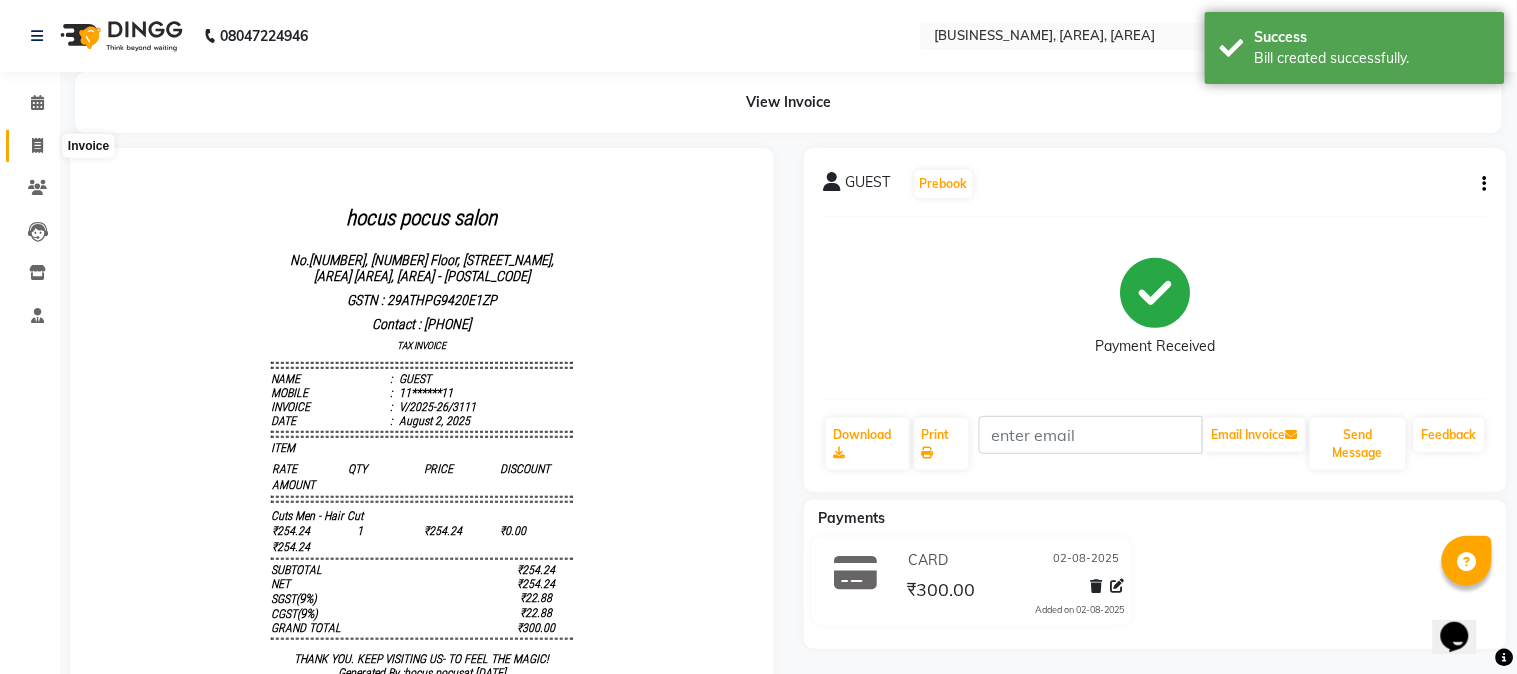 select on "5019" 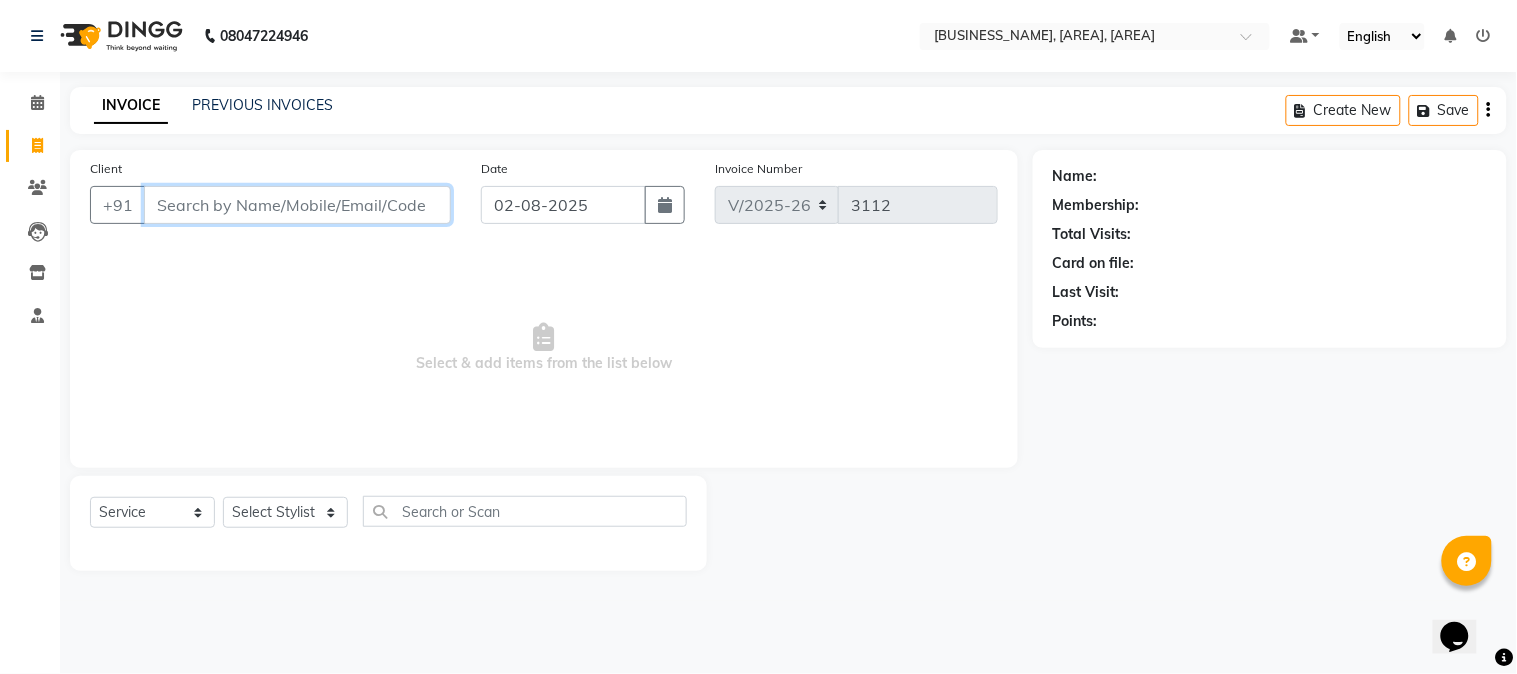 click on "Client" at bounding box center [297, 205] 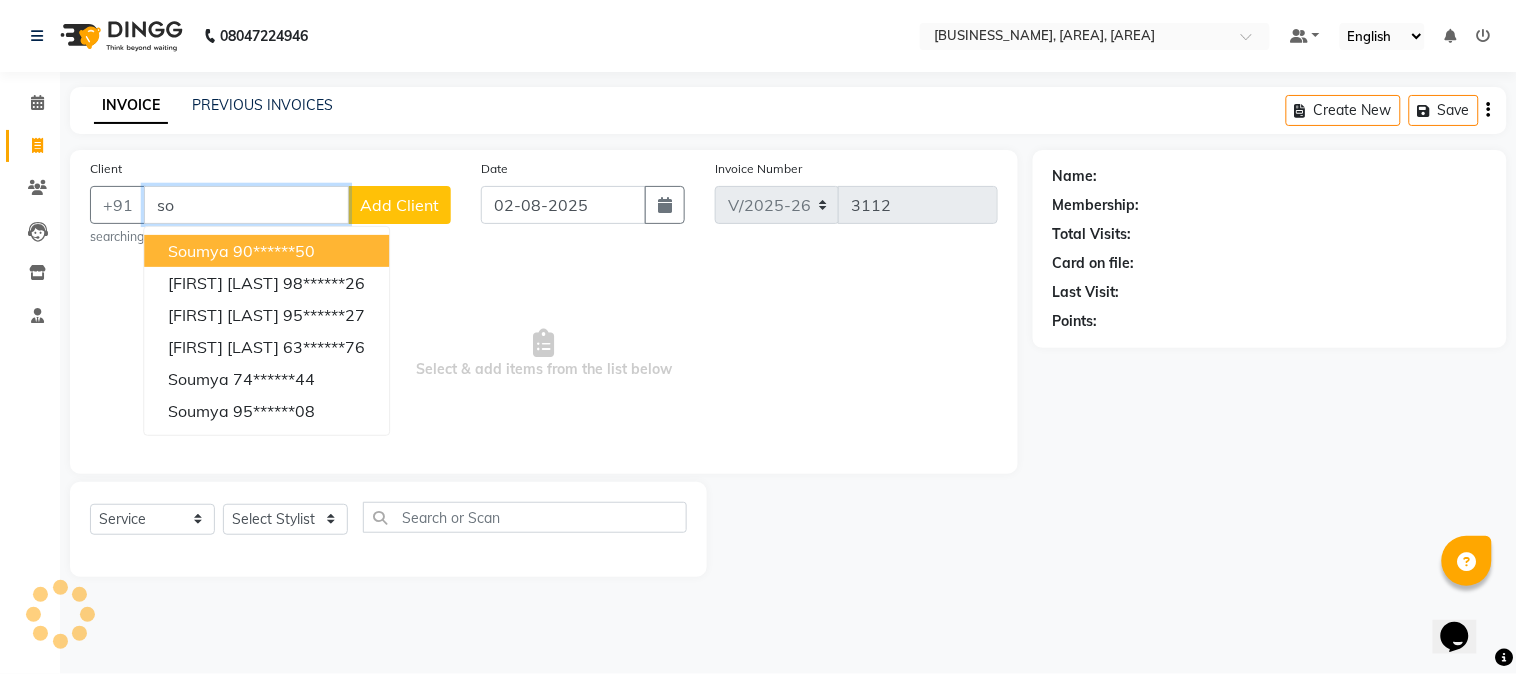 type on "s" 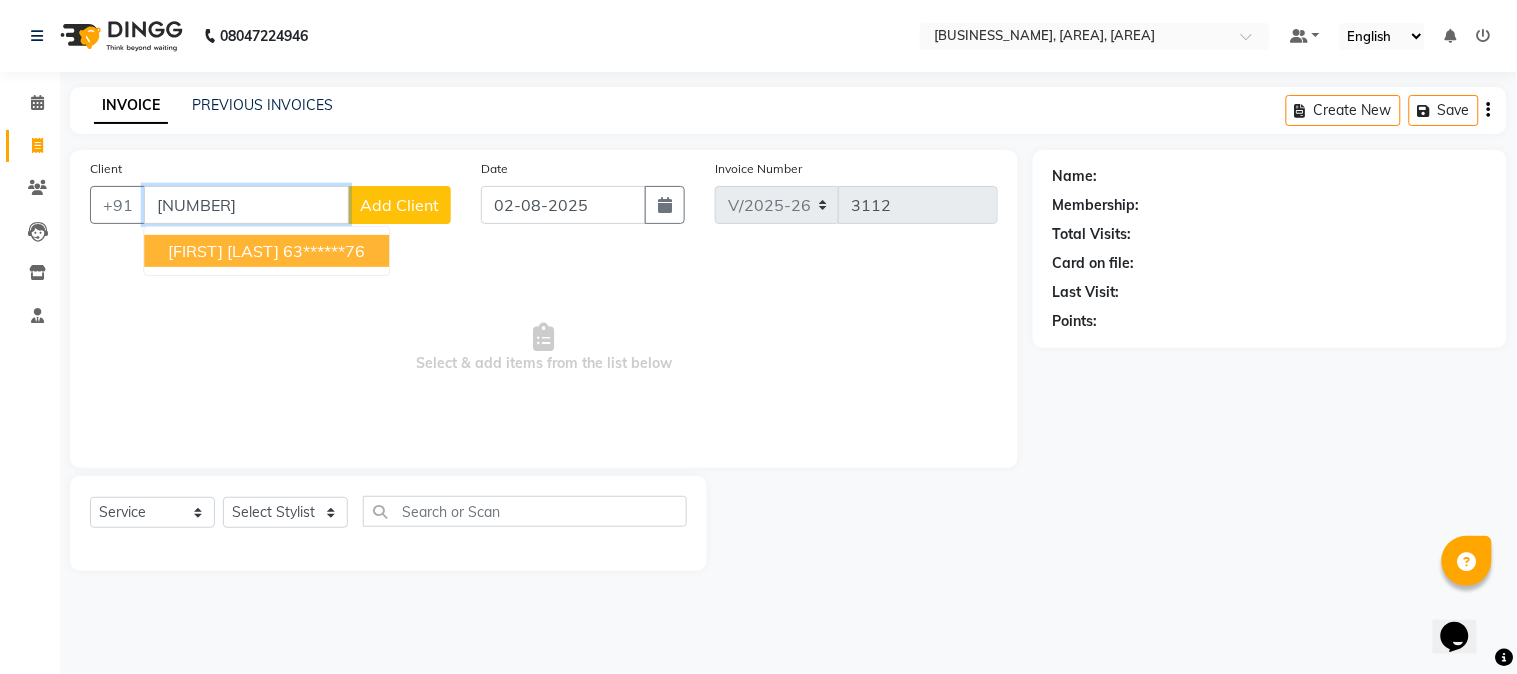 click on "63******76" at bounding box center [324, 251] 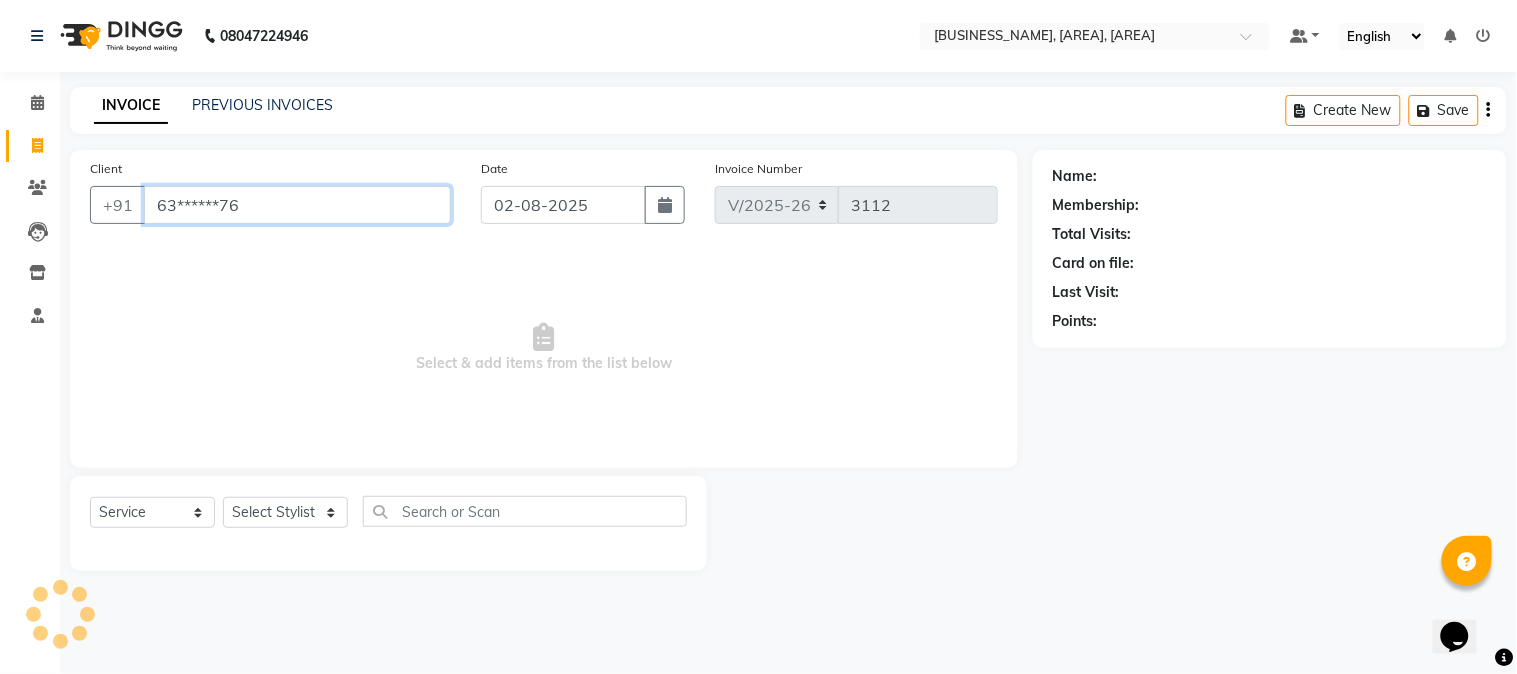 type on "63******76" 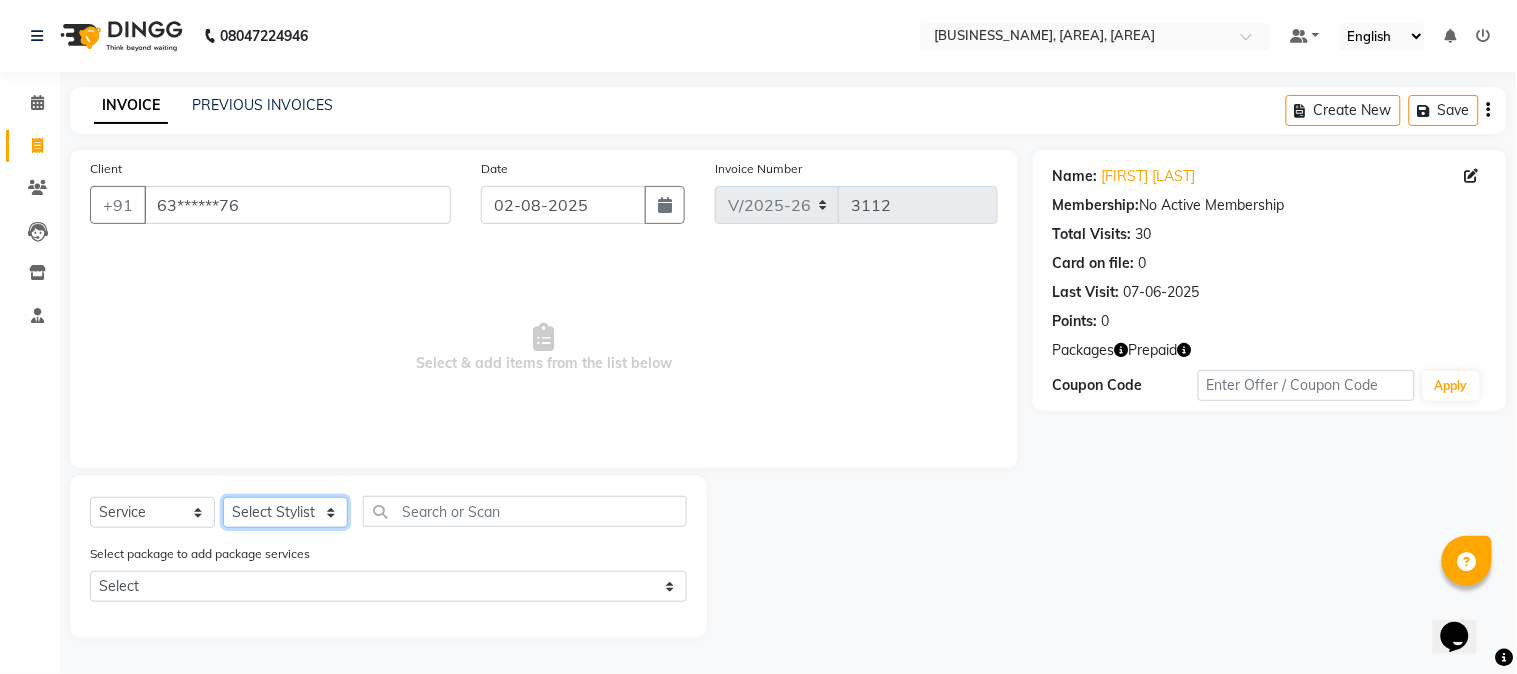 click on "Select Stylist [FIRST]  [FIRST] [FIRST] [FIRST] [FIRST] [FIRST] [FIRST] [FIRST] [FIRST] [FIRST]" 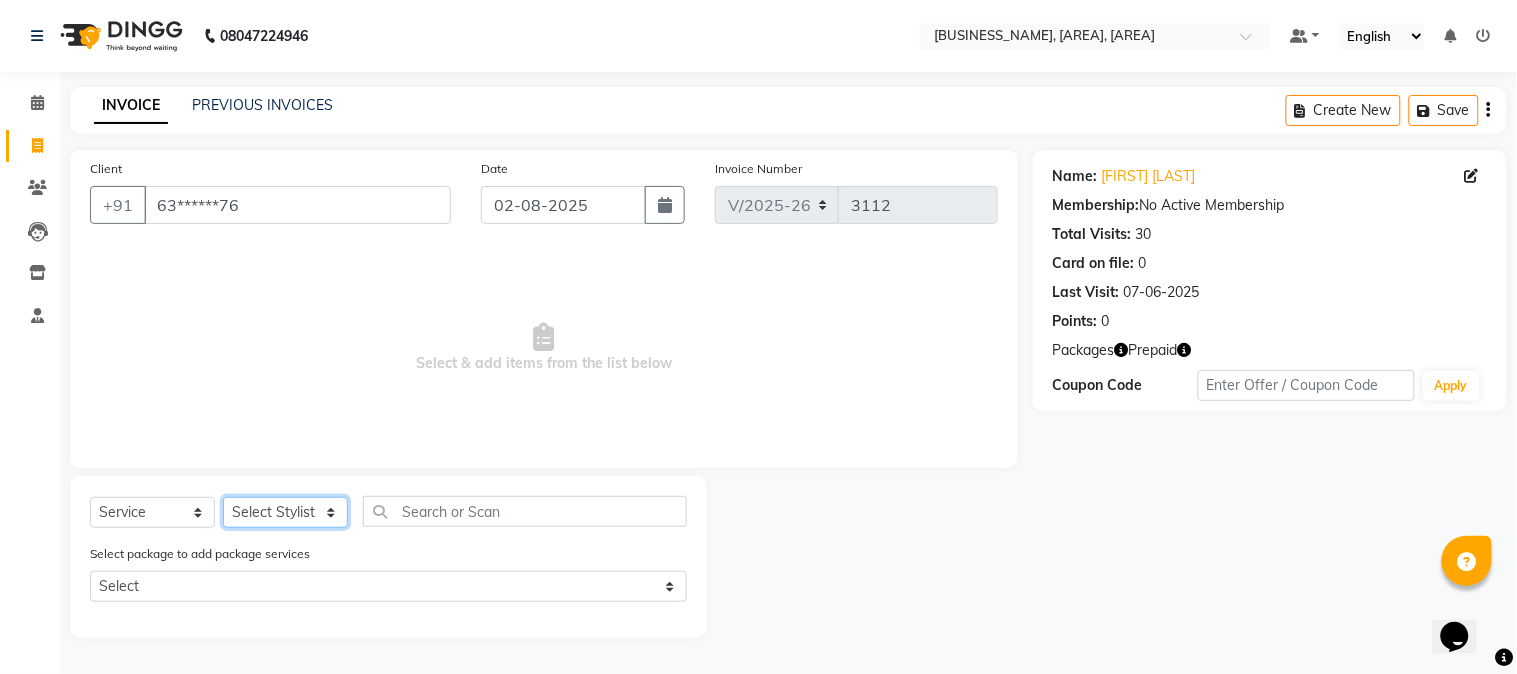 select on "74946" 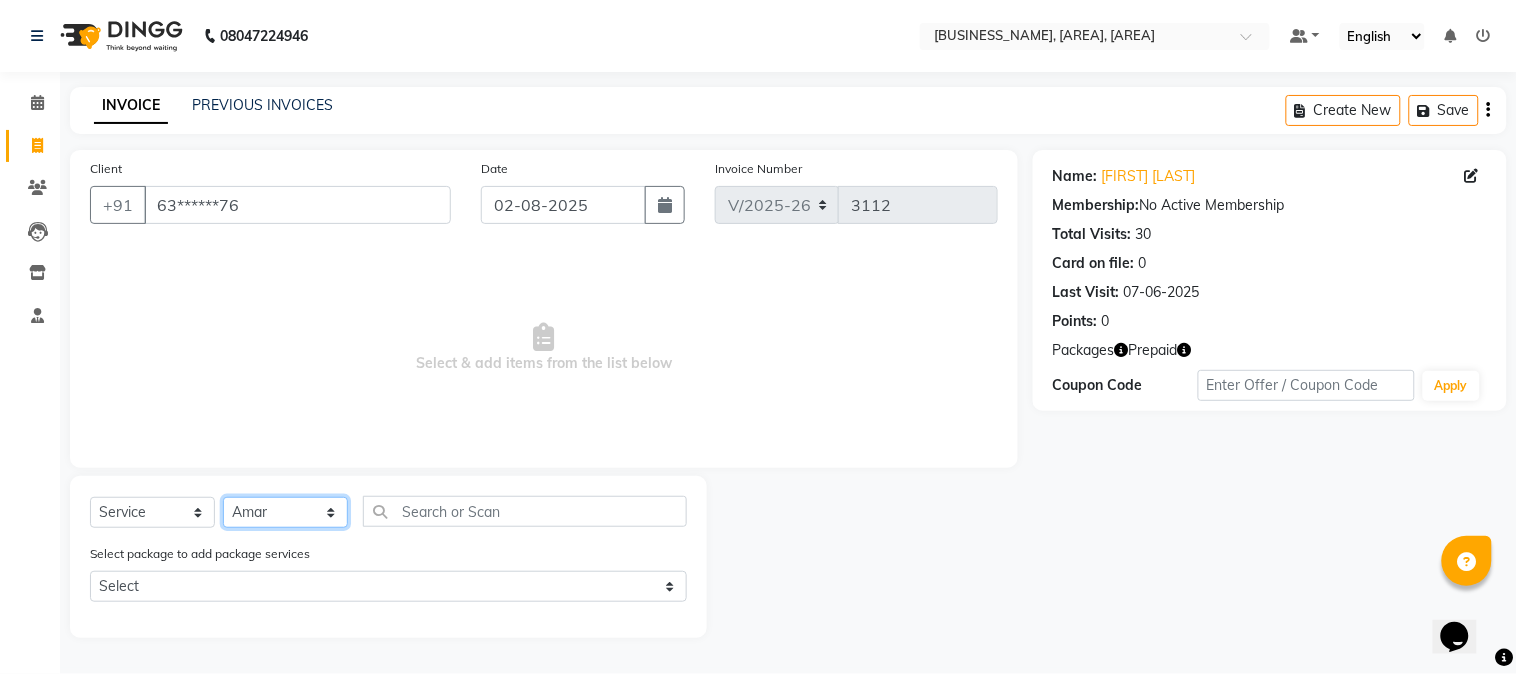 click on "Select Stylist [FIRST]  [FIRST] [FIRST] [FIRST] [FIRST] [FIRST] [FIRST] [FIRST] [FIRST] [FIRST]" 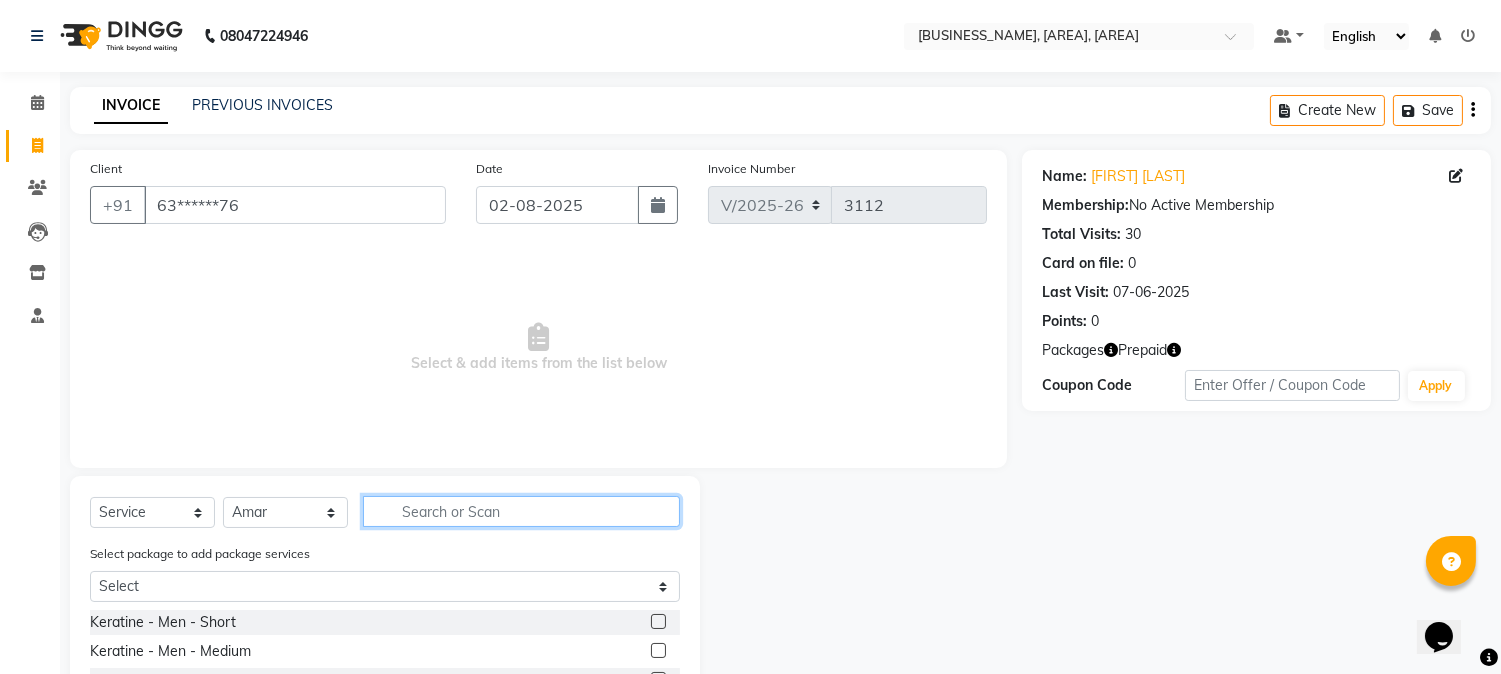 click 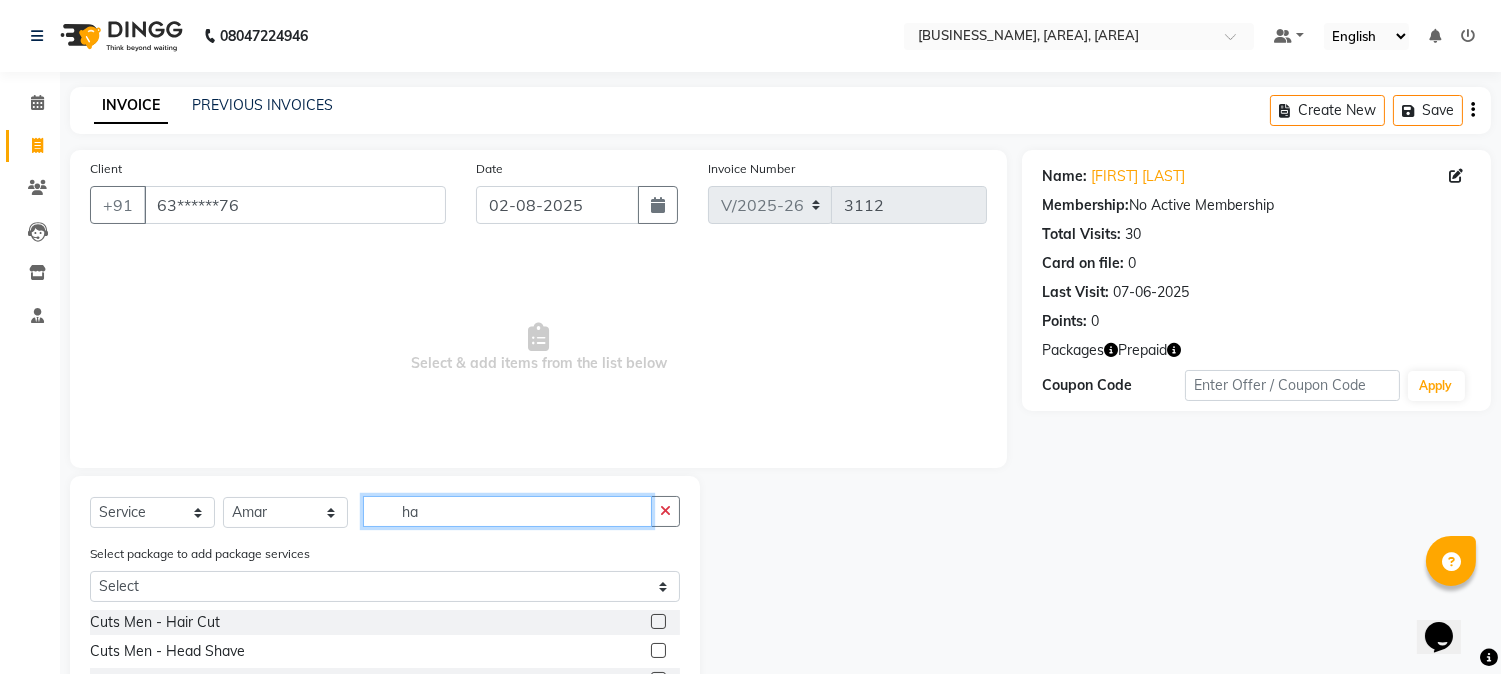 type on "h" 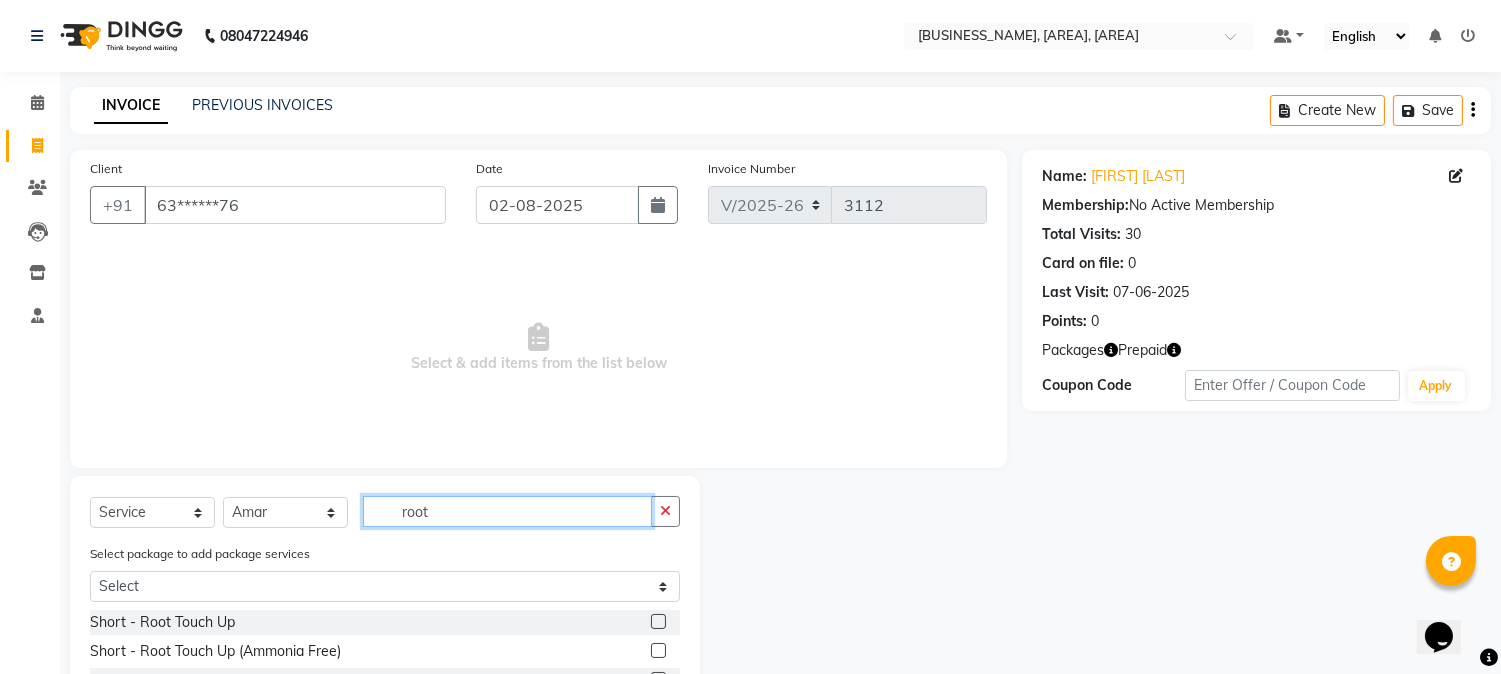 type on "root" 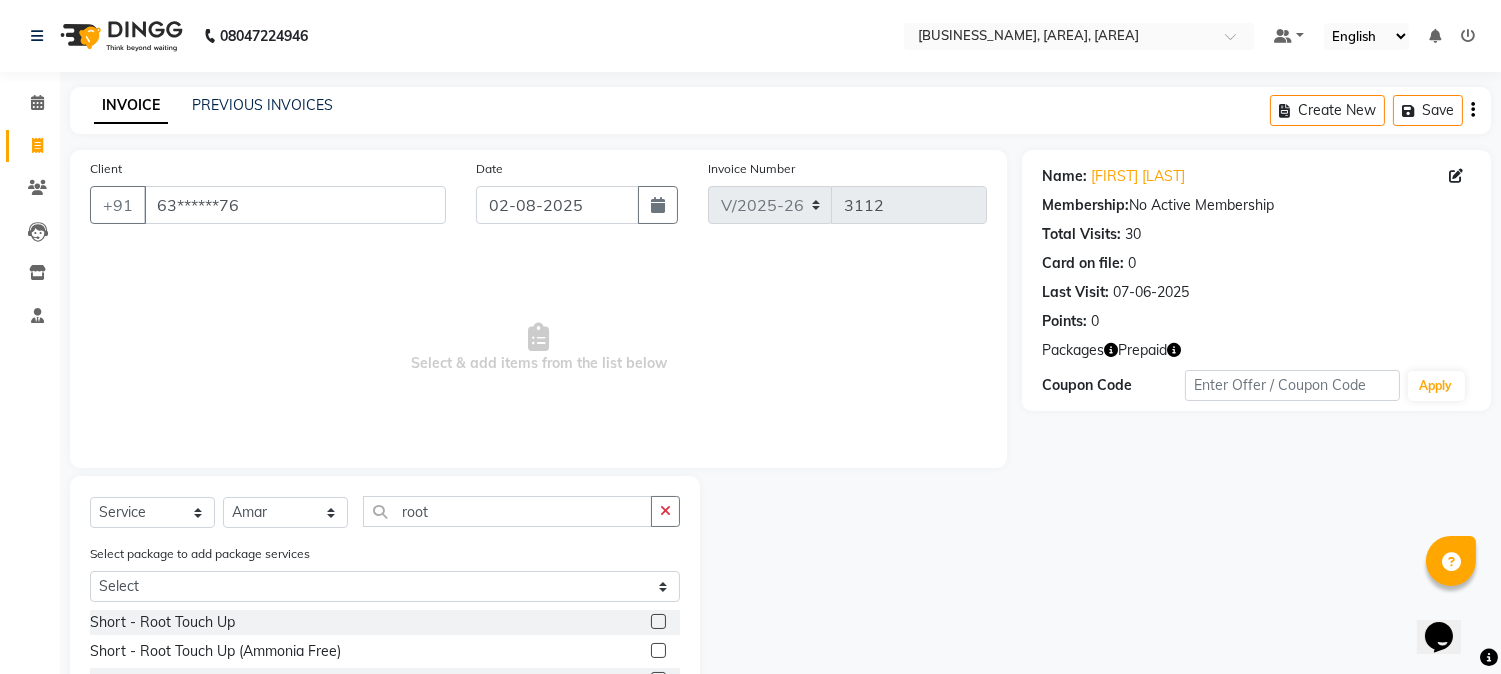 click 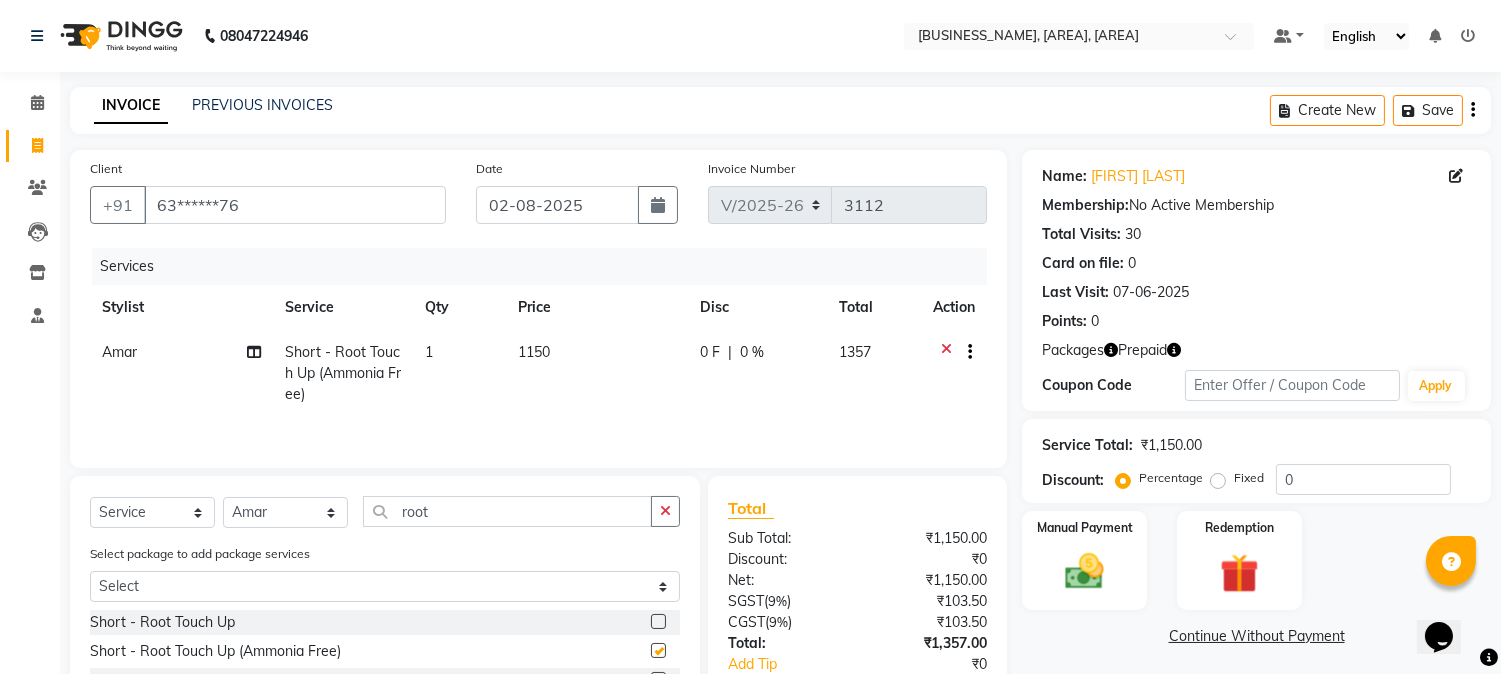 checkbox on "false" 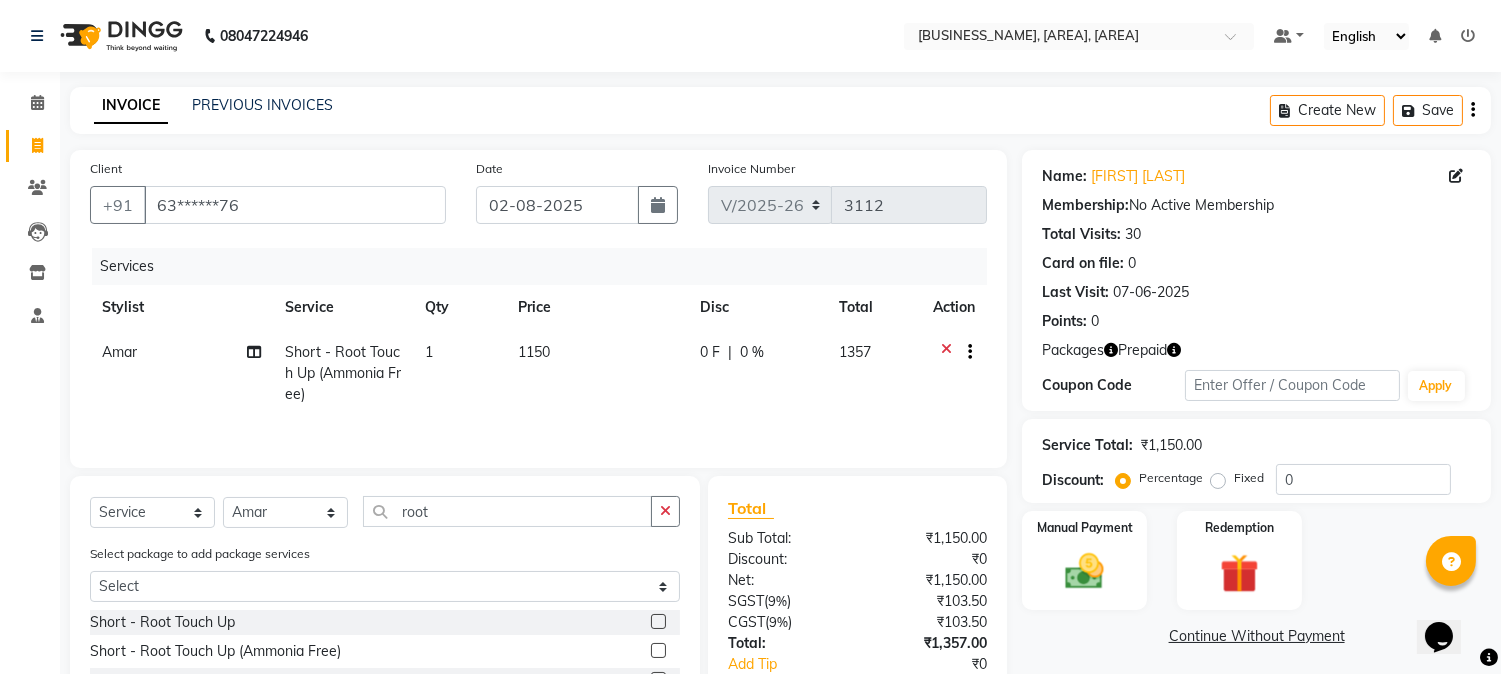 click on "Price" 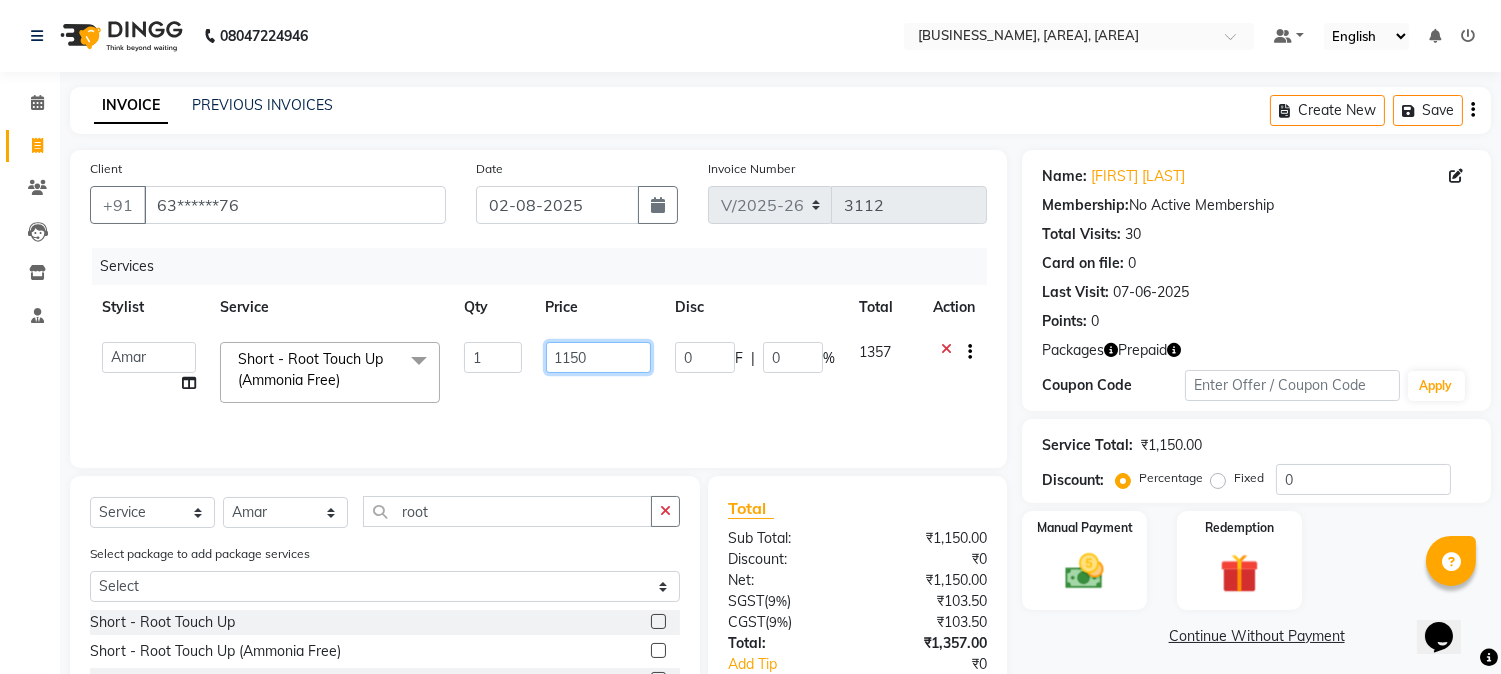 click on "1150" 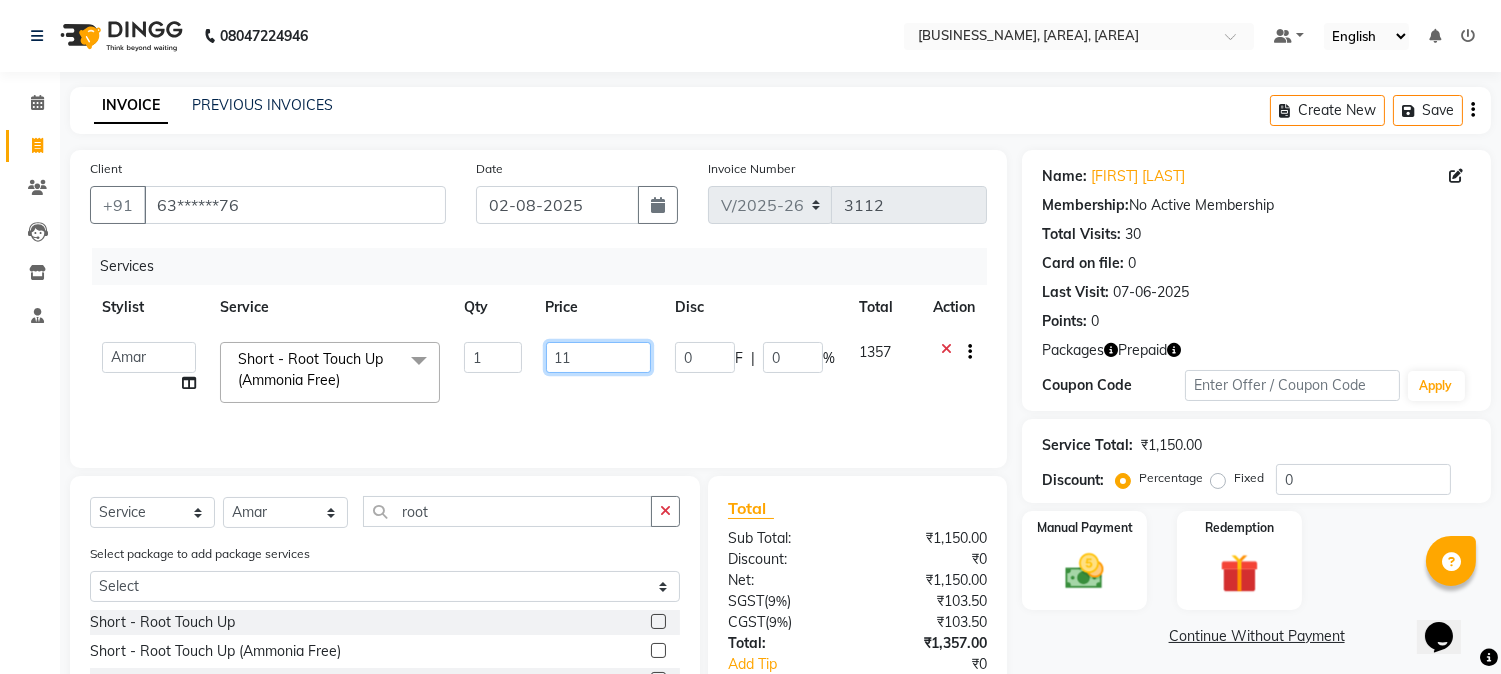 type on "1" 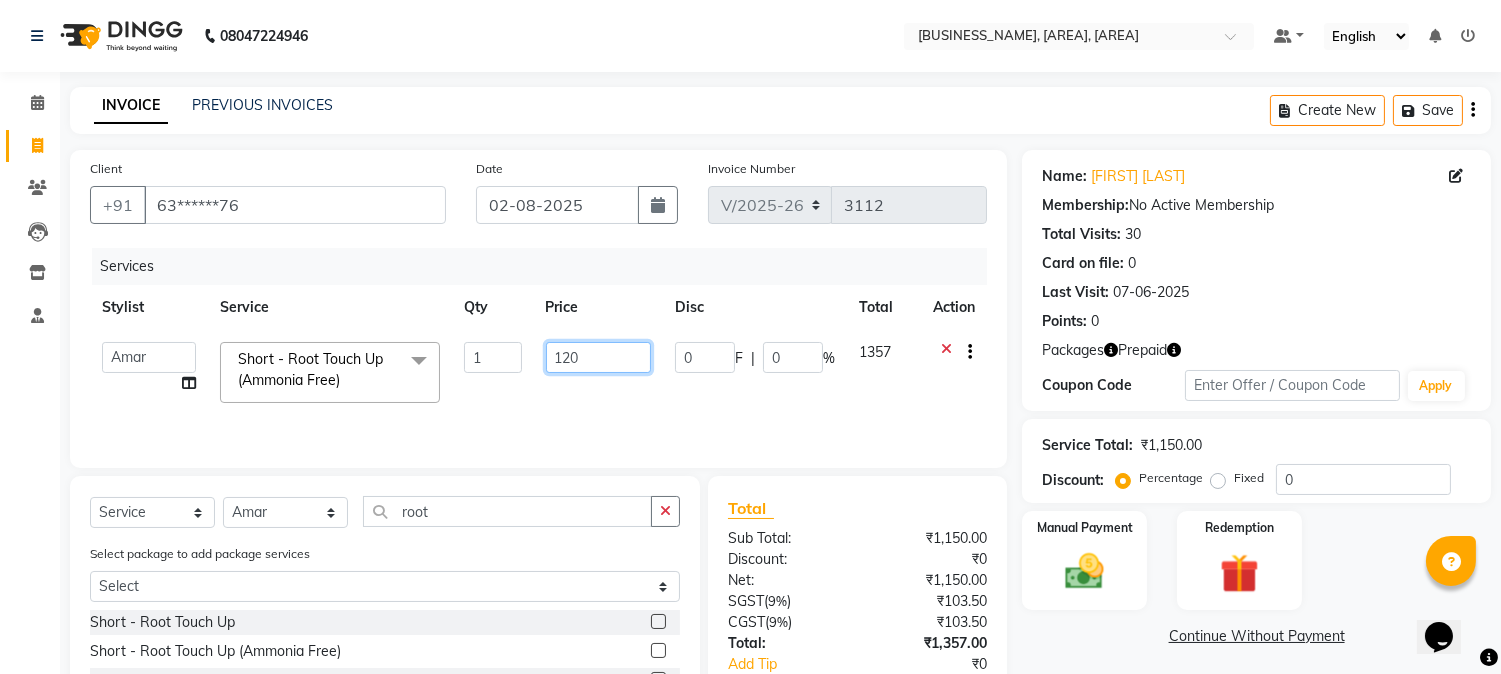 type on "1200" 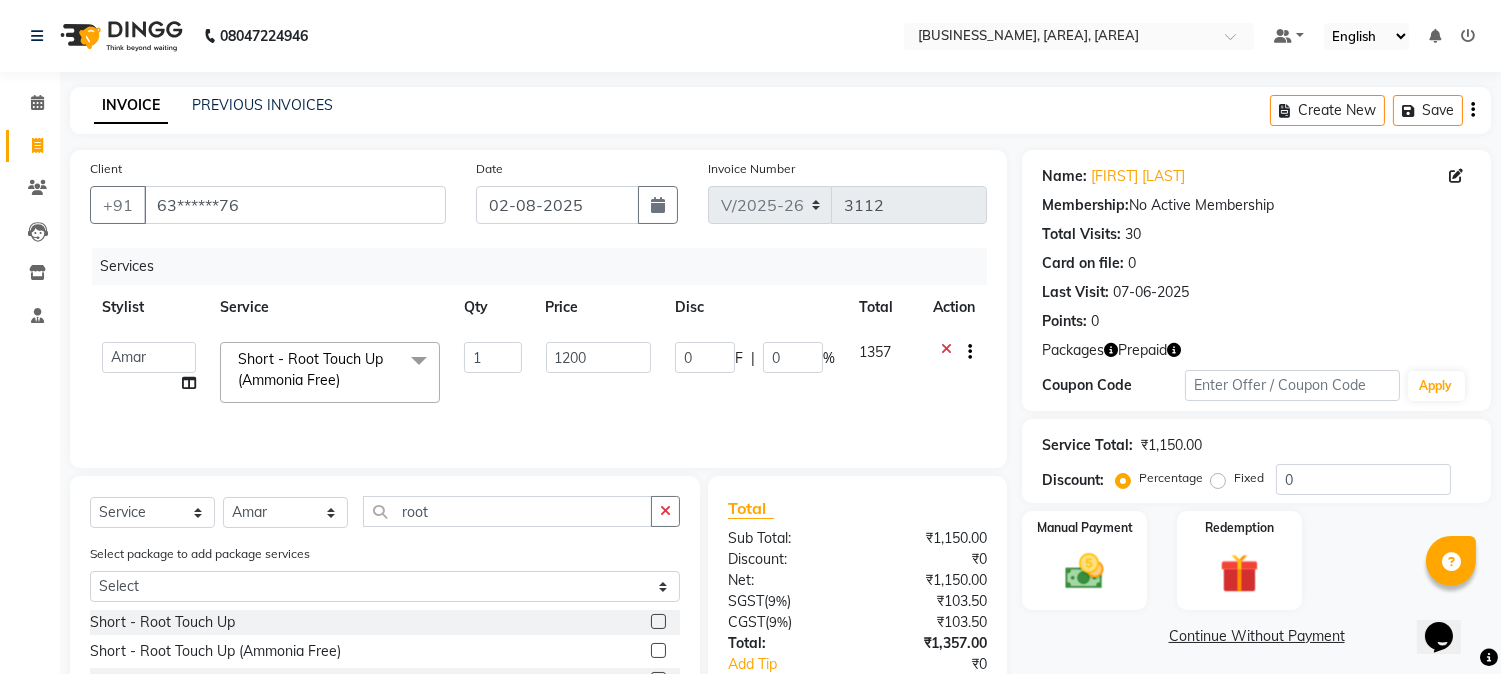 click on "1357" 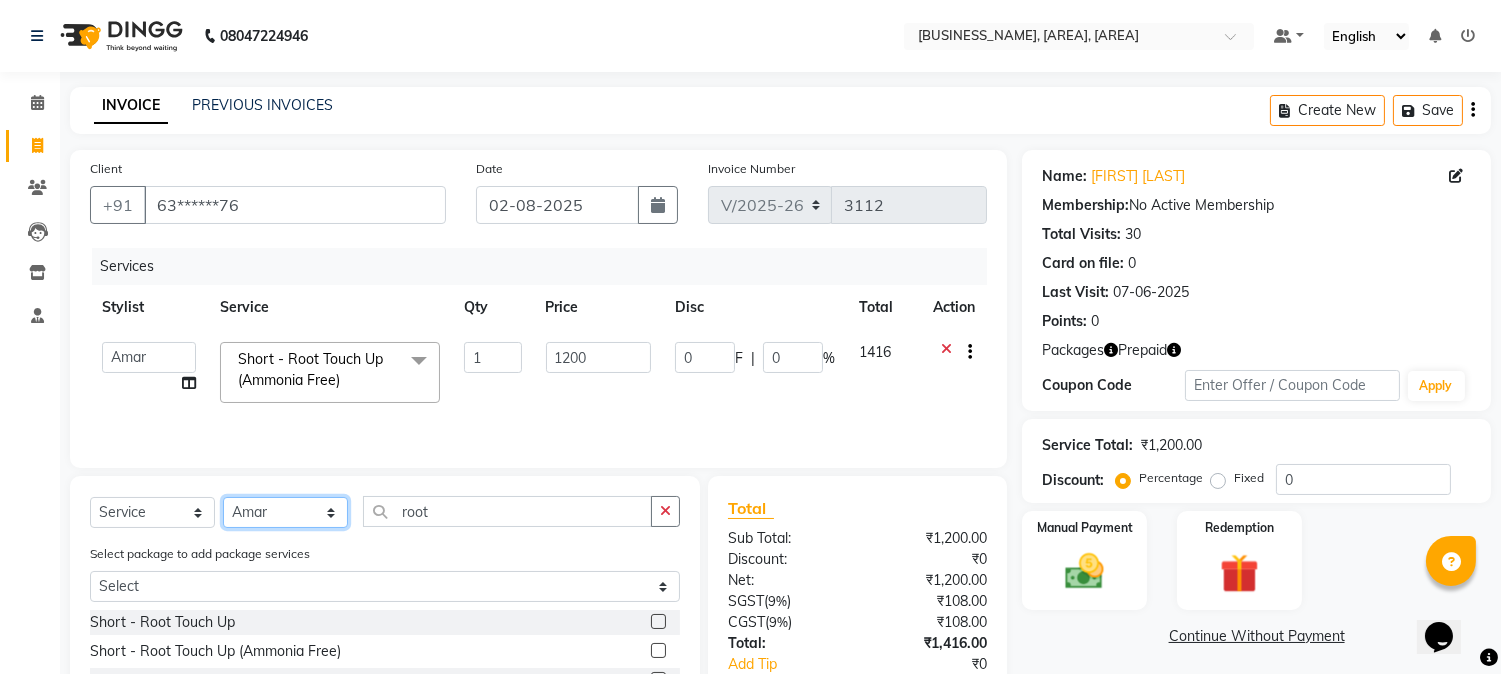 click on "Select Stylist [FIRST]  [FIRST] [FIRST] [FIRST] [FIRST] [FIRST] [FIRST] [FIRST] [FIRST] [FIRST]" 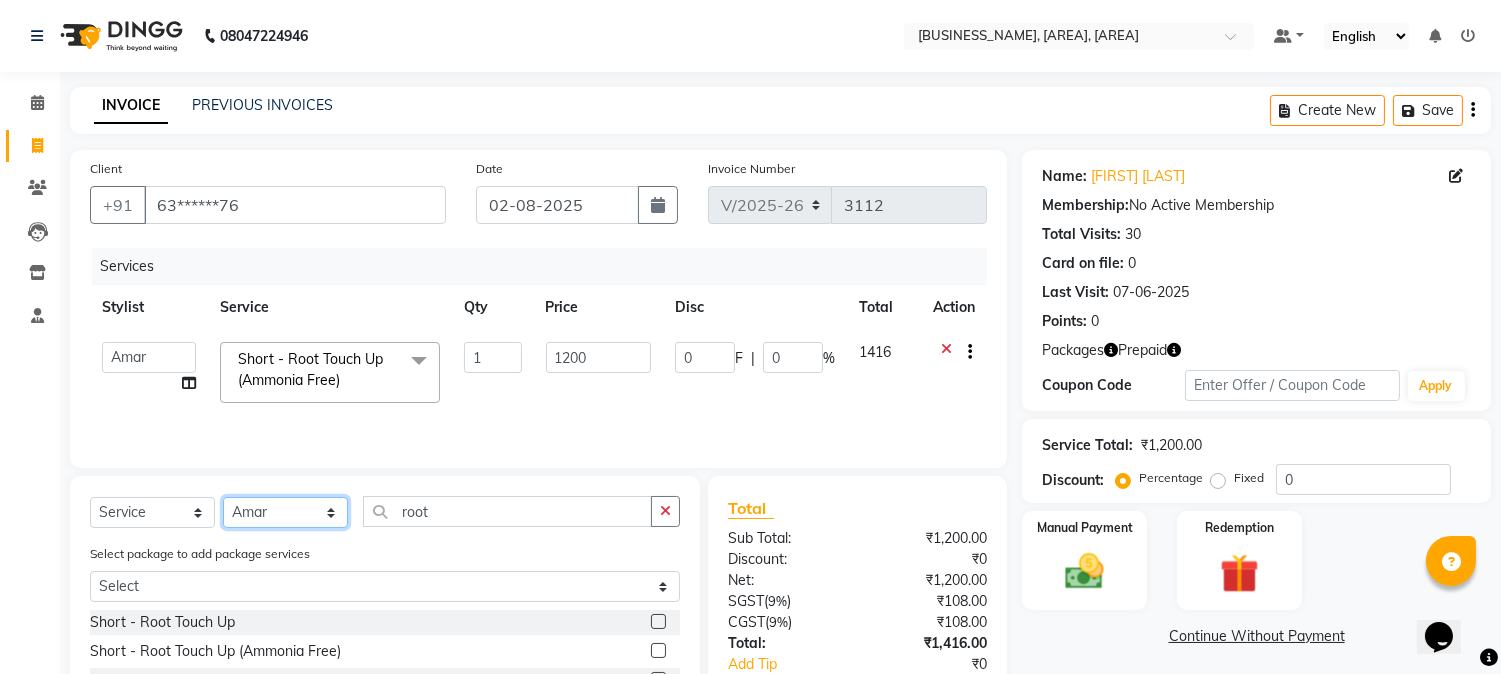 select on "32988" 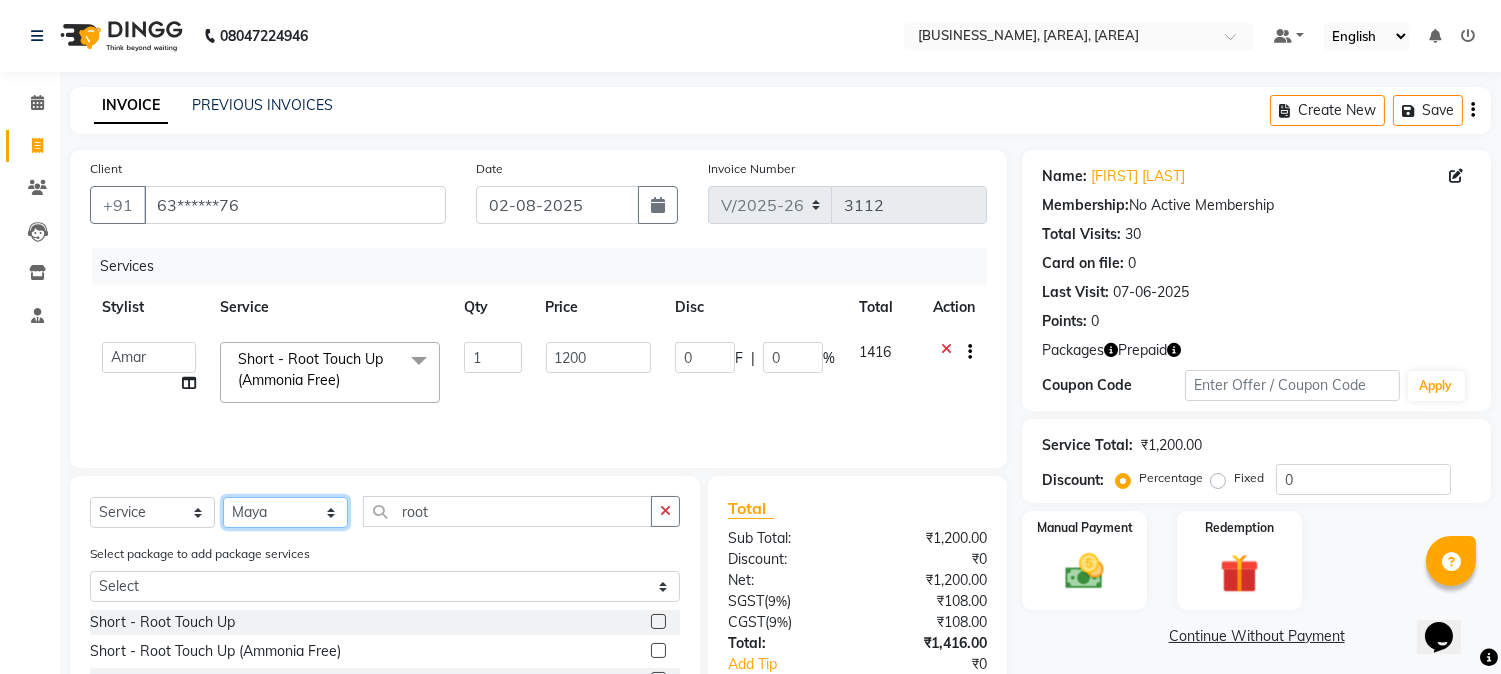 click on "Select Stylist [FIRST]  [FIRST] [FIRST] [FIRST] [FIRST] [FIRST] [FIRST] [FIRST] [FIRST] [FIRST]" 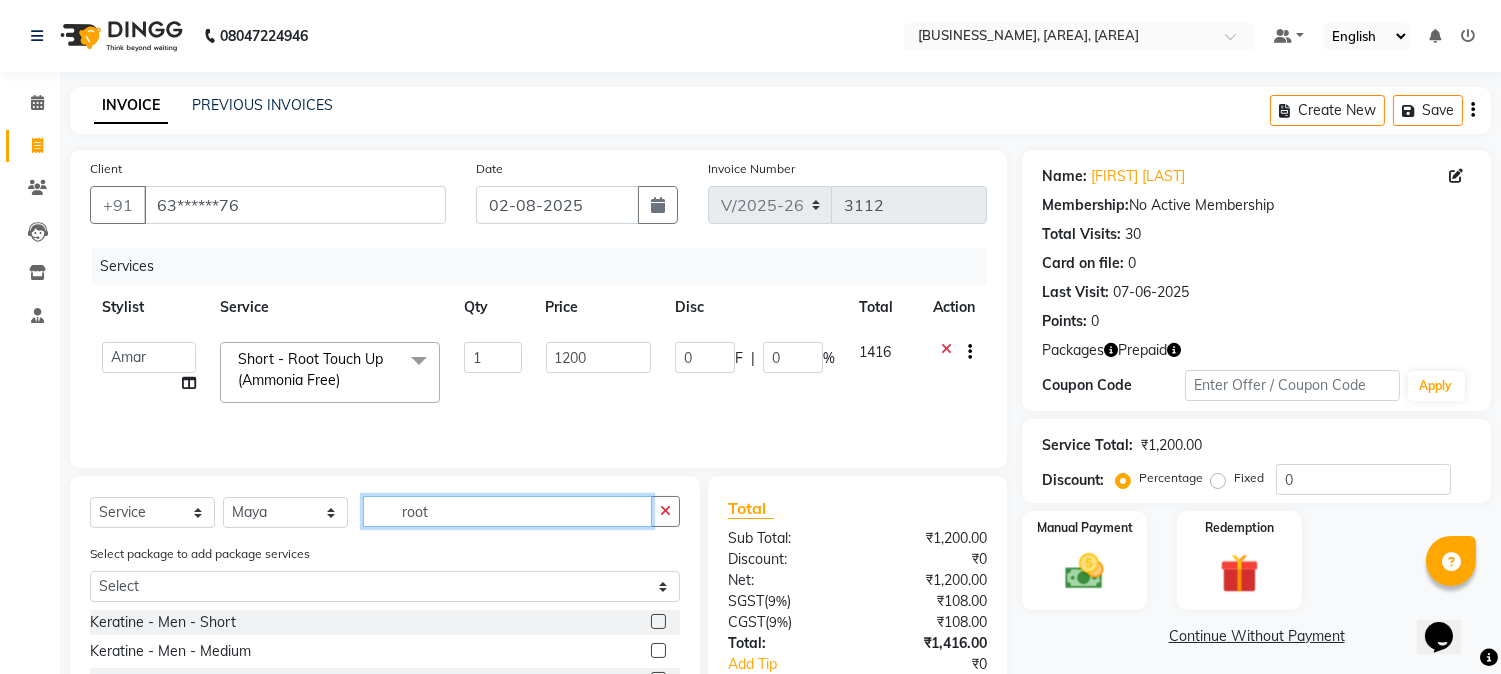 click on "root" 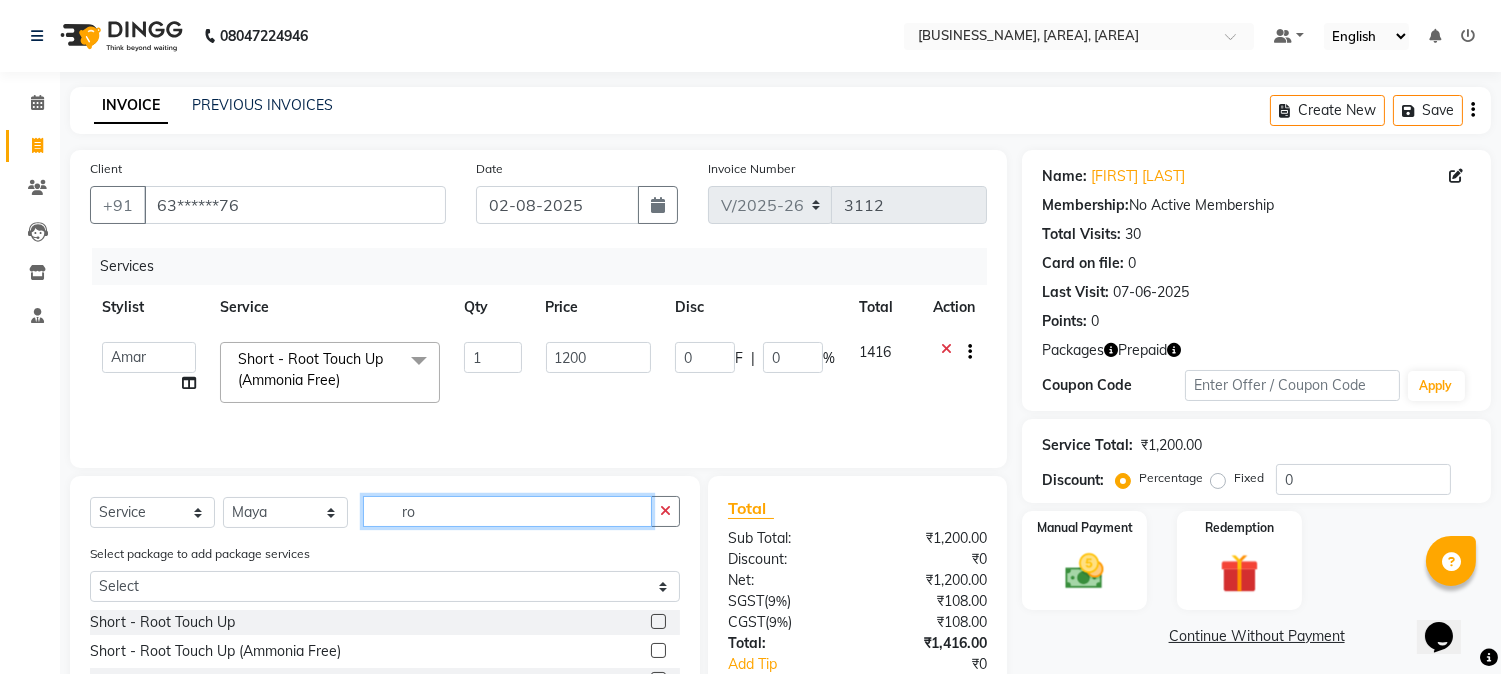 type on "r" 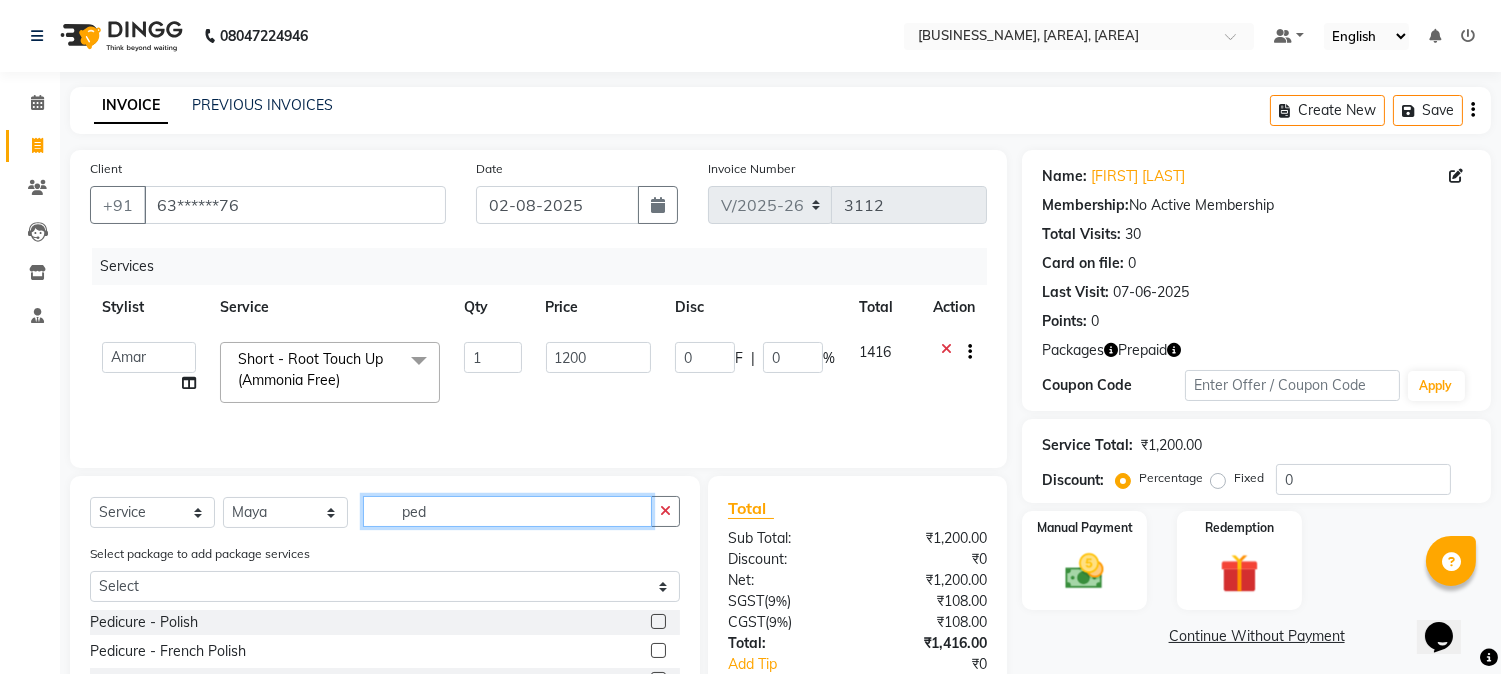 type on "ped" 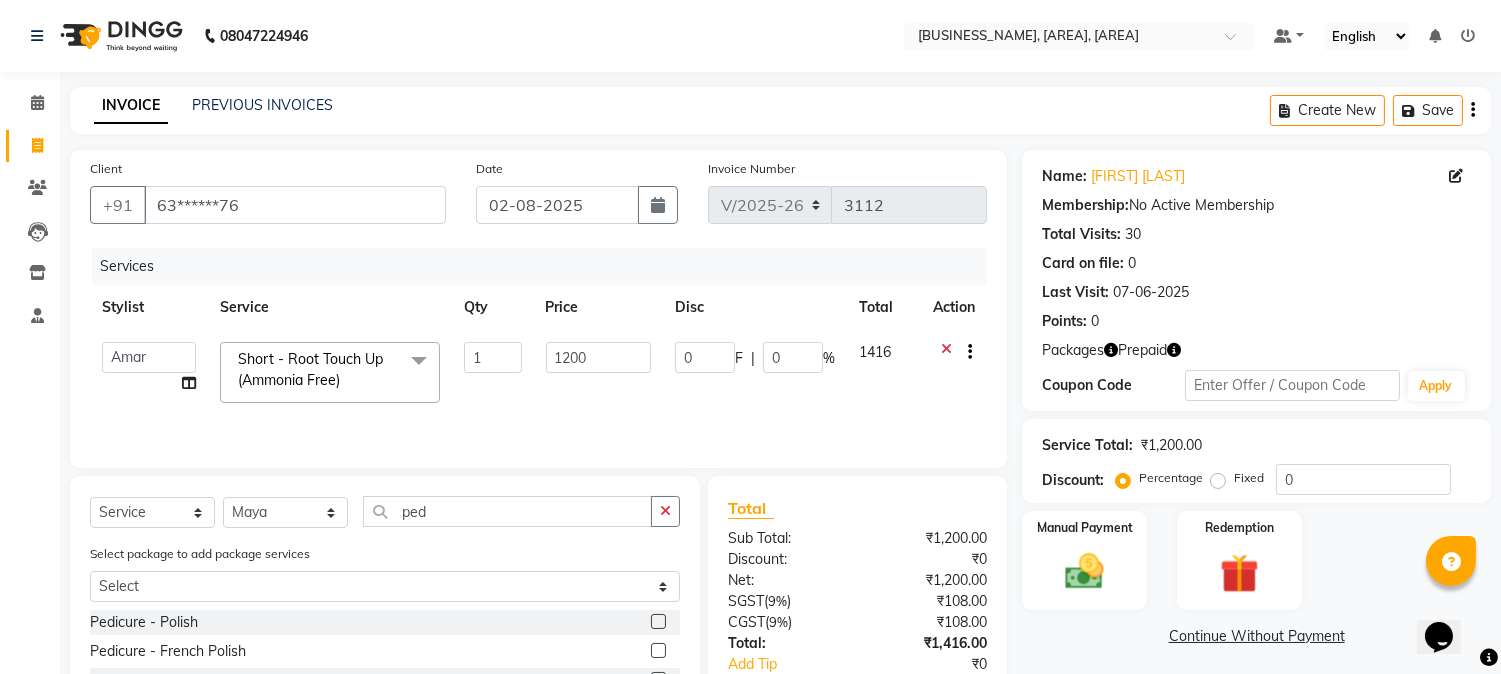 click 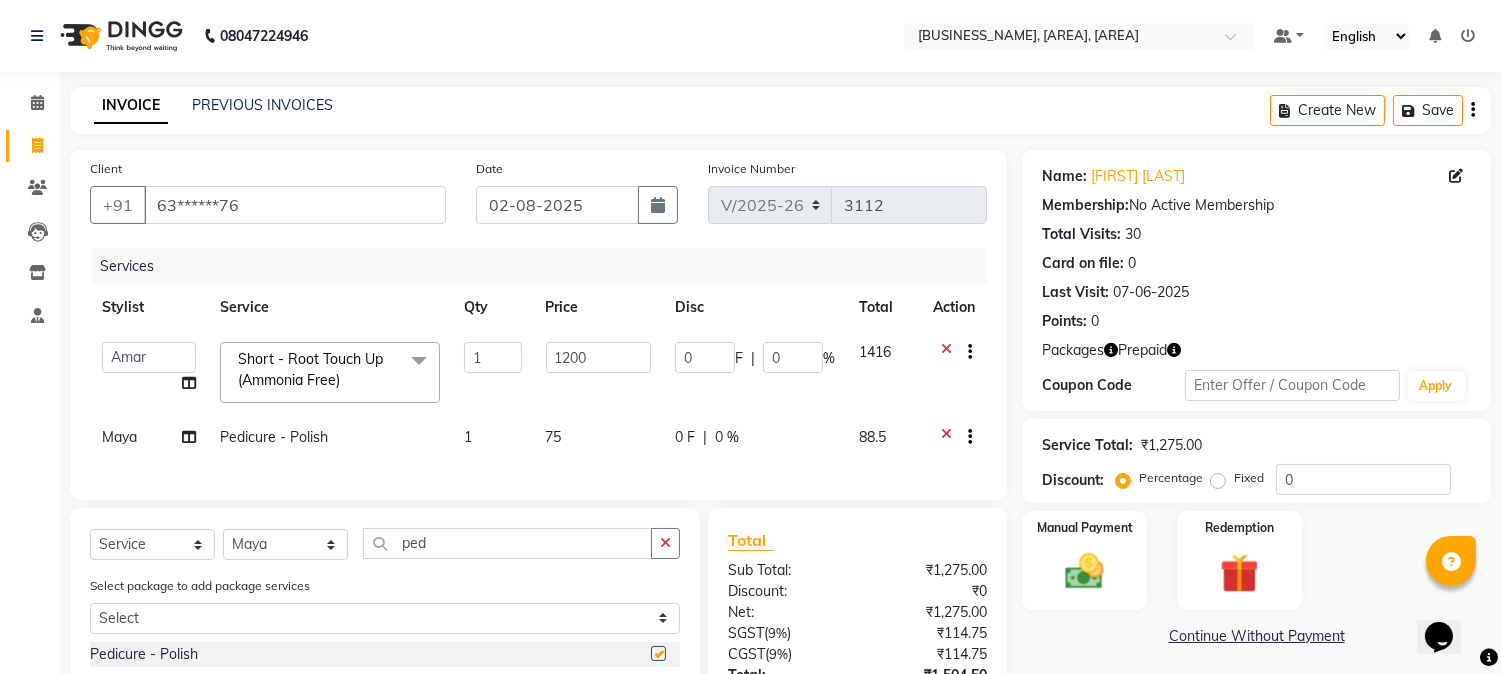 checkbox on "false" 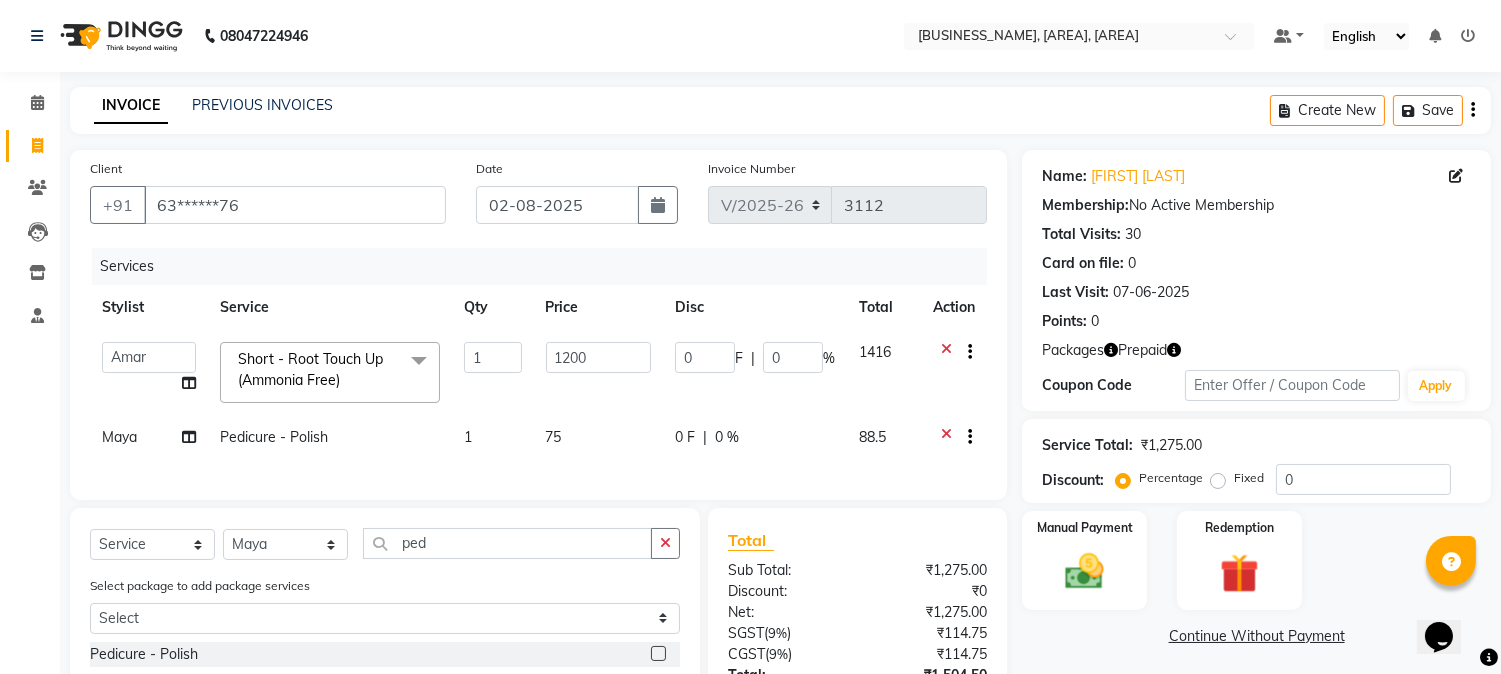 click 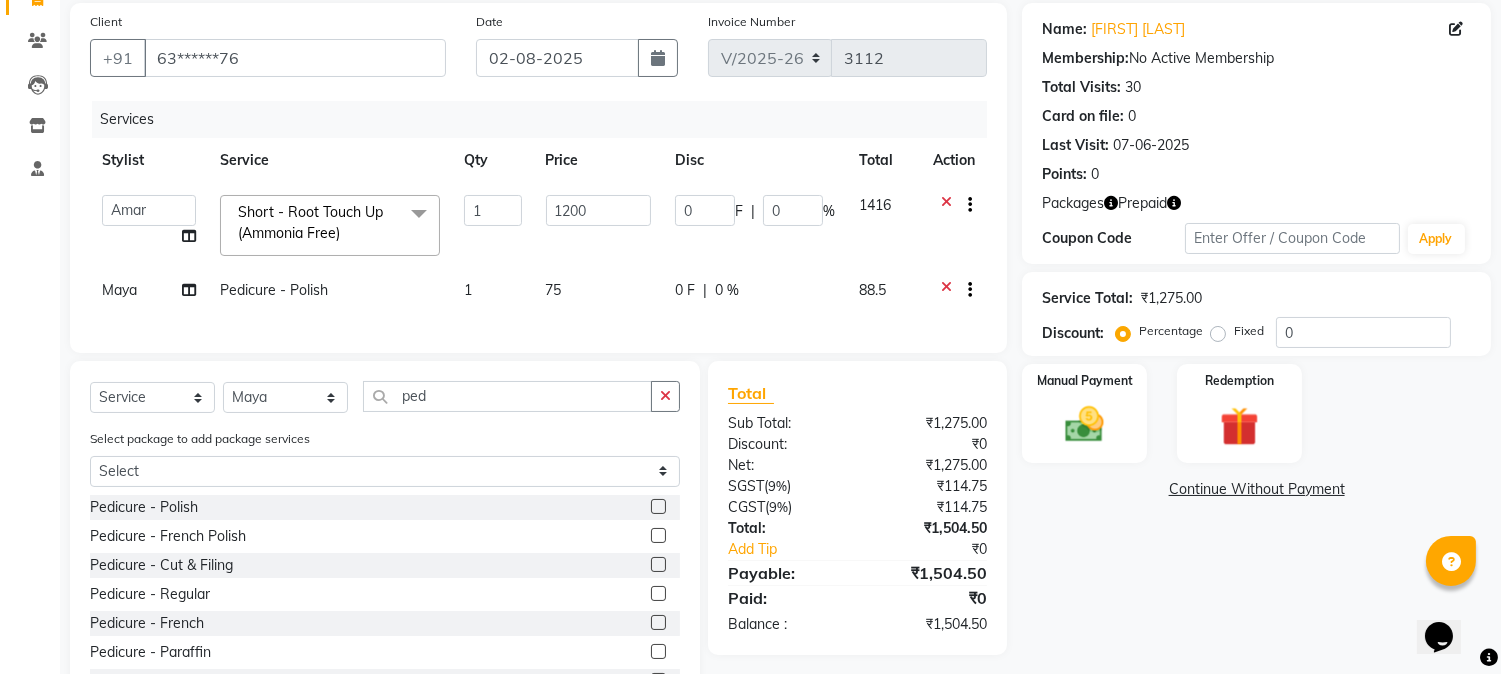 scroll, scrollTop: 177, scrollLeft: 0, axis: vertical 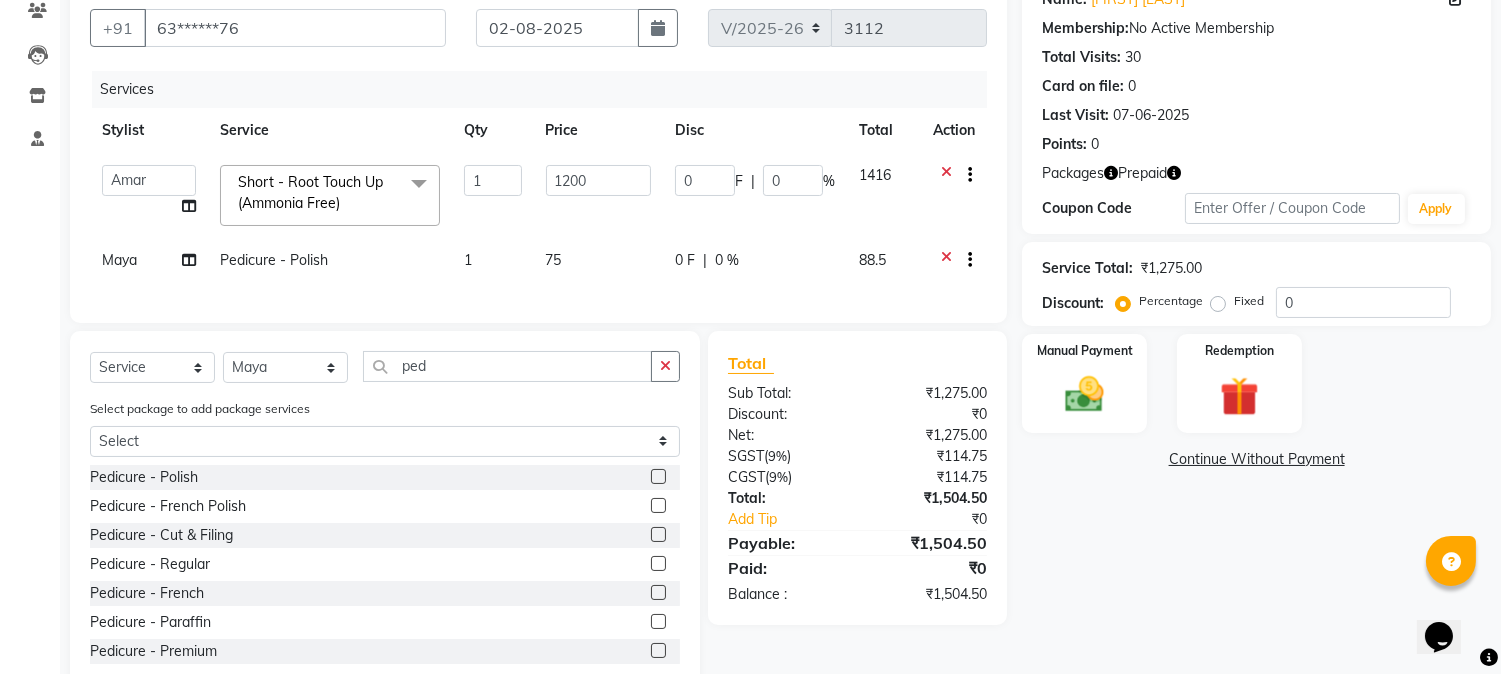 click 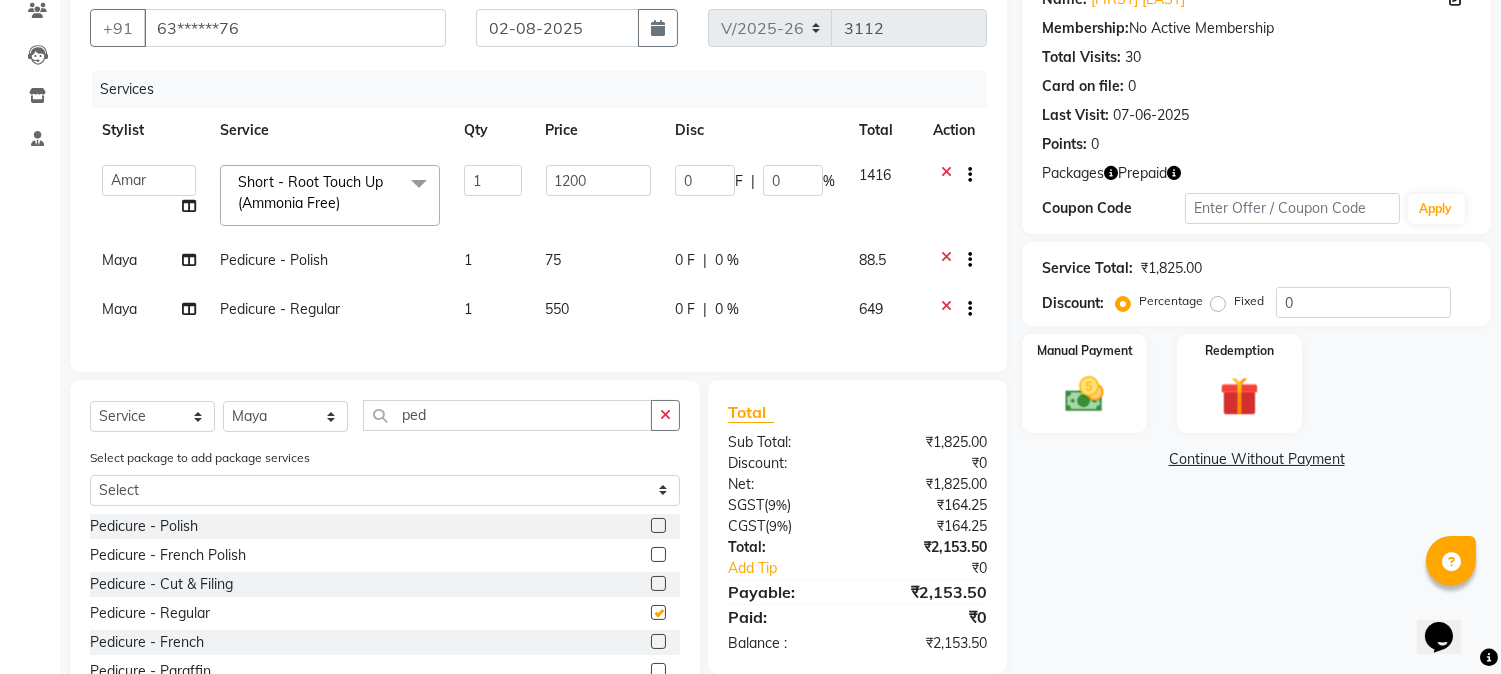 checkbox on "false" 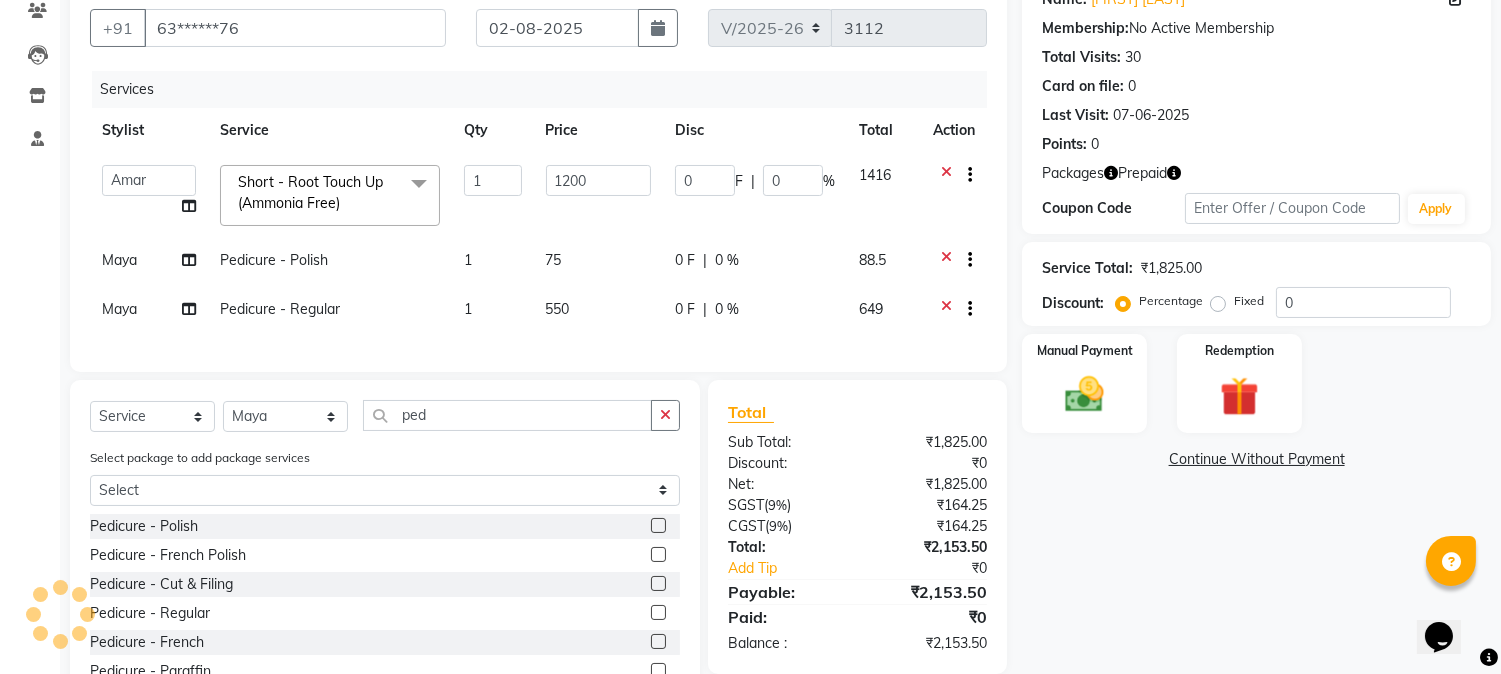 click 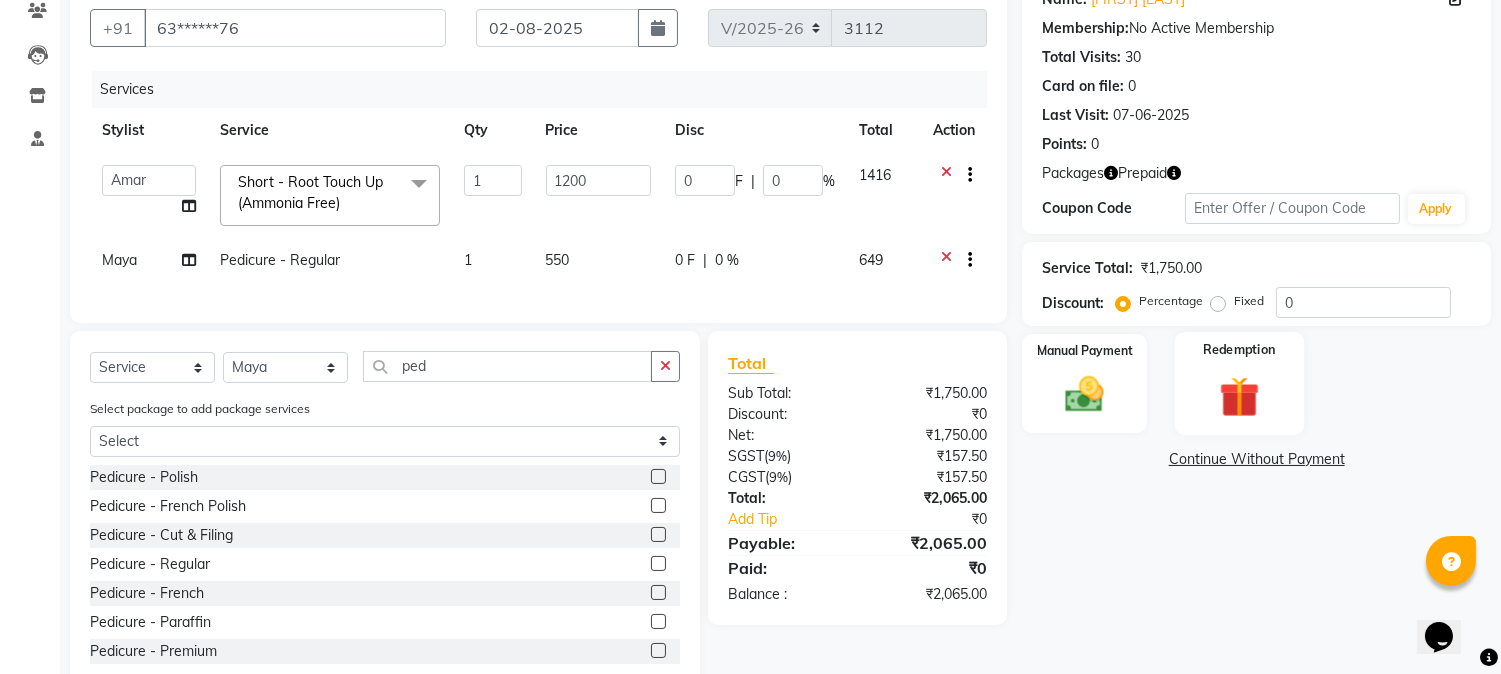 click 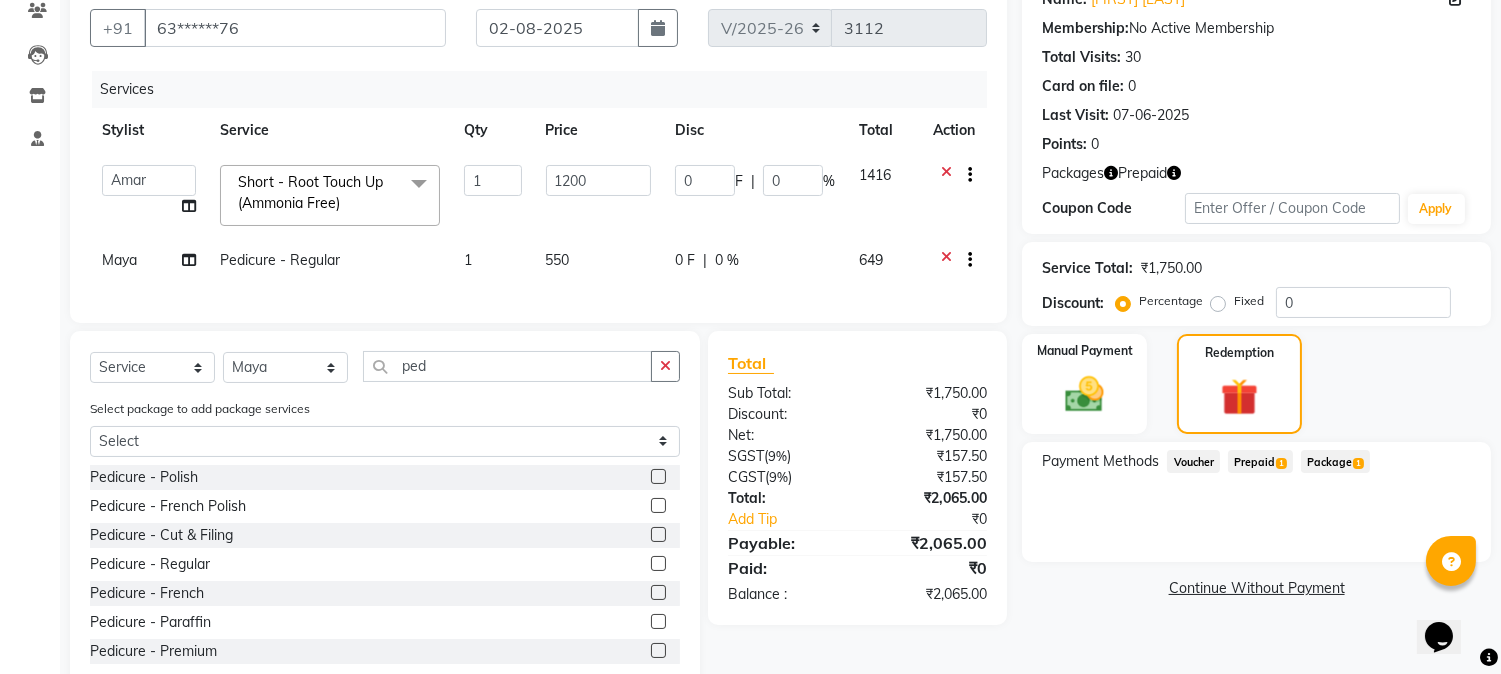 click on "Prepaid  1" 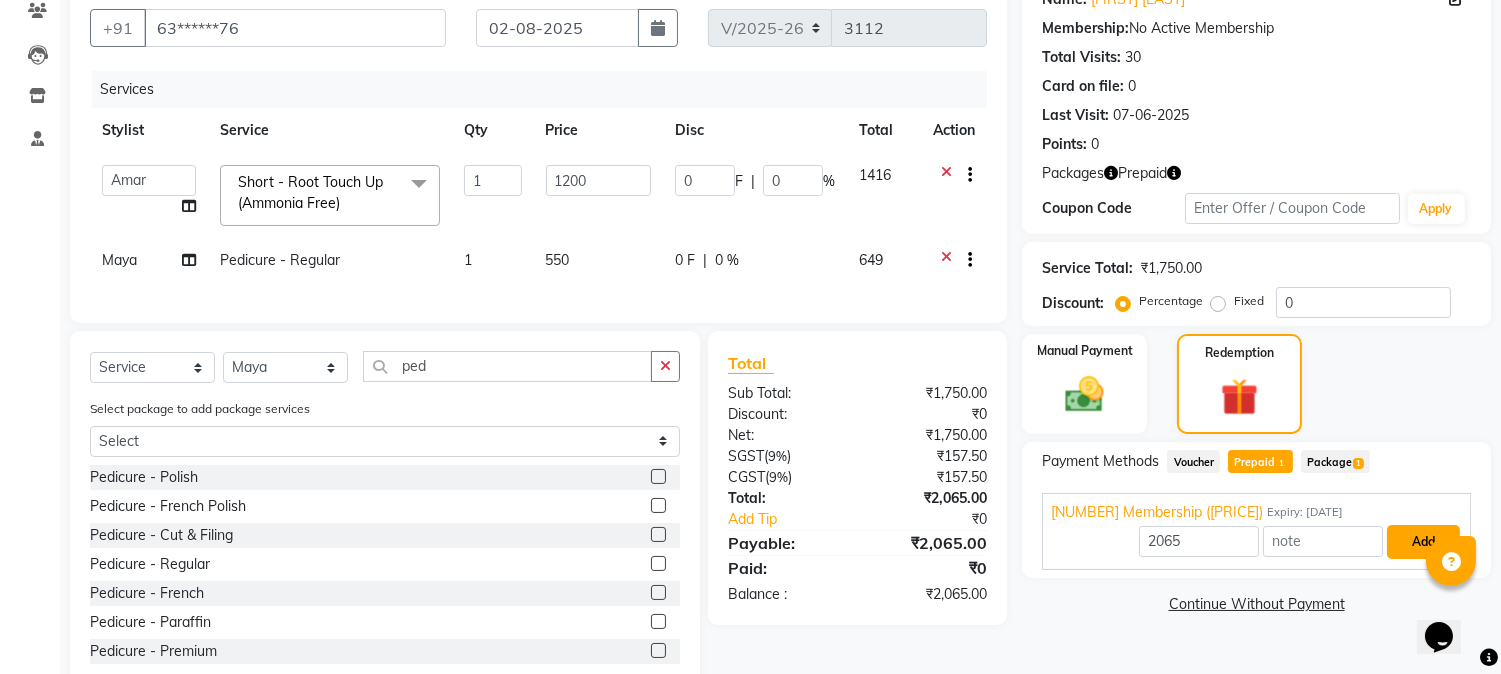 click on "Add" at bounding box center (1423, 542) 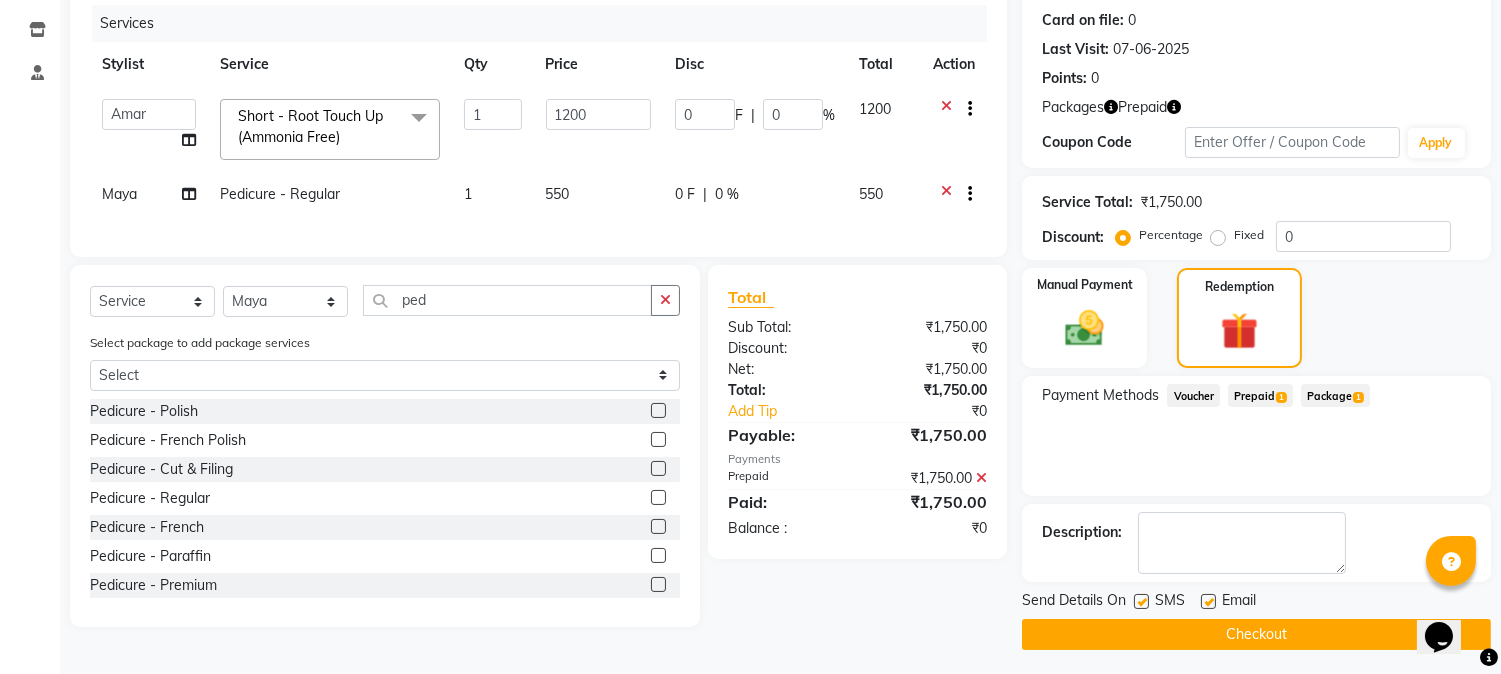 scroll, scrollTop: 247, scrollLeft: 0, axis: vertical 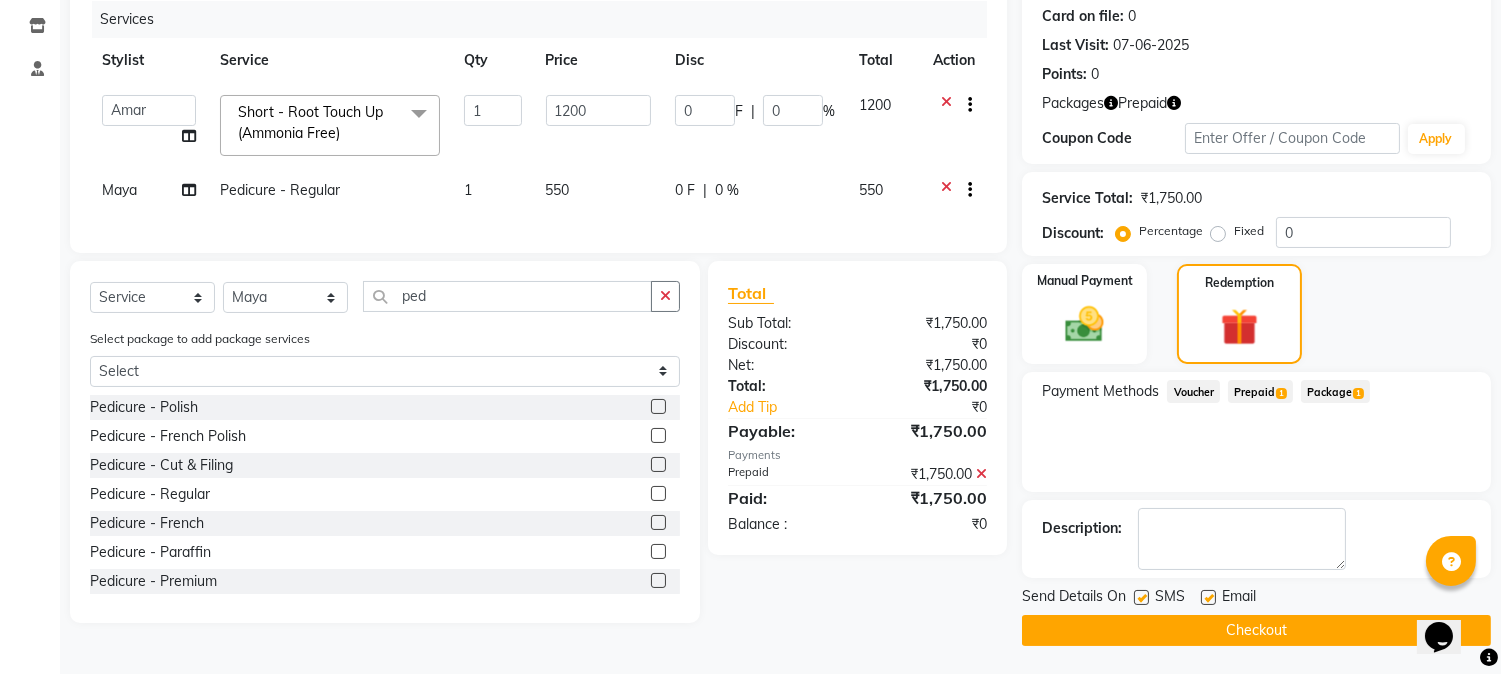 click 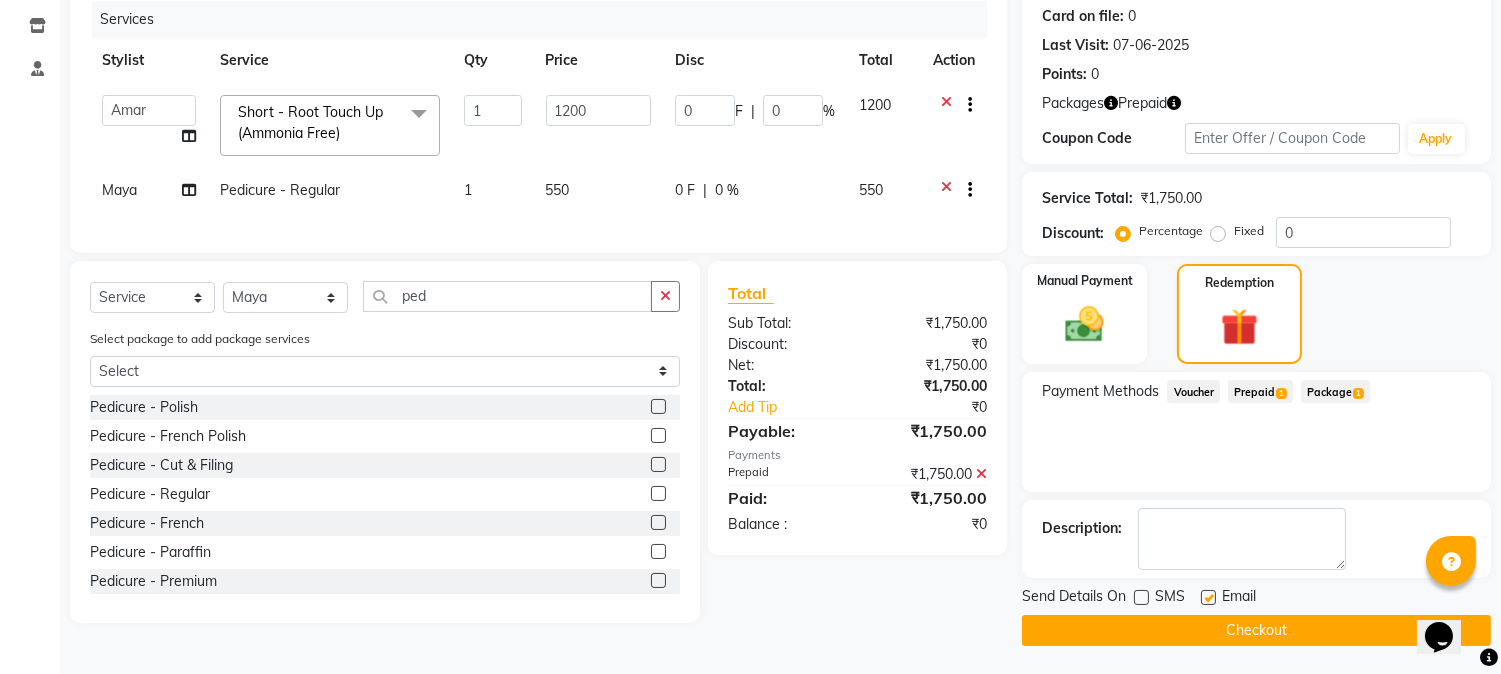 click on "Checkout" 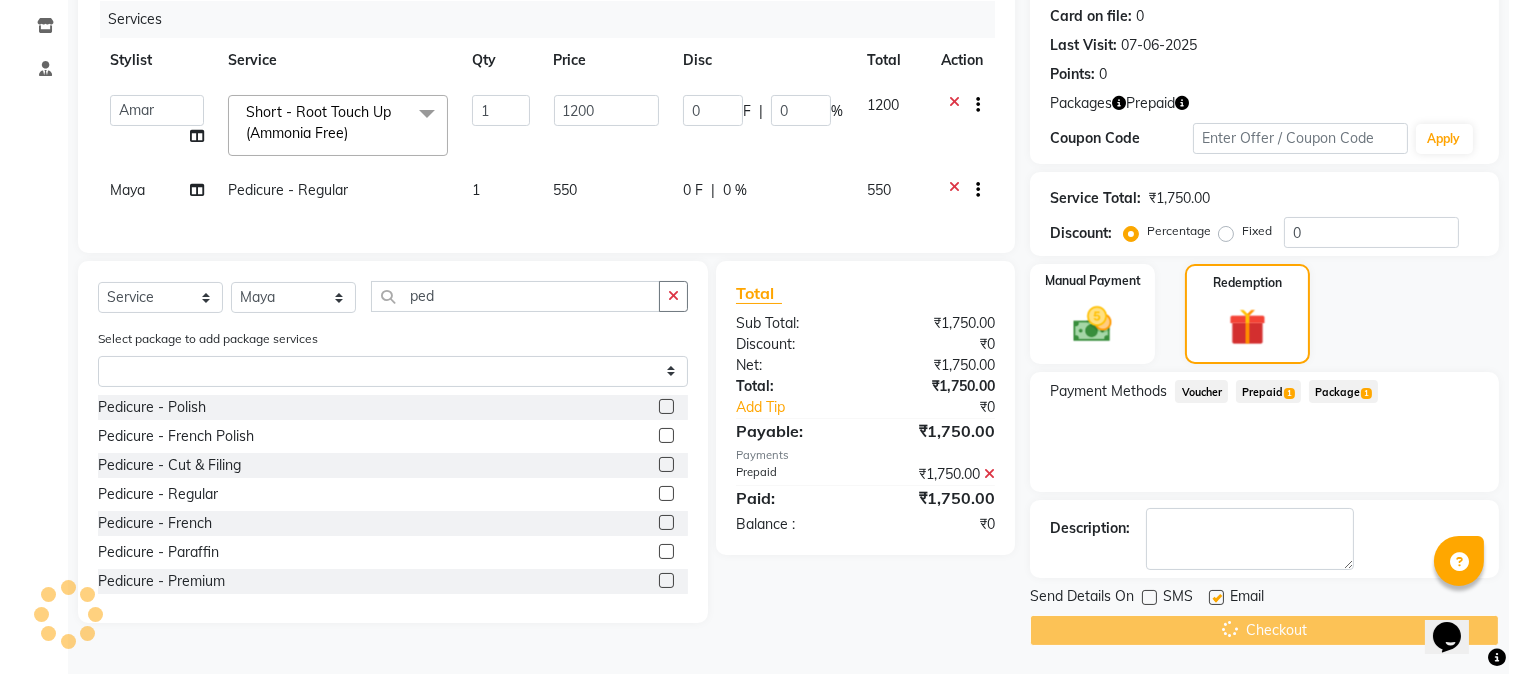 scroll, scrollTop: 0, scrollLeft: 0, axis: both 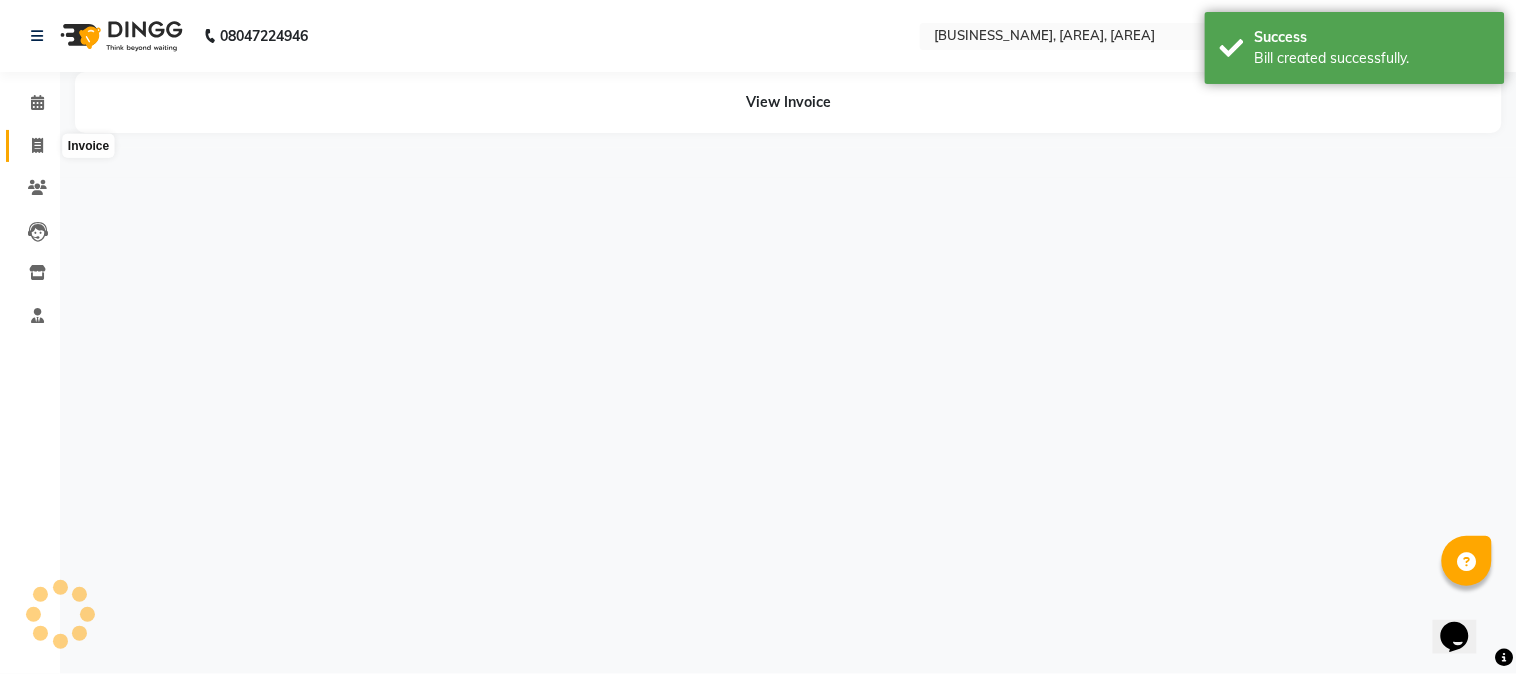 click 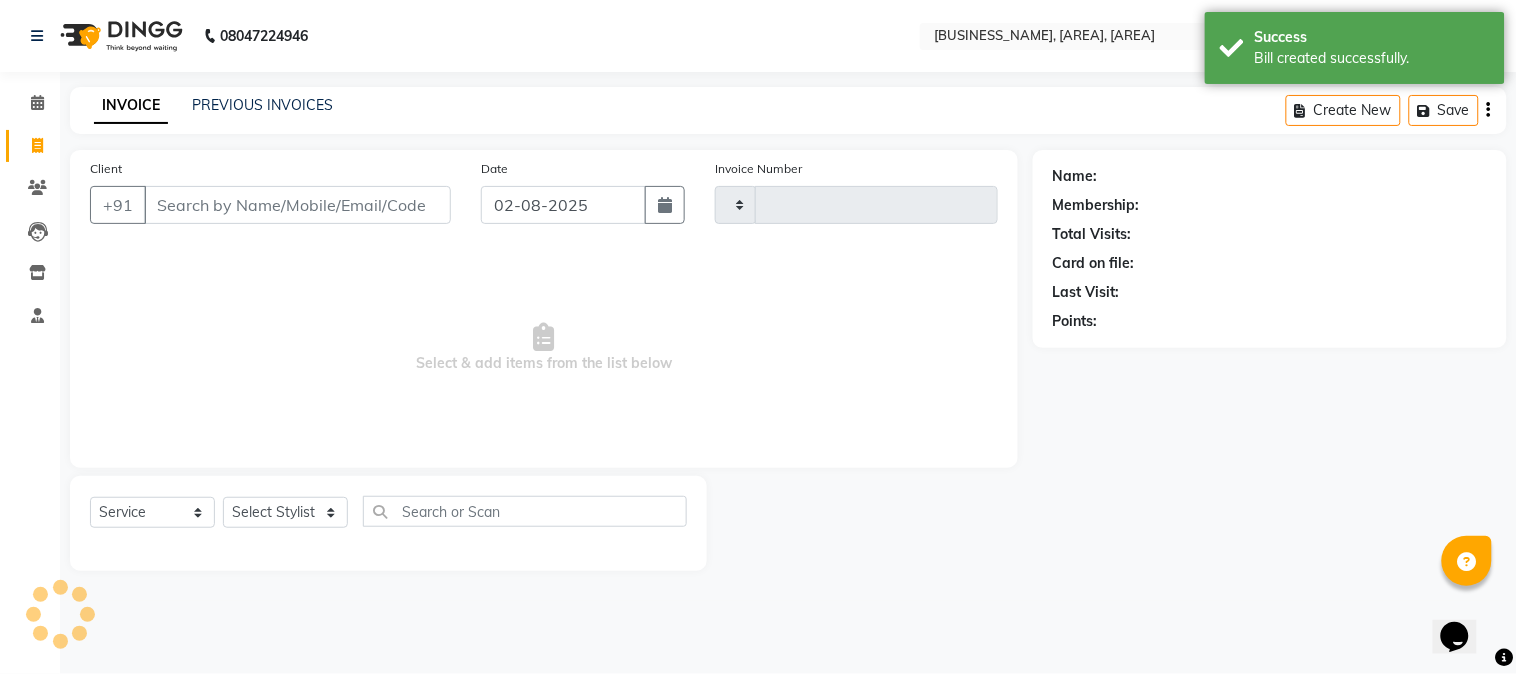 type on "3113" 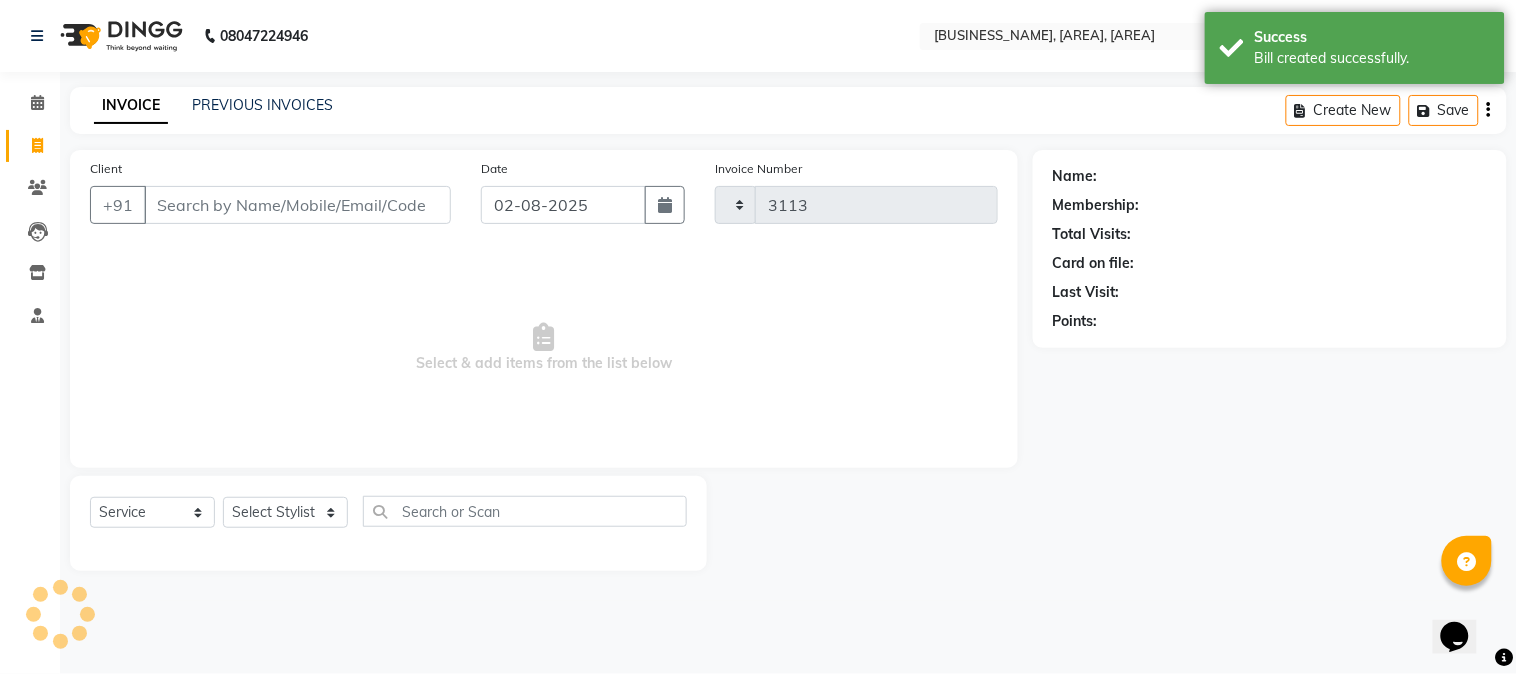 select on "5019" 